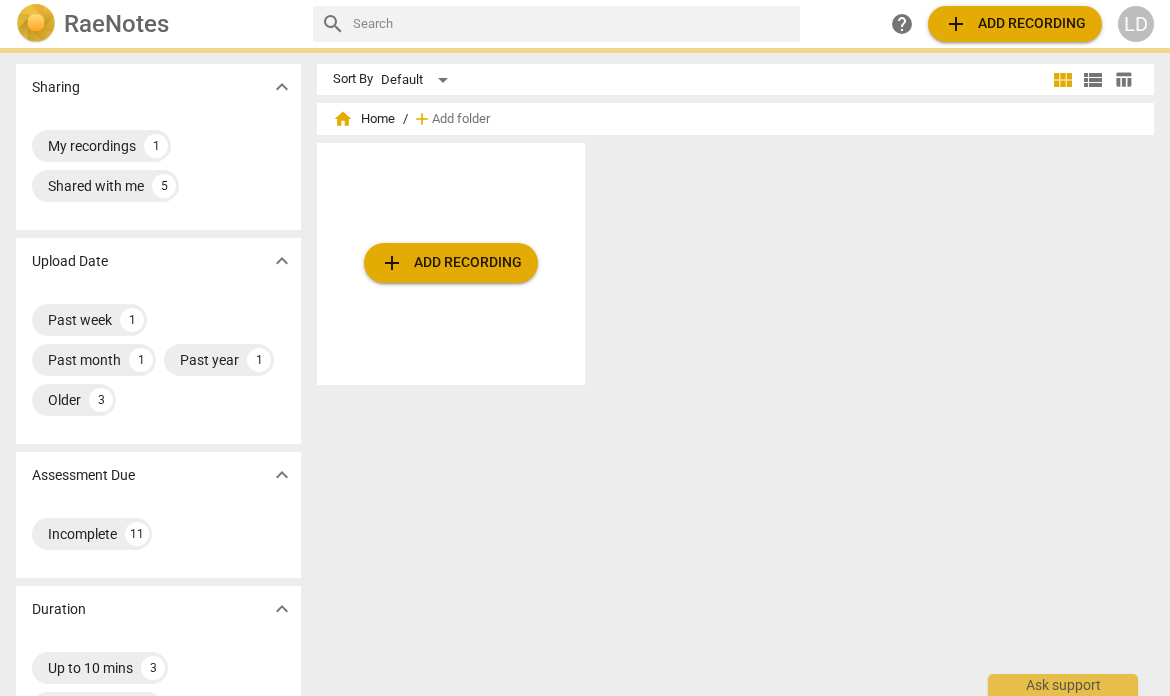 scroll, scrollTop: 0, scrollLeft: 0, axis: both 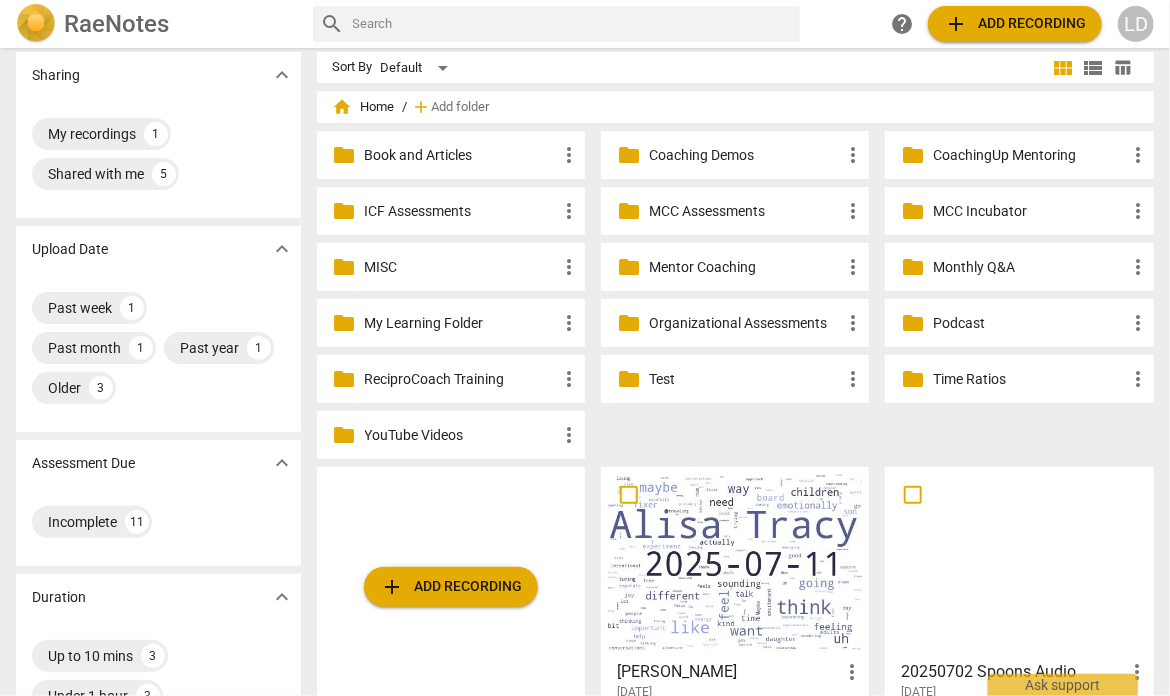 click on "MCC Incubator" at bounding box center (1029, 211) 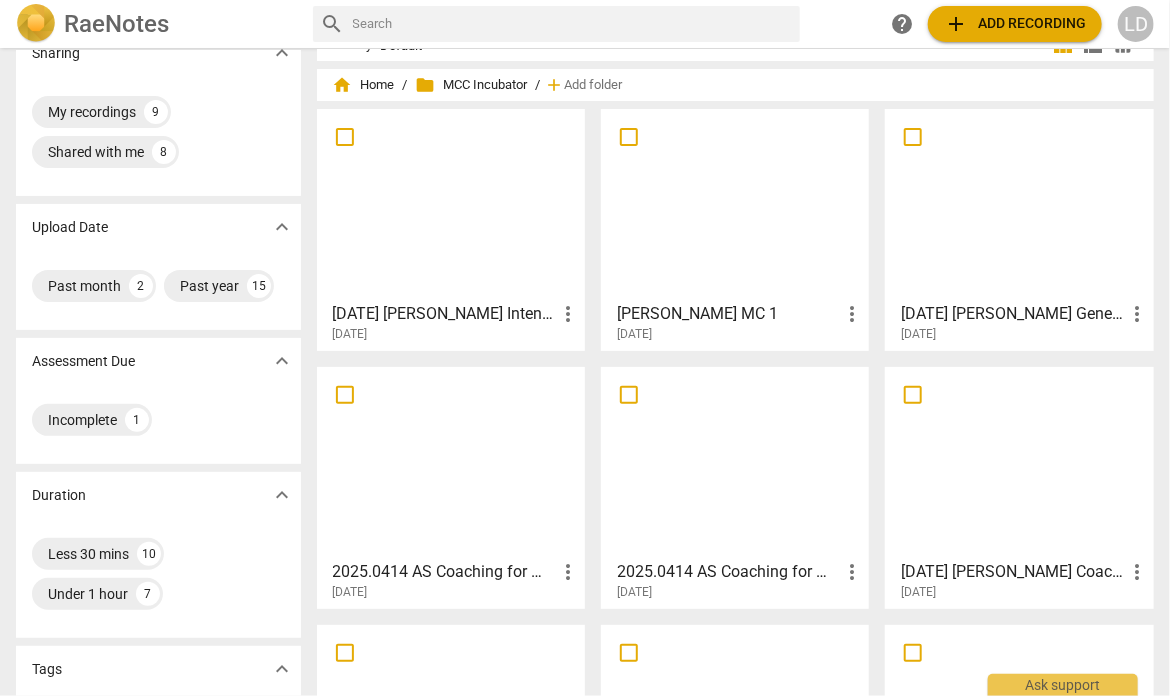 scroll, scrollTop: 0, scrollLeft: 0, axis: both 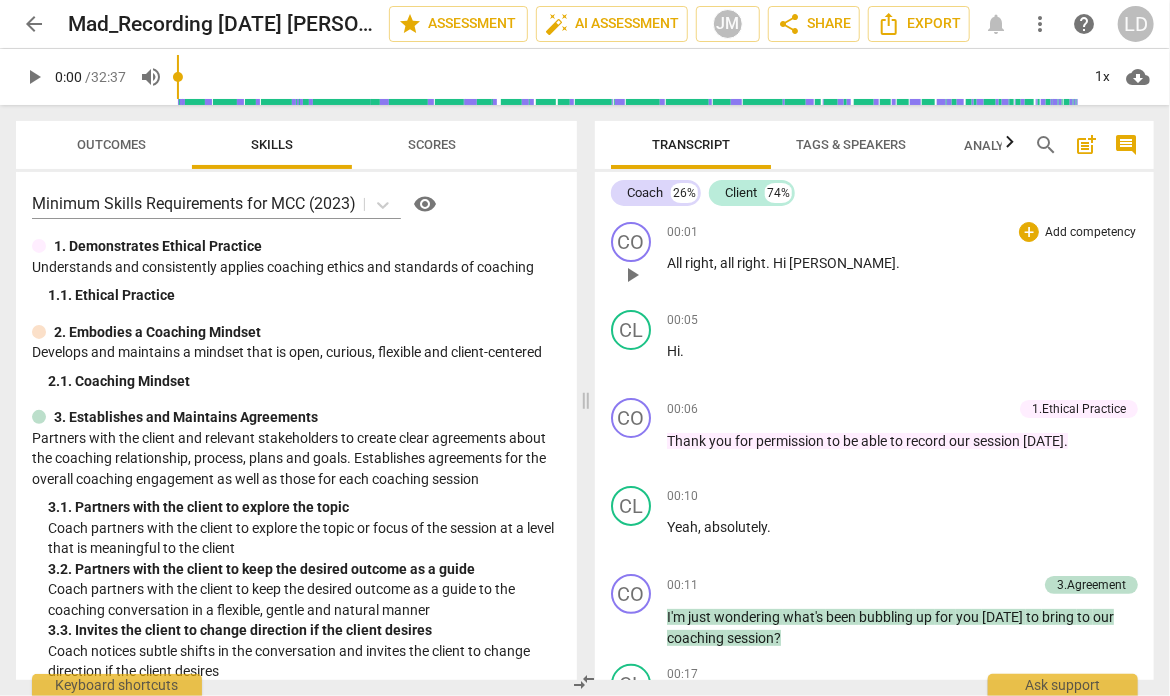 click on "play_arrow" at bounding box center (632, 275) 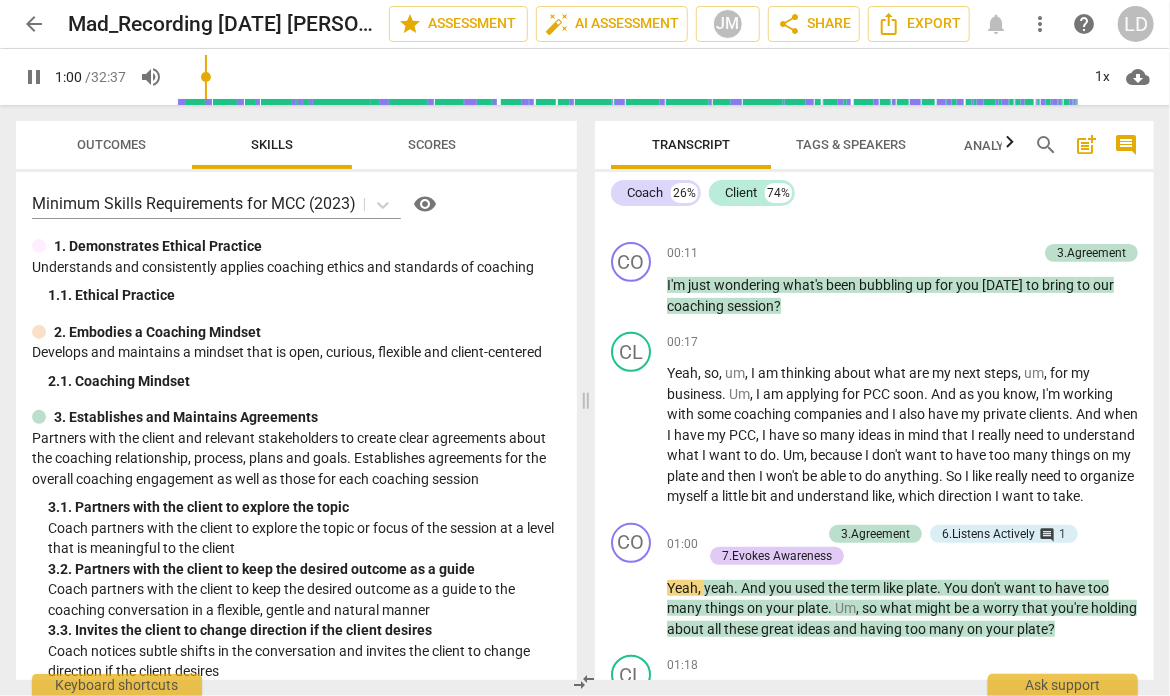 scroll, scrollTop: 805, scrollLeft: 0, axis: vertical 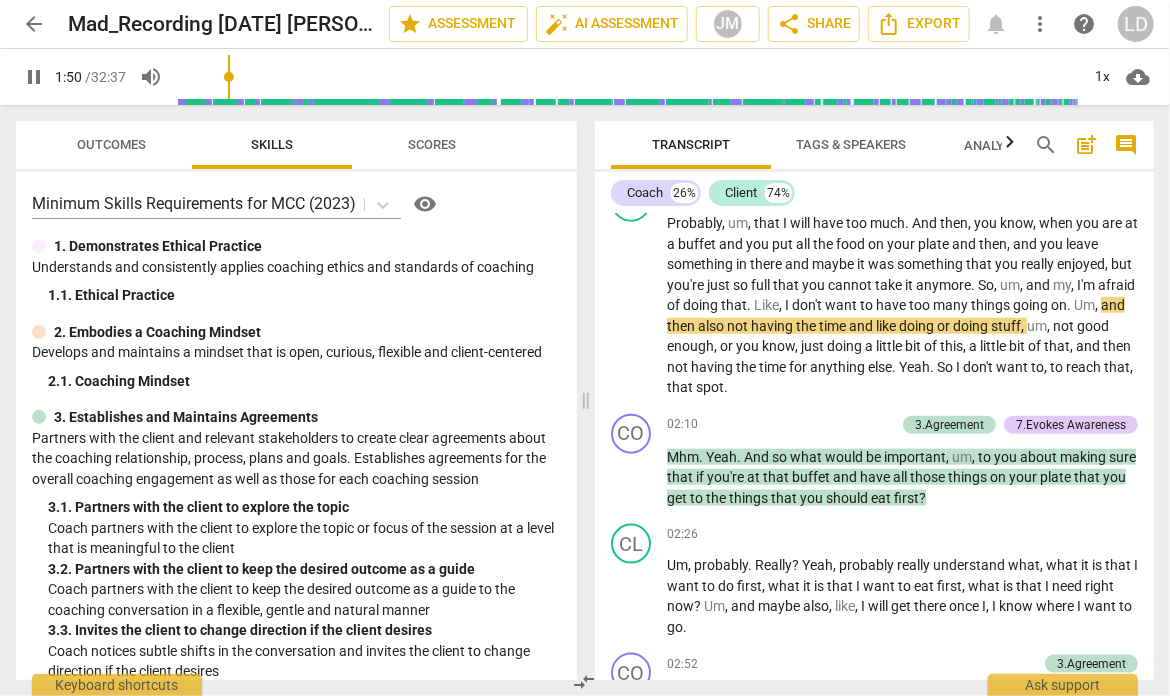 click on "pause" at bounding box center (34, 77) 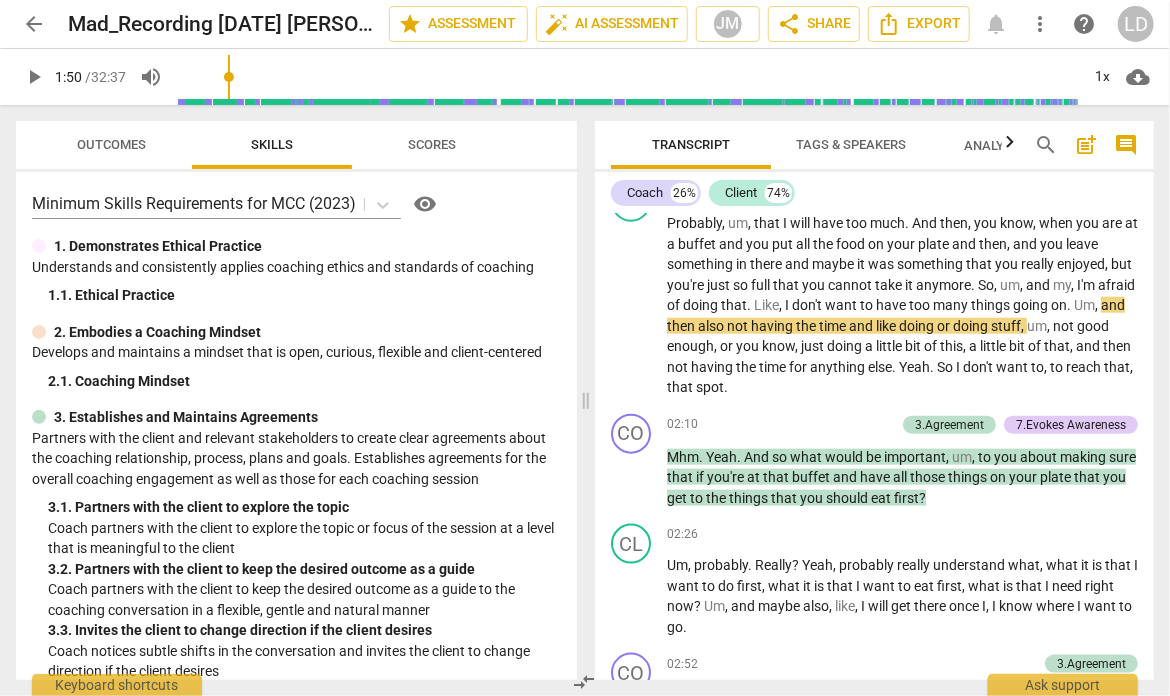 type on "111" 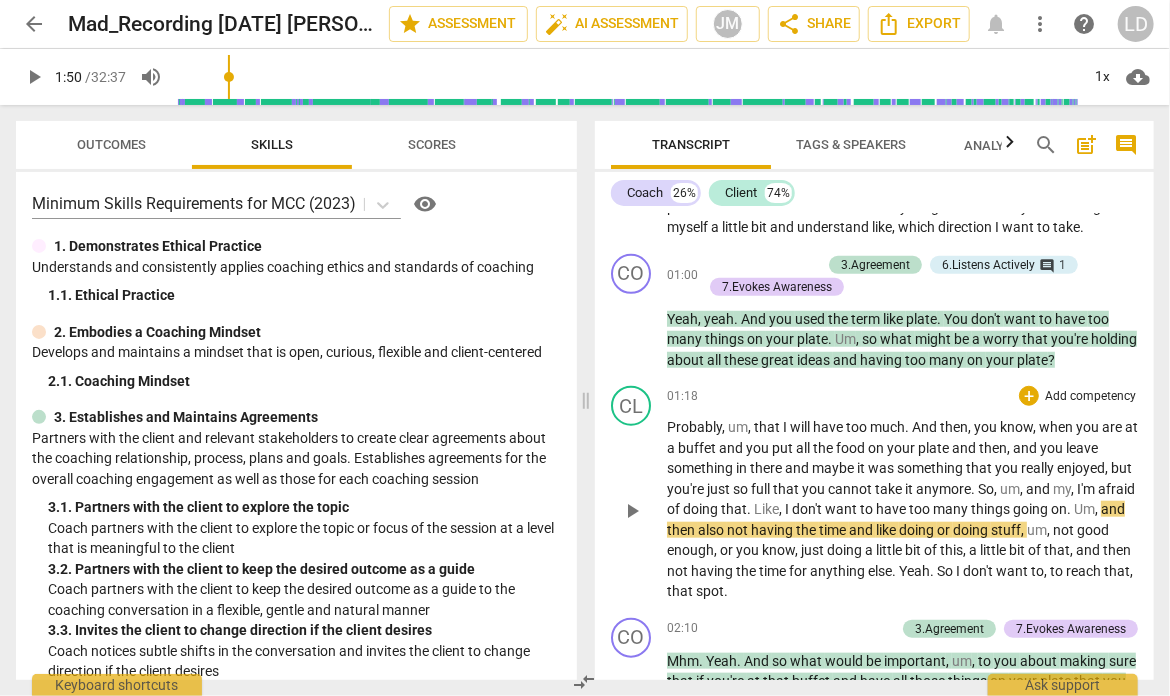 scroll, scrollTop: 540, scrollLeft: 0, axis: vertical 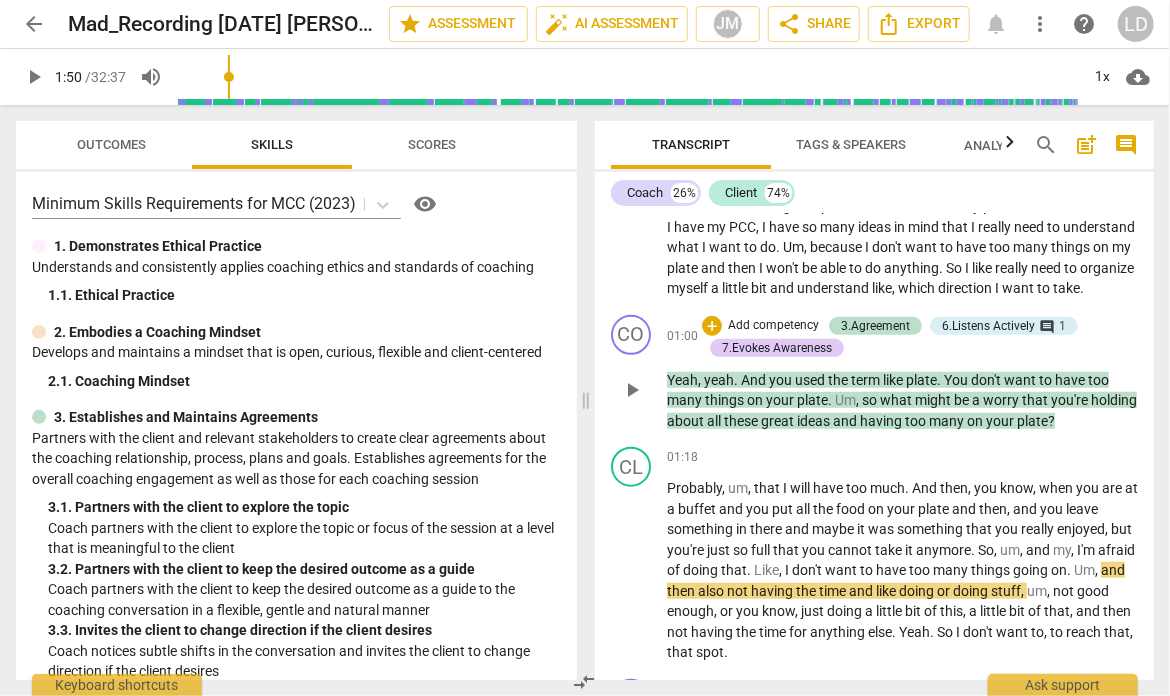 click on "+ Add competency" at bounding box center [761, 326] 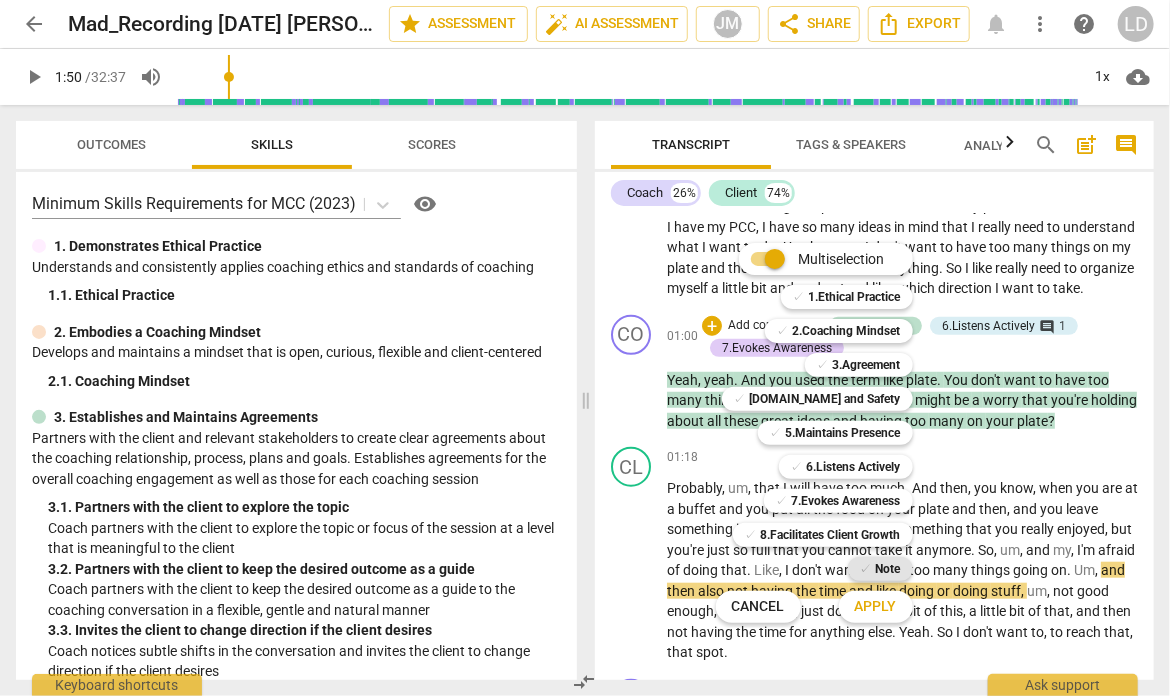 click on "Note" at bounding box center (888, 569) 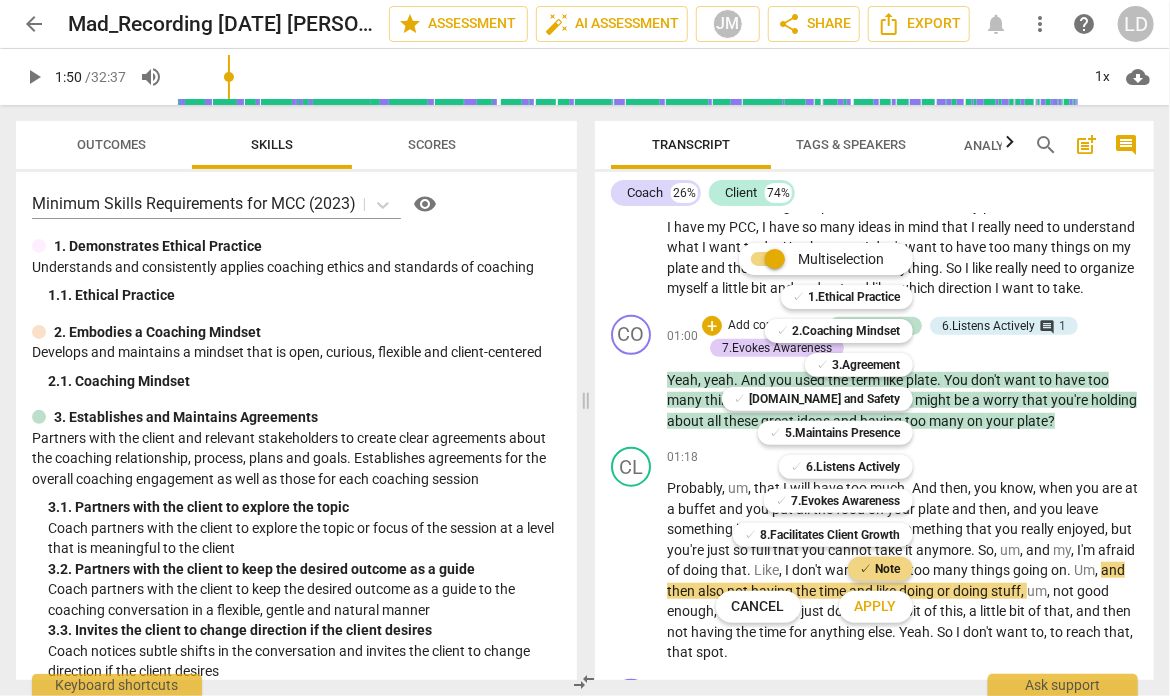 click on "Apply" at bounding box center (876, 607) 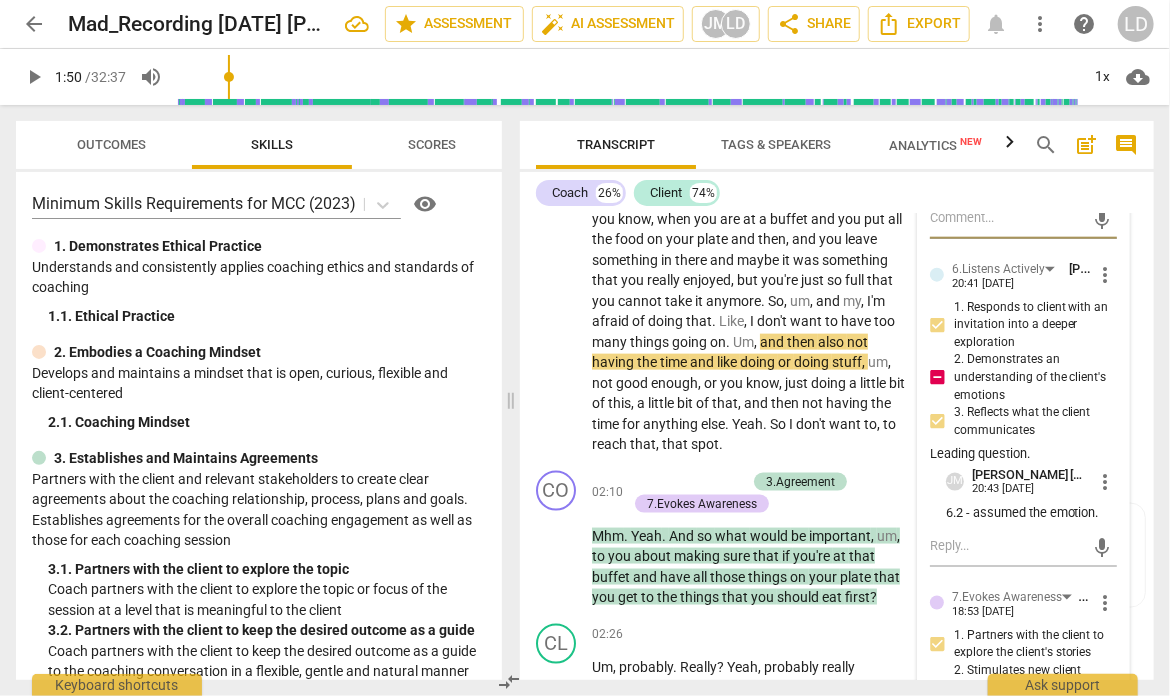 scroll, scrollTop: 926, scrollLeft: 0, axis: vertical 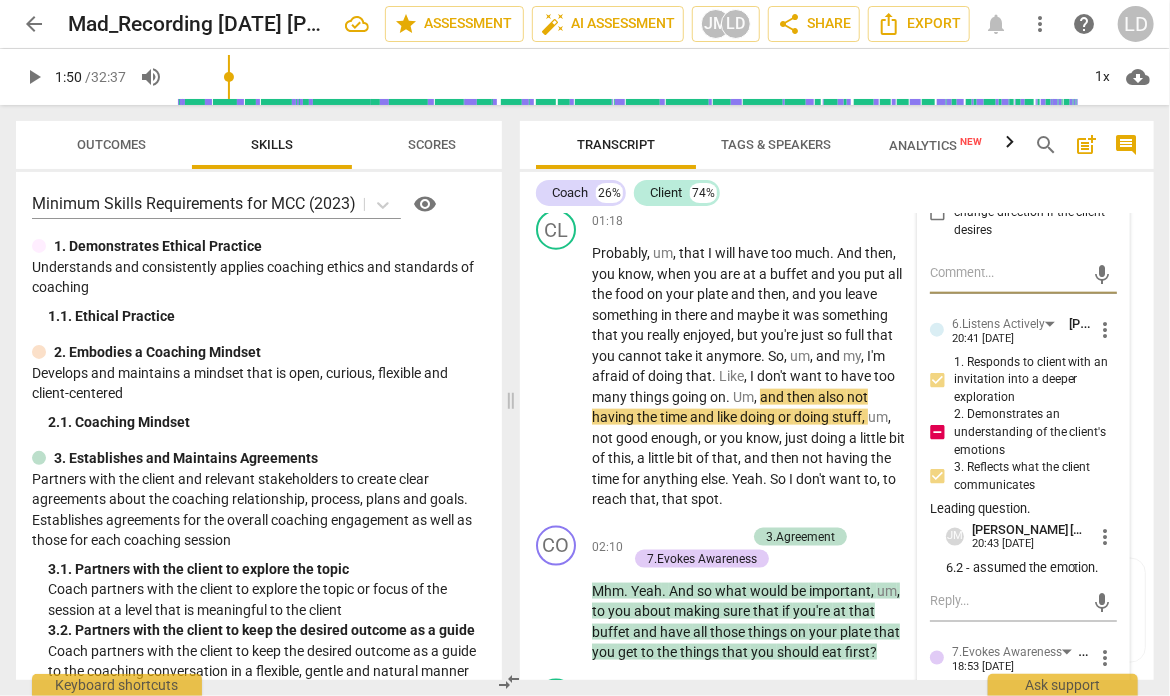 click on "Outcomes" at bounding box center [112, 144] 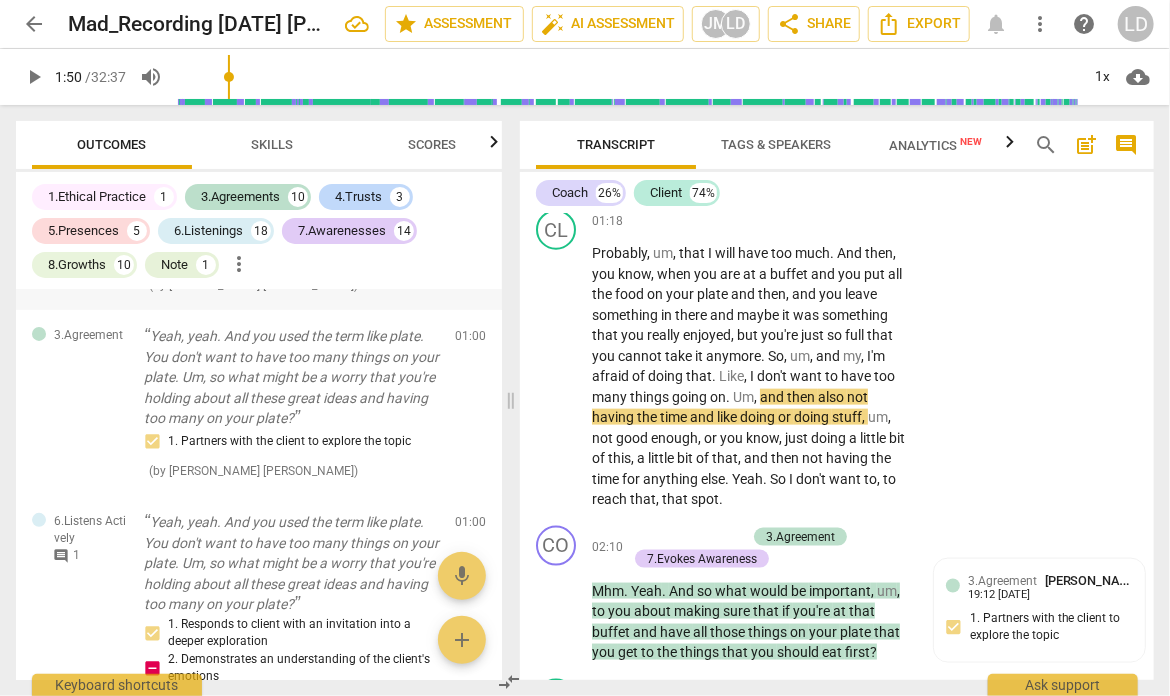 scroll, scrollTop: 231, scrollLeft: 0, axis: vertical 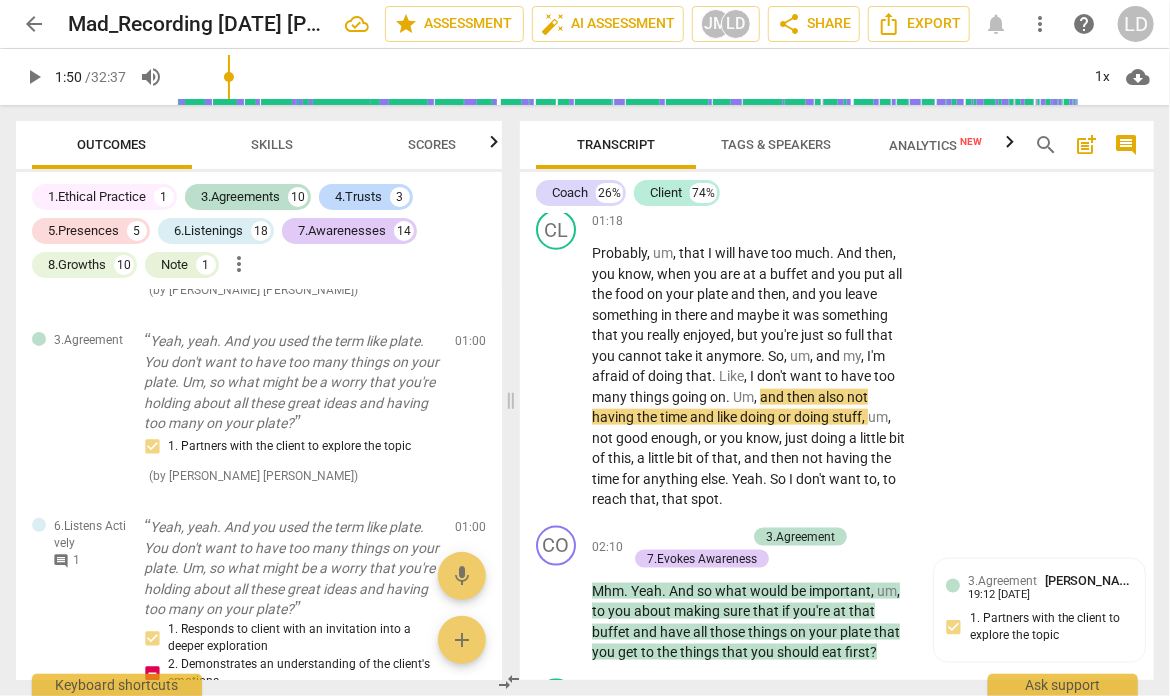 click on "Note" at bounding box center (802, 70) 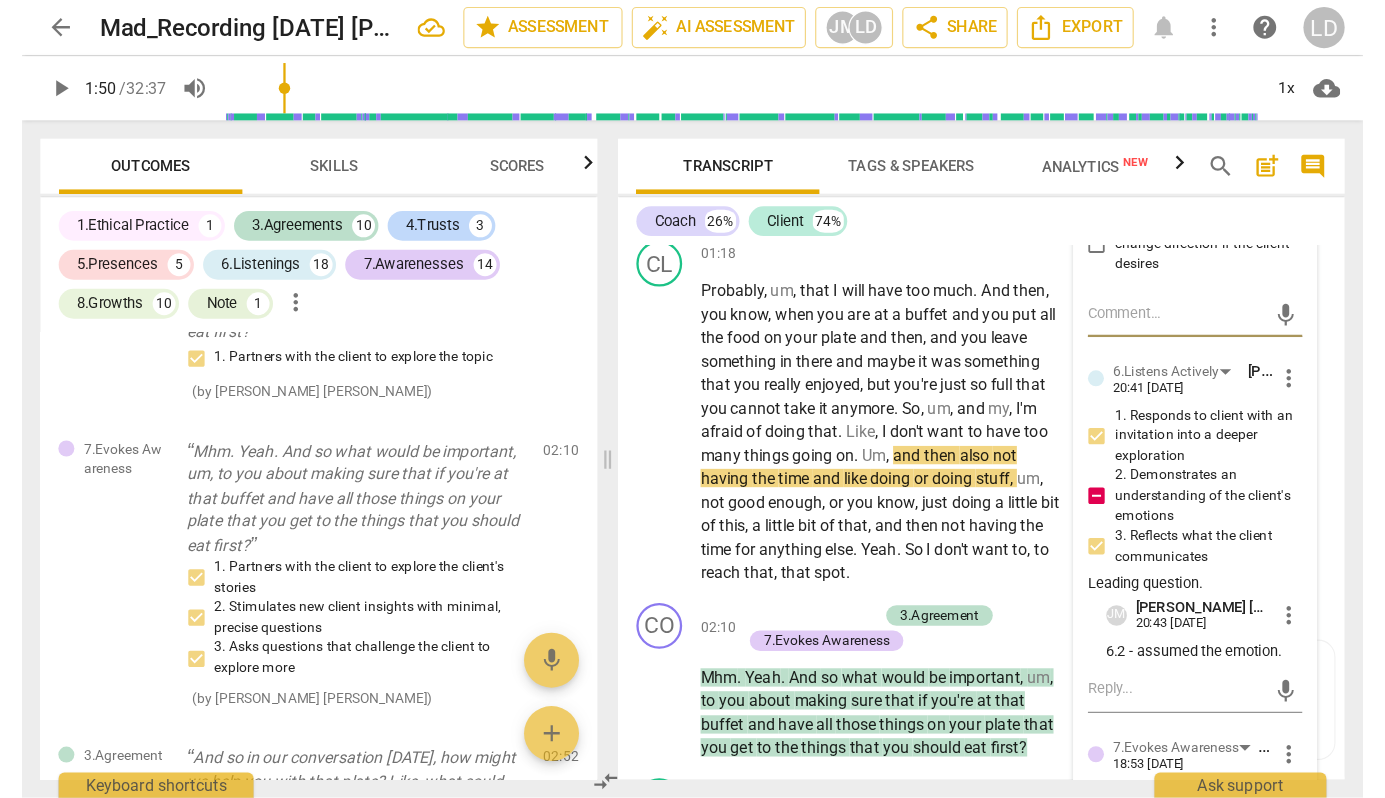 scroll, scrollTop: 1232, scrollLeft: 0, axis: vertical 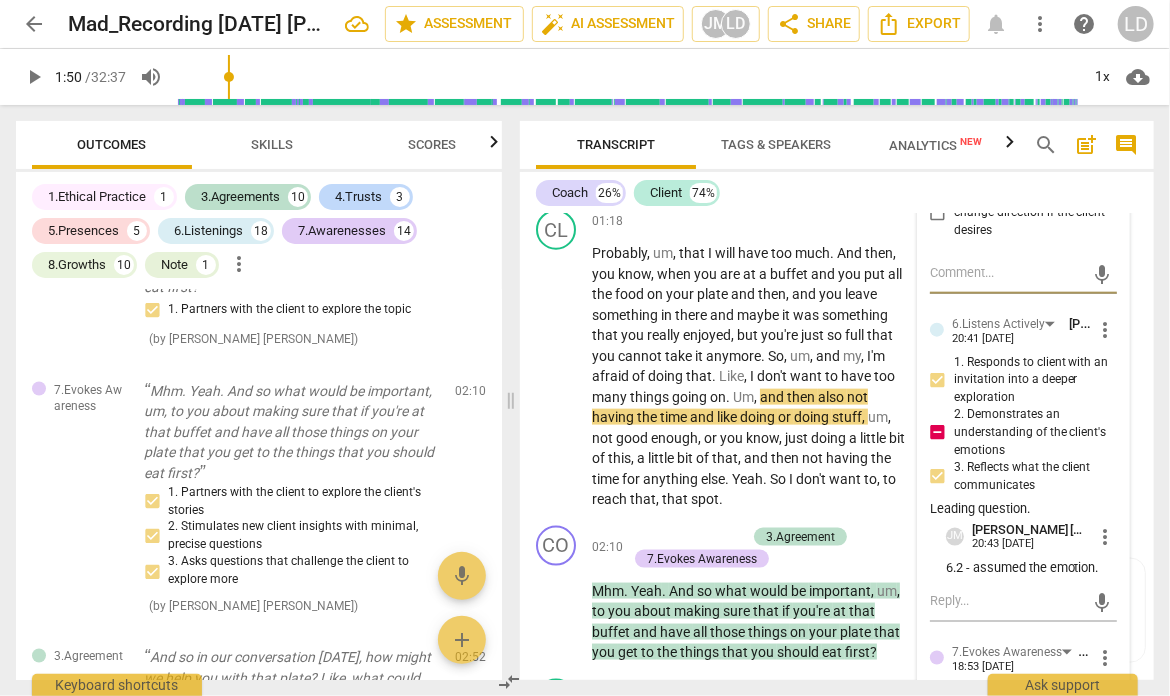 click on "edit" at bounding box center (435, 53) 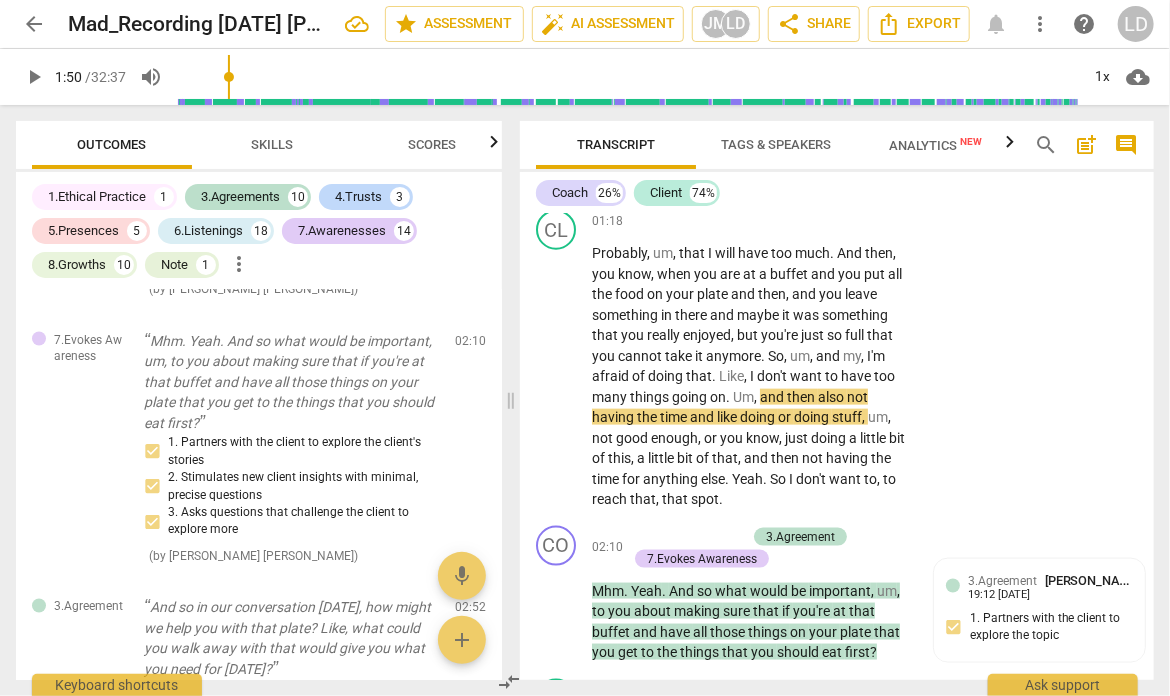 type on "C" 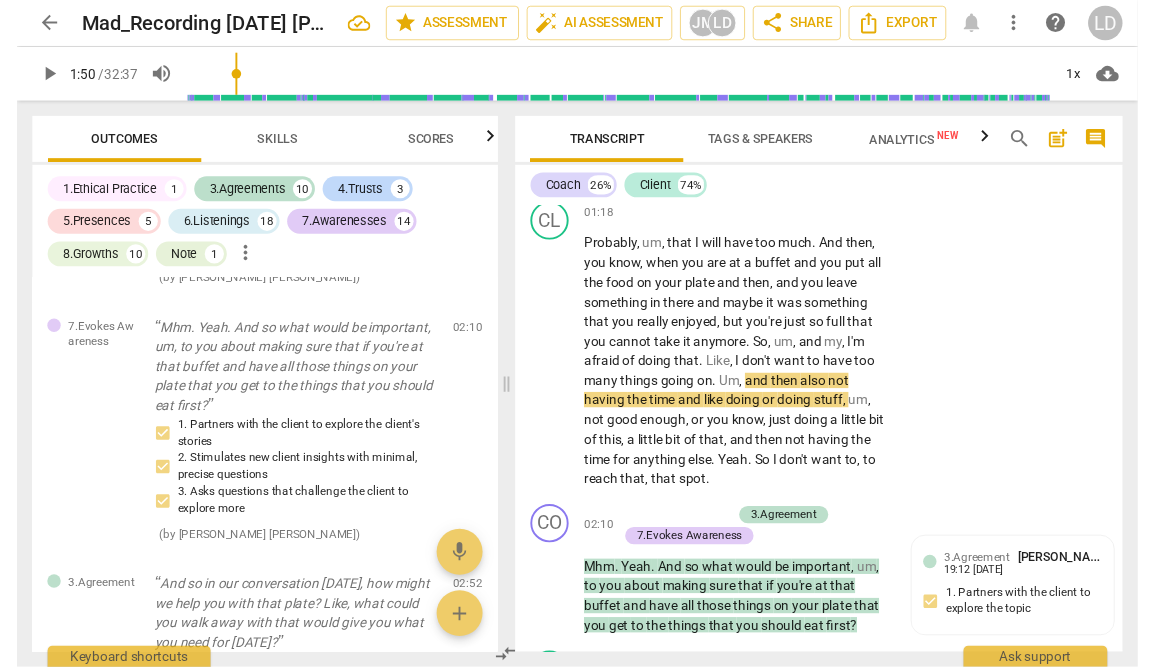 scroll, scrollTop: 798, scrollLeft: 0, axis: vertical 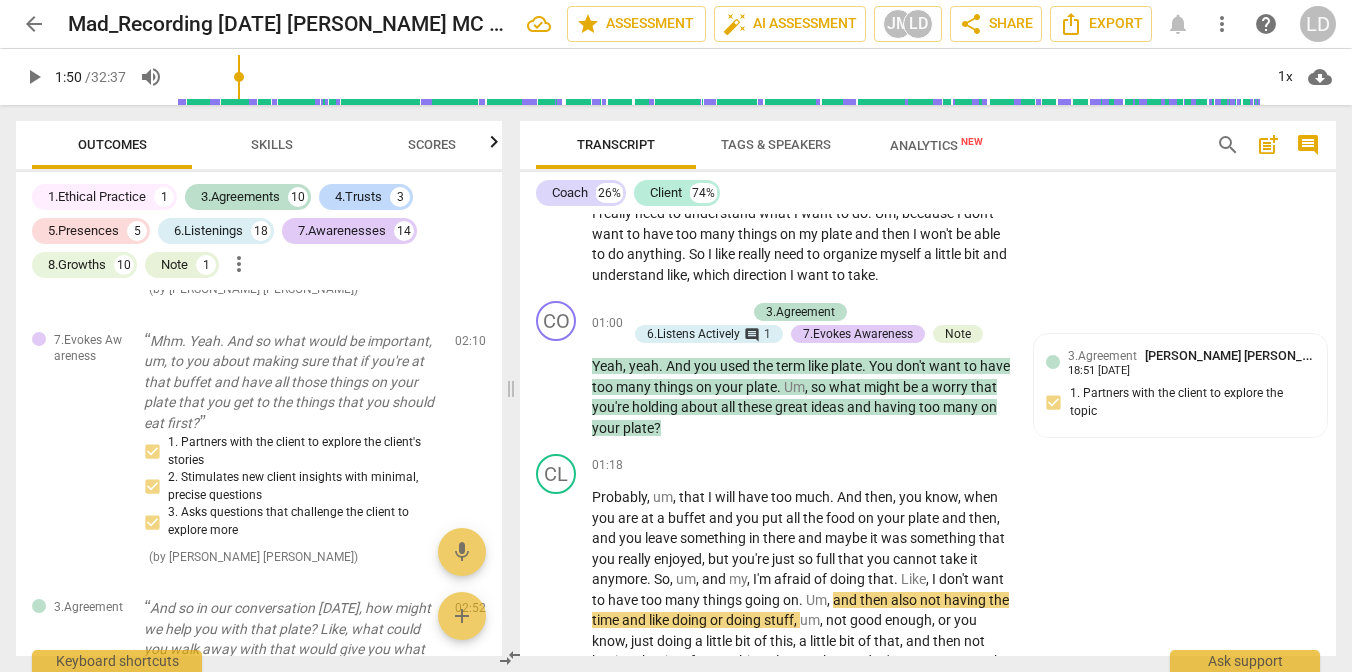 type on "CP:" 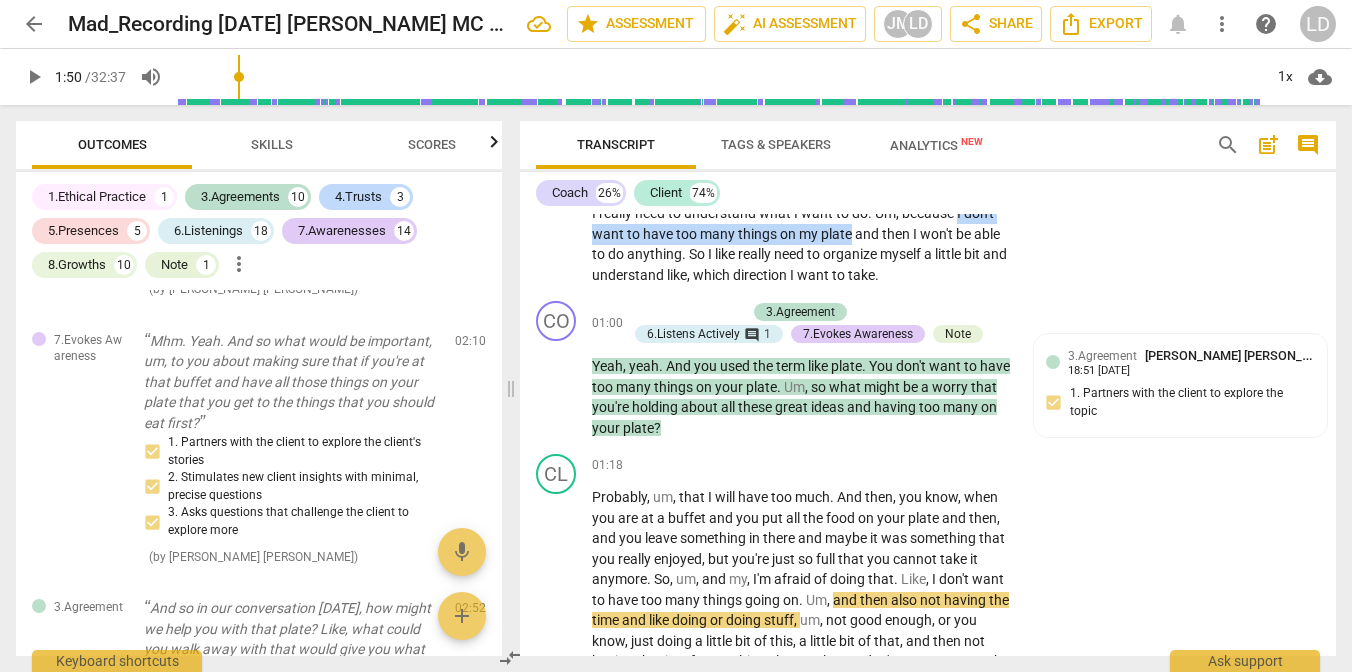 drag, startPoint x: 789, startPoint y: 309, endPoint x: 778, endPoint y: 327, distance: 21.095022 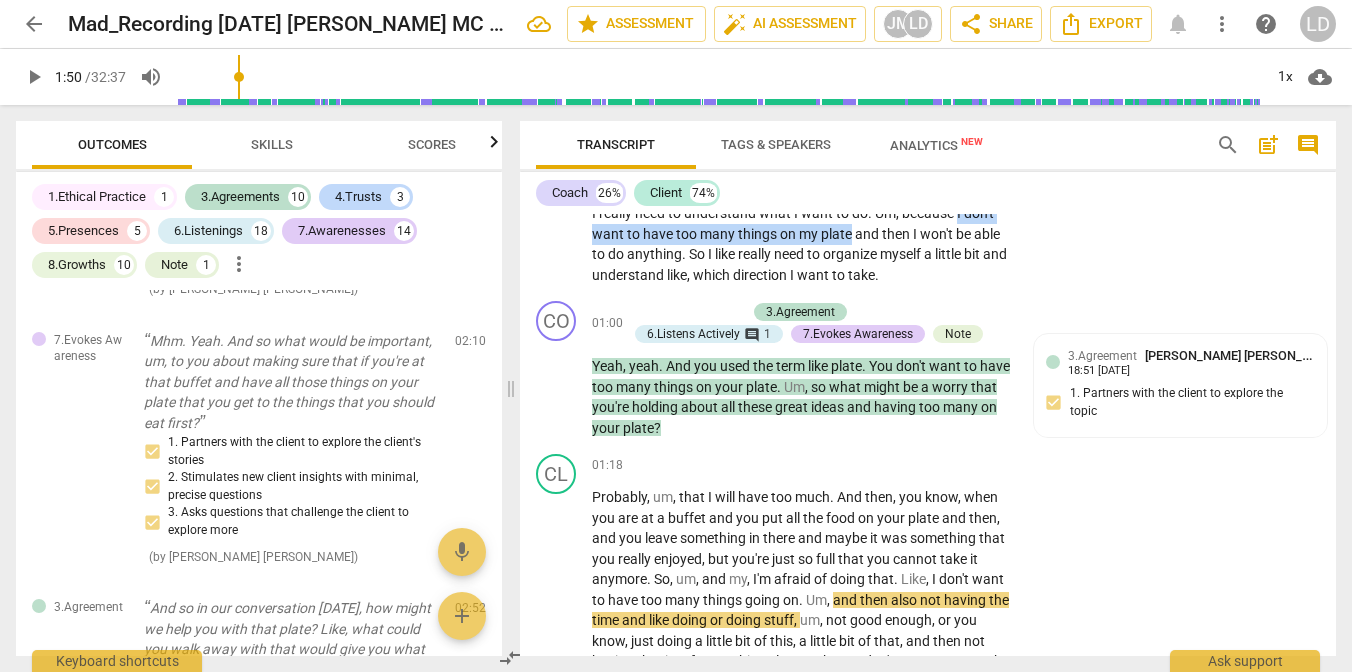 click on "Yeah ,   so ,   um ,   I   am   thinking   about   what   are   my   next   steps ,   um ,   for   my   business .   Um ,   I   am   applying   for   PCC   soon .   And   as   you   know ,   I'm   working   with   some   coaching   companies   and   I   also   have   my   private   clients .   And   when   I   have   my   PCC ,   I   have   so   many   ideas   in   mind   that   I   really   need   to   understand   what   I   want   to   do .   Um ,   because   I   don't   want   to   have   too   many   things   on   my   plate   and   then   I   won't   be   able   to   do   anything .   So   I   like   really   need   to   organize   myself   a   little   bit   and   understand   like ,   which   direction   I   want   to   take ." at bounding box center (801, 203) 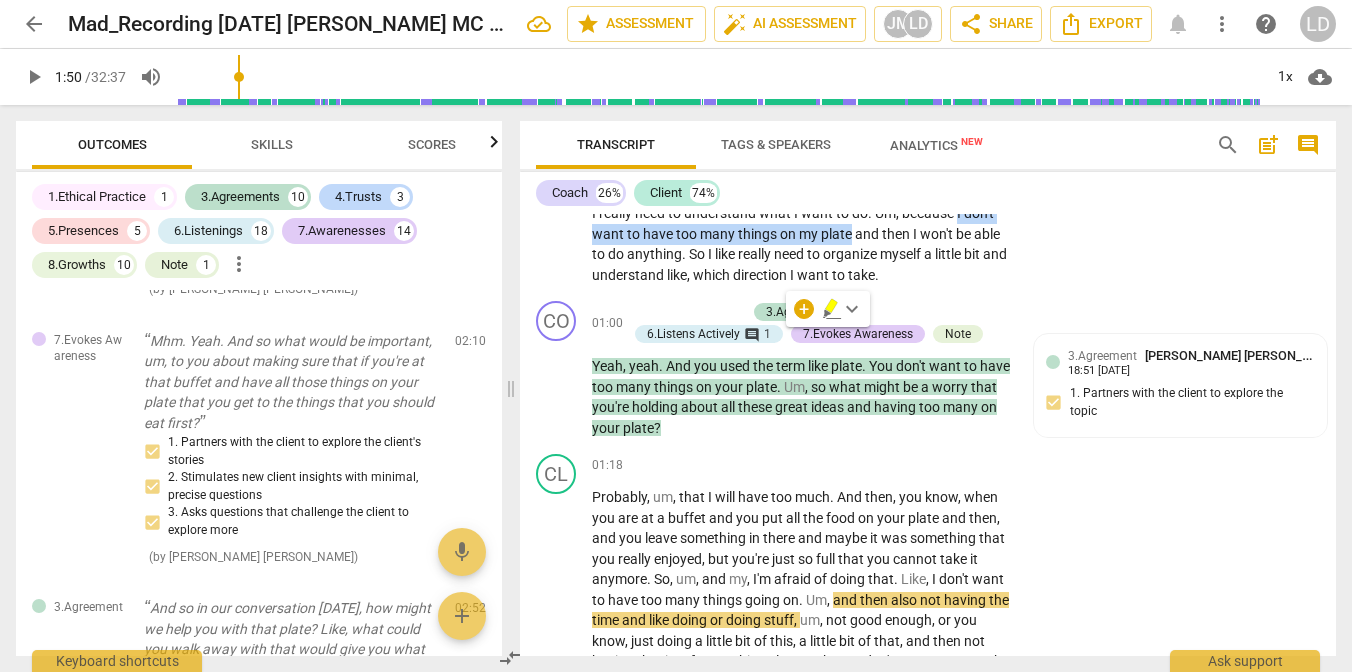 click 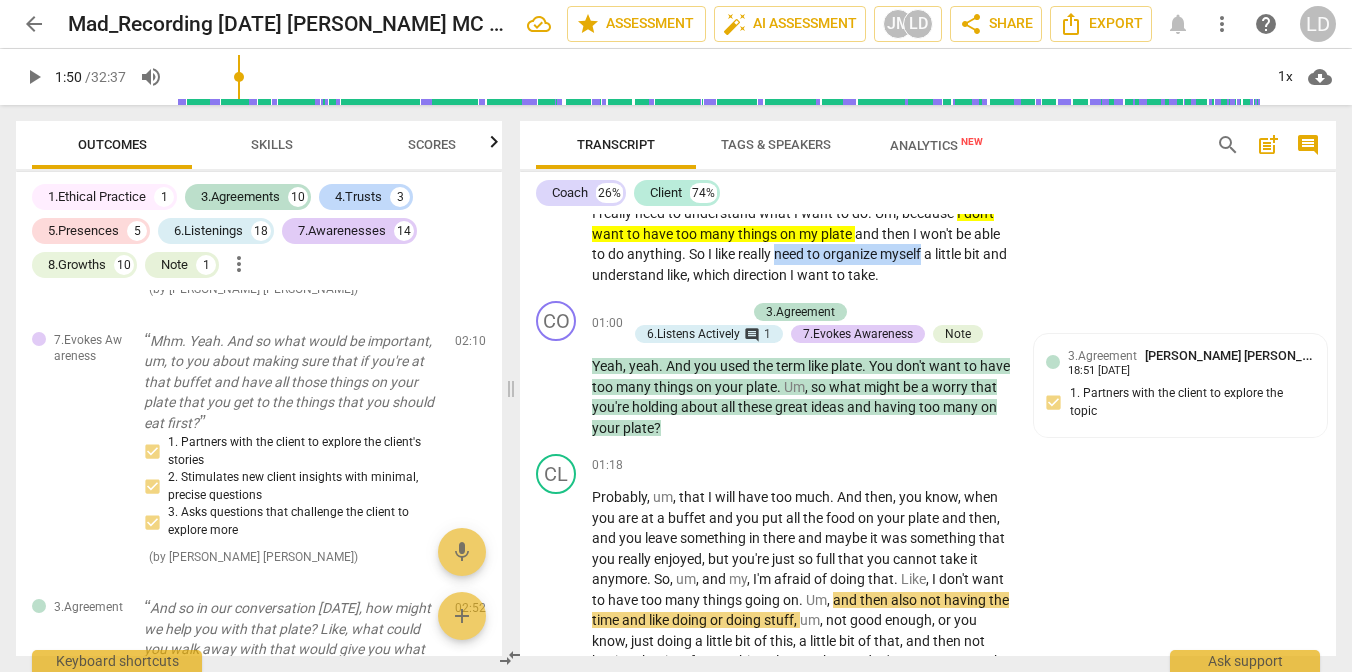 drag, startPoint x: 804, startPoint y: 359, endPoint x: 988, endPoint y: 359, distance: 184 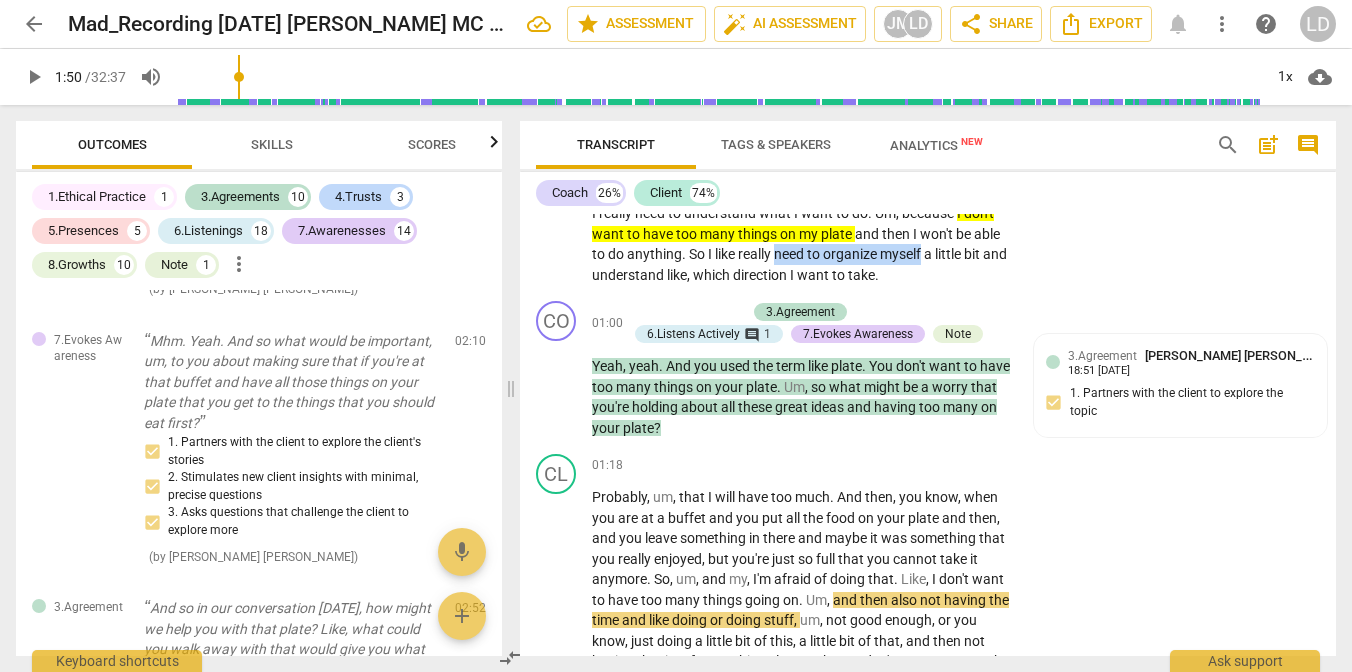click on "Yeah ,   so ,   um ,   I   am   thinking   about   what   are   my   next   steps ,   um ,   for   my   business .   Um ,   I   am   applying   for   PCC   soon .   And   as   you   know ,   I'm   working   with   some   coaching   companies   and   I   also   have   my   private   clients .   And   when   I   have   my   PCC ,   I   have   so   many   ideas   in   mind   that   I   really   need   to   understand   what   I   want   to   do .   Um ,   because   I   don't   want   to   have   too   many   things   on   my   plate   and   then   I   won't   be   able   to   do   anything .   So   I   like   really   need   to   organize   myself   a   little   bit   and   understand   like ,   which   direction   I   want   to   take ." at bounding box center [801, 203] 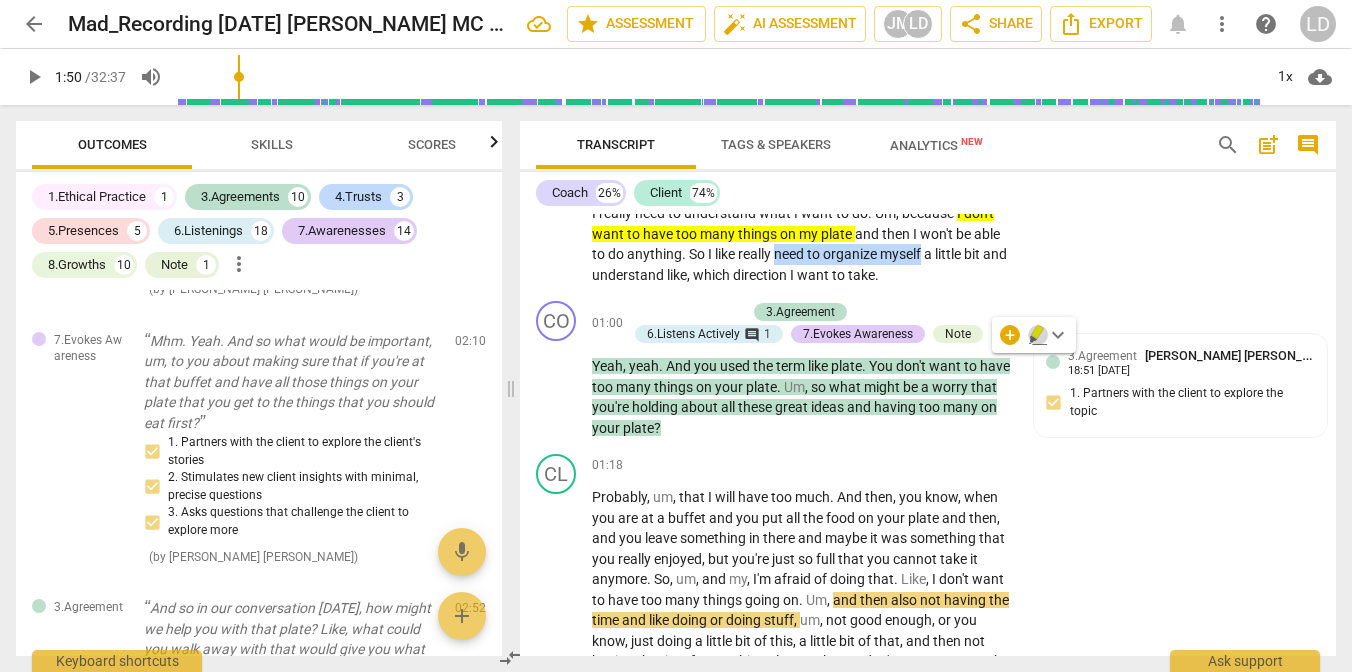click 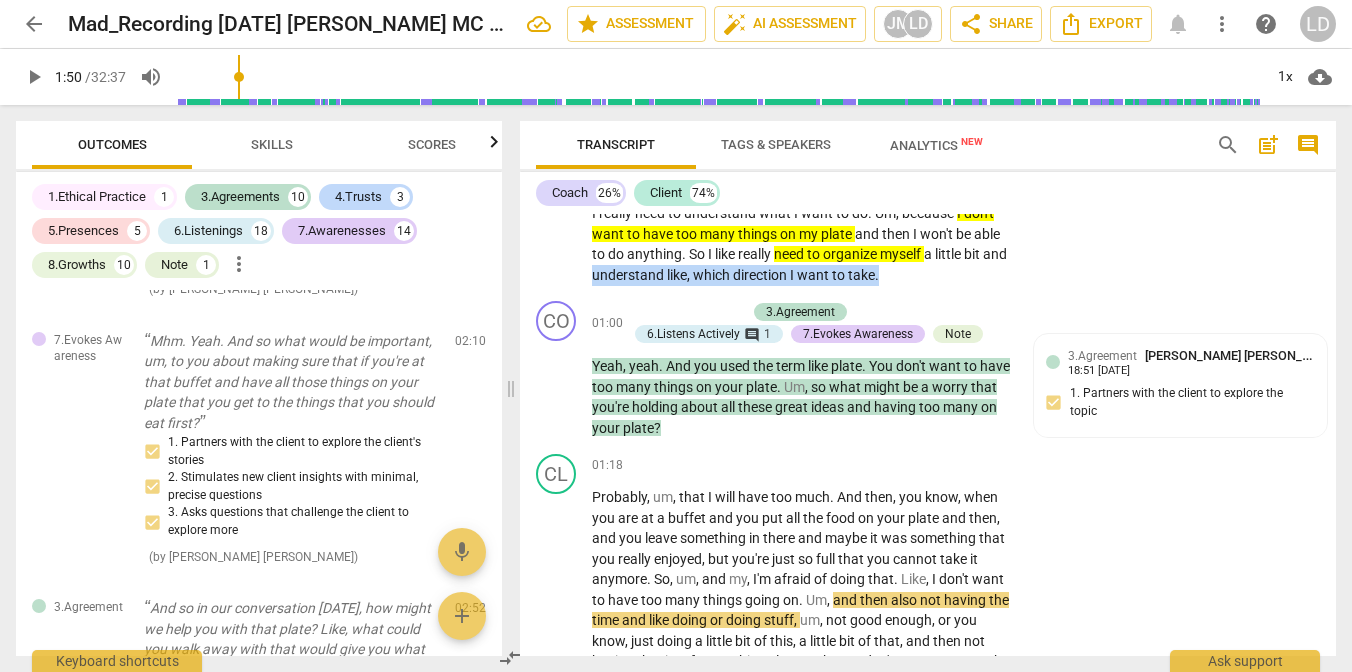 drag, startPoint x: 688, startPoint y: 382, endPoint x: 846, endPoint y: 400, distance: 159.02202 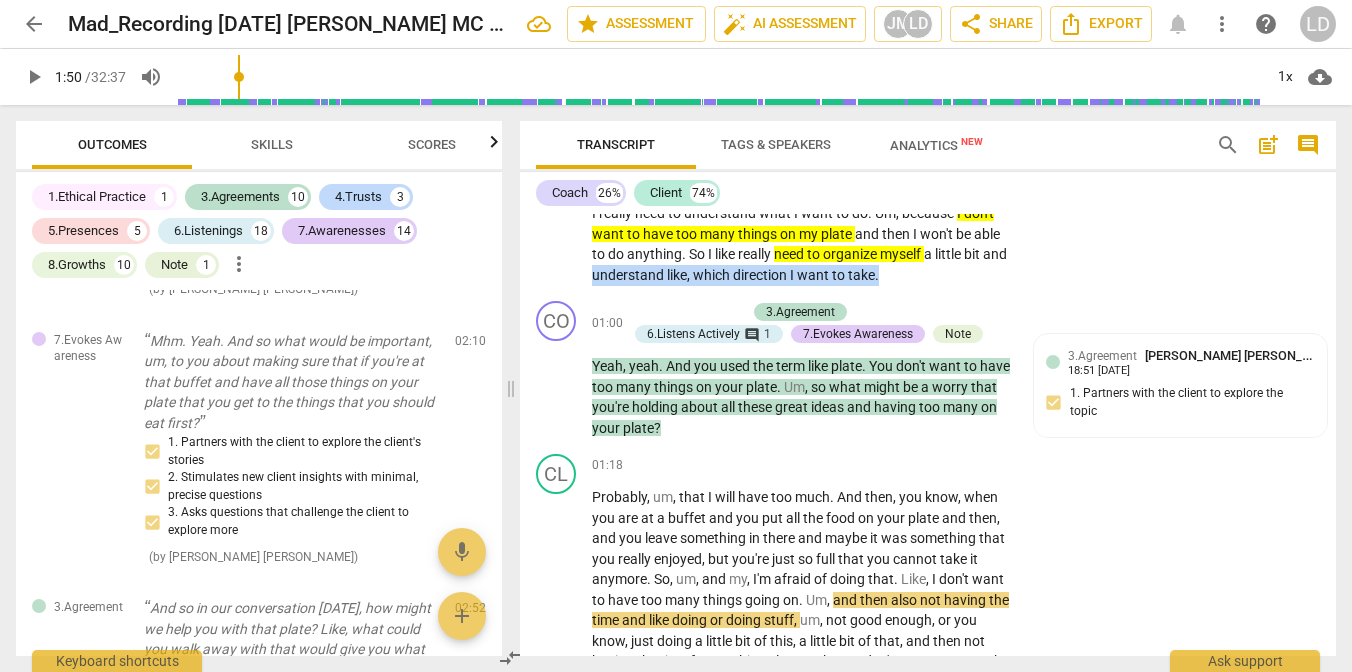 click on "Yeah ,   so ,   um ,   I   am   thinking   about   what   are   my   next   steps ,   um ,   for   my   business .   Um ,   I   am   applying   for   PCC   soon .   And   as   you   know ,   I'm   working   with   some   coaching   companies   and   I   also   have   my   private   clients .   And   when   I   have   my   PCC ,   I   have   so   many   ideas   in   mind   that   I   really   need   to   understand   what   I   want   to   do .   Um ,   because   I   don't   want   to   have   too   many   things   on   my   plate   and   then   I   won't   be   able   to   do   anything .   So   I   like   really   need   to   organize   myself   a   little   bit   and   understand   like ,   which   direction   I   want   to   take ." at bounding box center [801, 203] 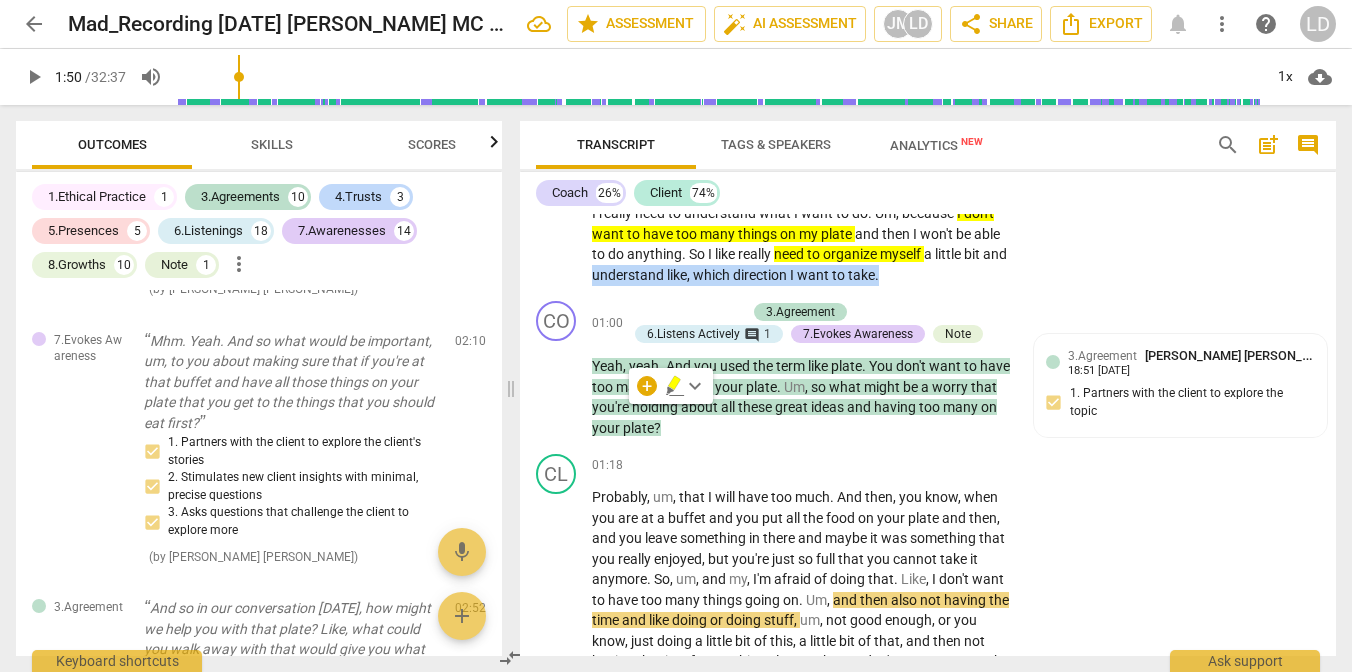 click 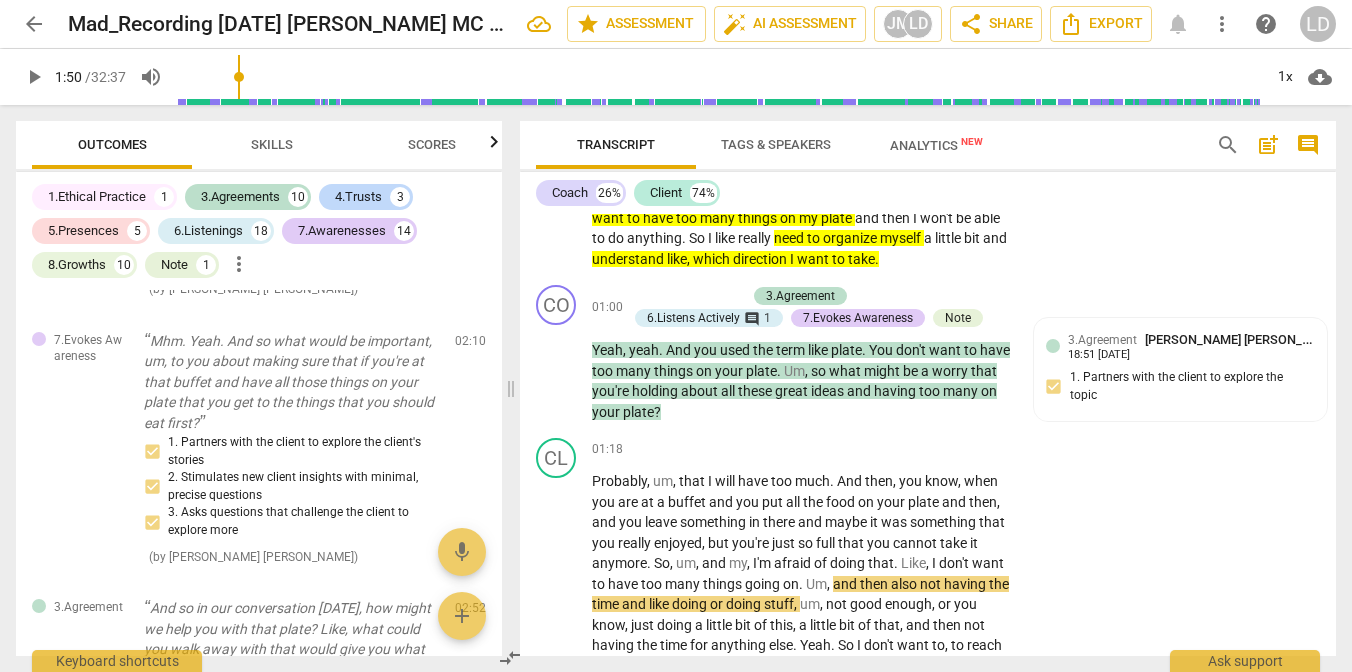 scroll, scrollTop: 596, scrollLeft: 0, axis: vertical 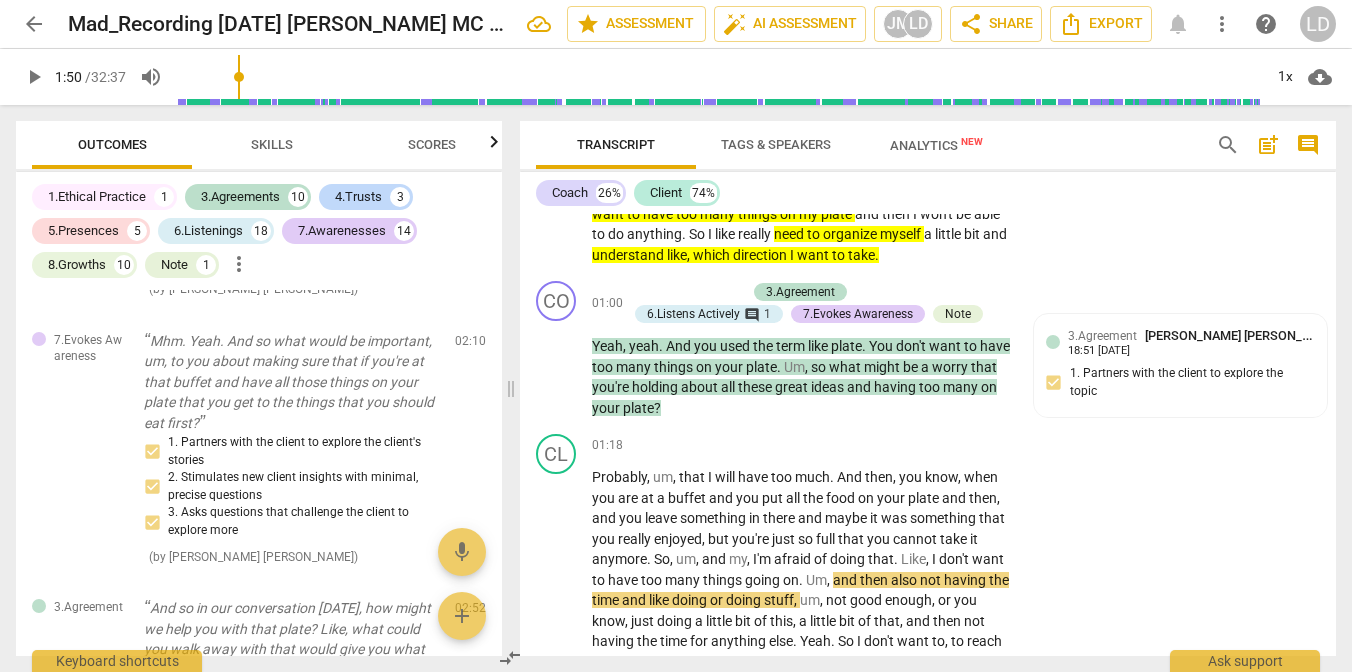 click on "CP:" at bounding box center (252, 74) 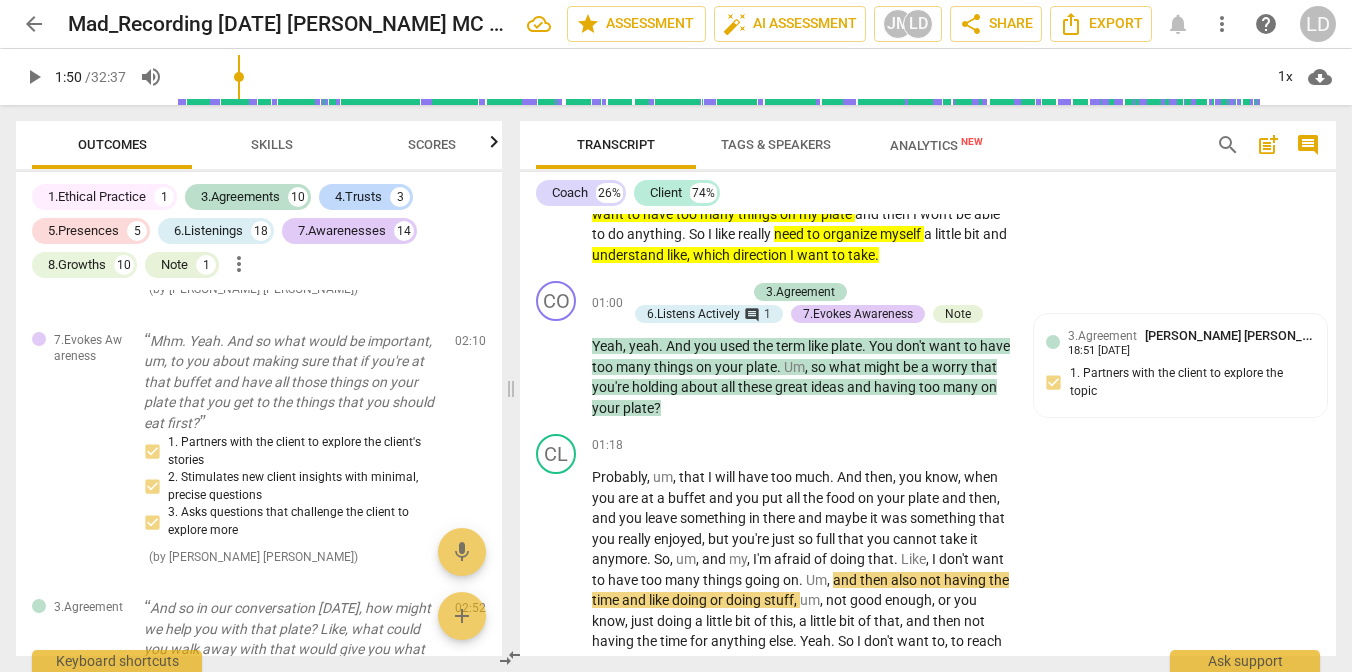 type on "CP: W" 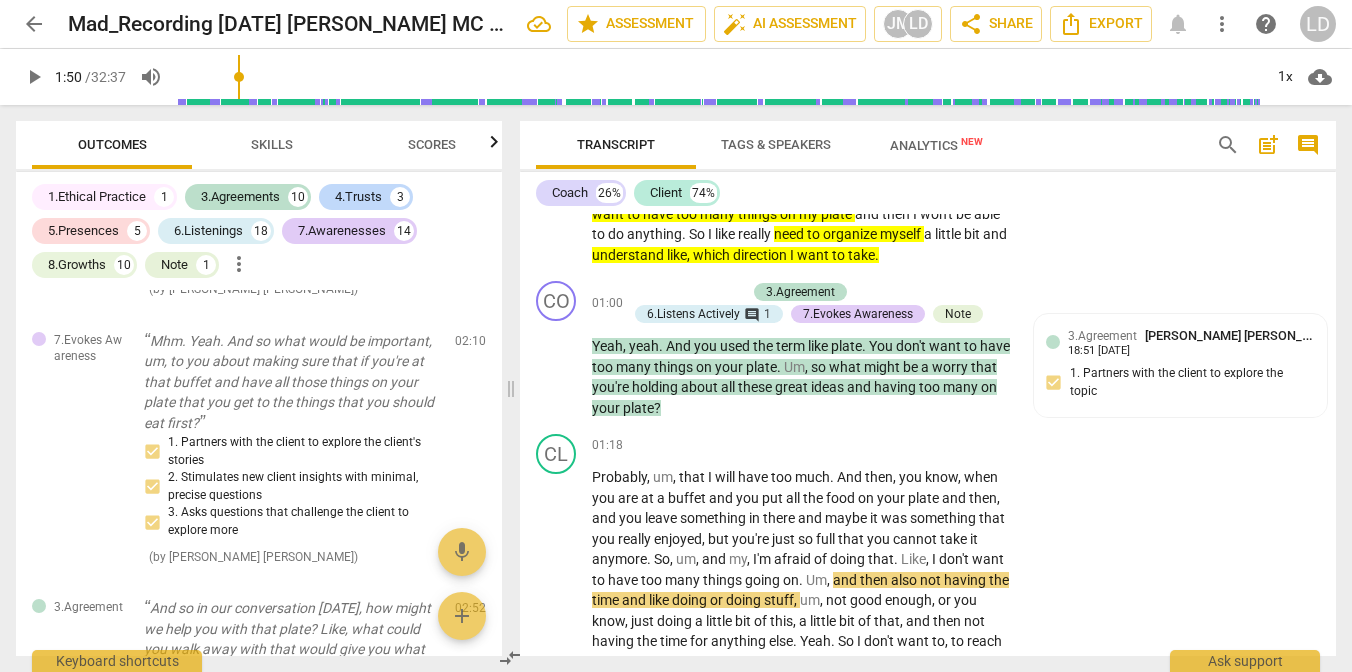 type on "CP: W" 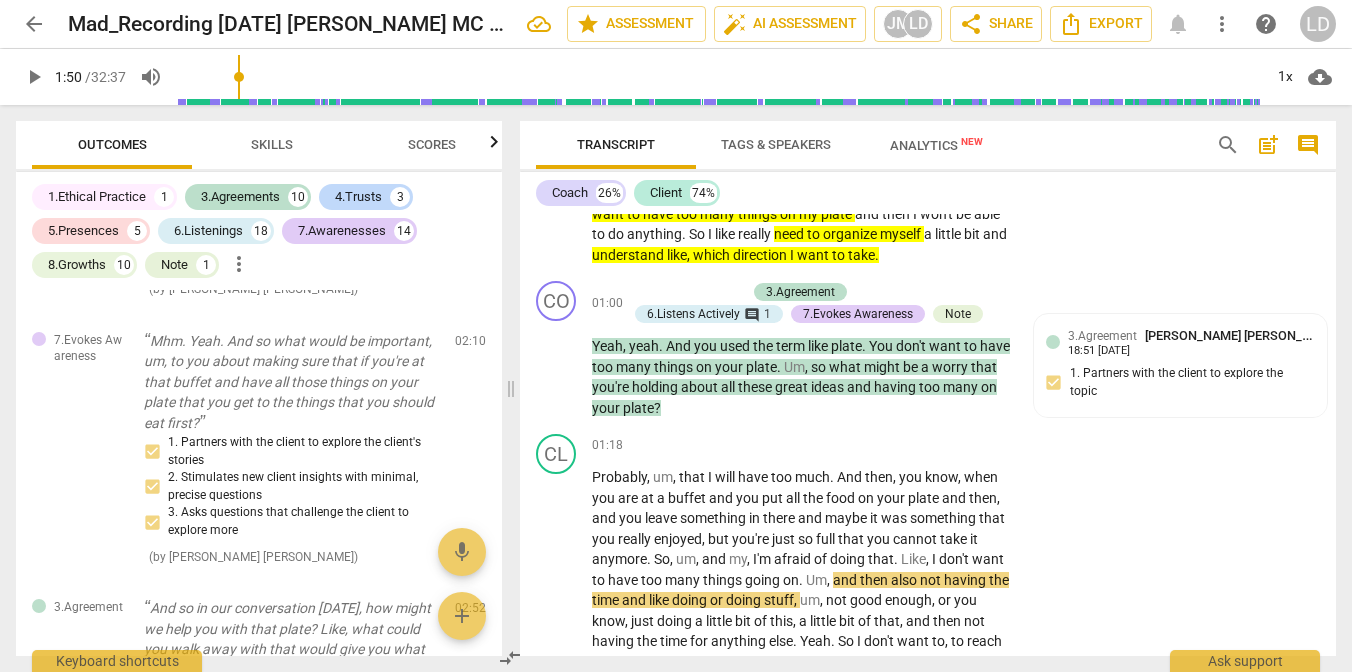 type on "CP: What do you want the plate to look like? CP:" 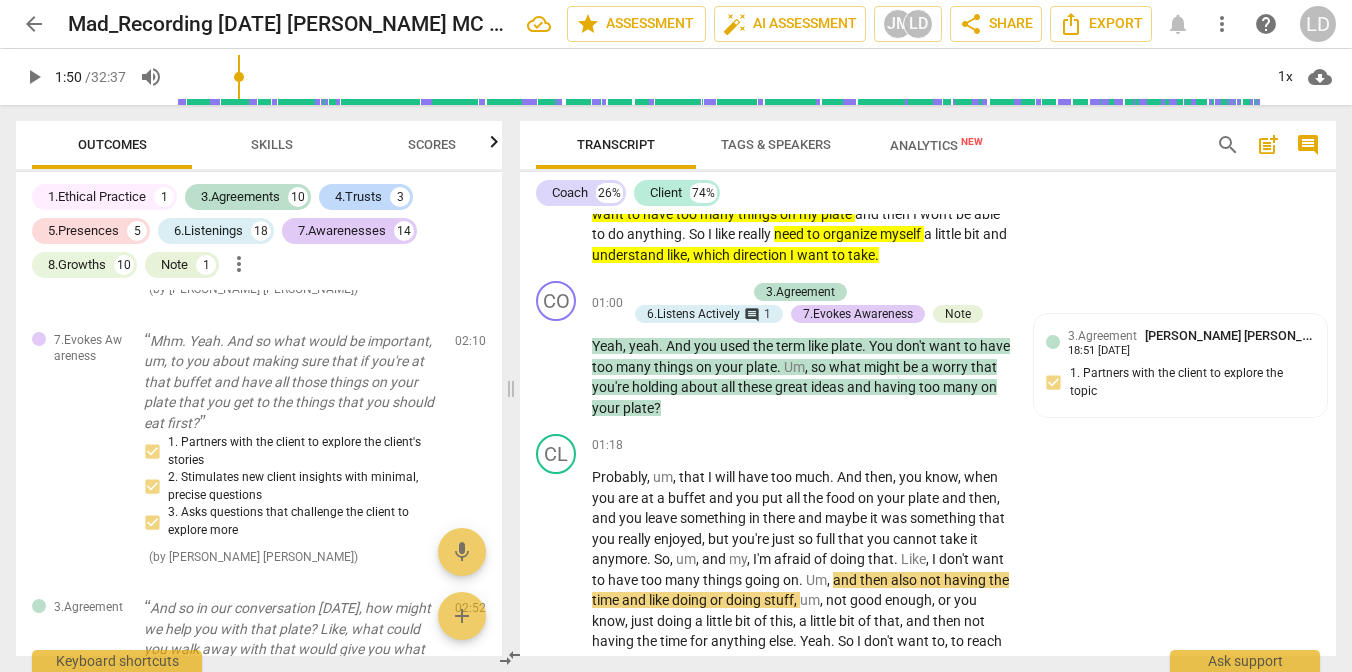 type on "CP: What do you want the plate to look like? CP:" 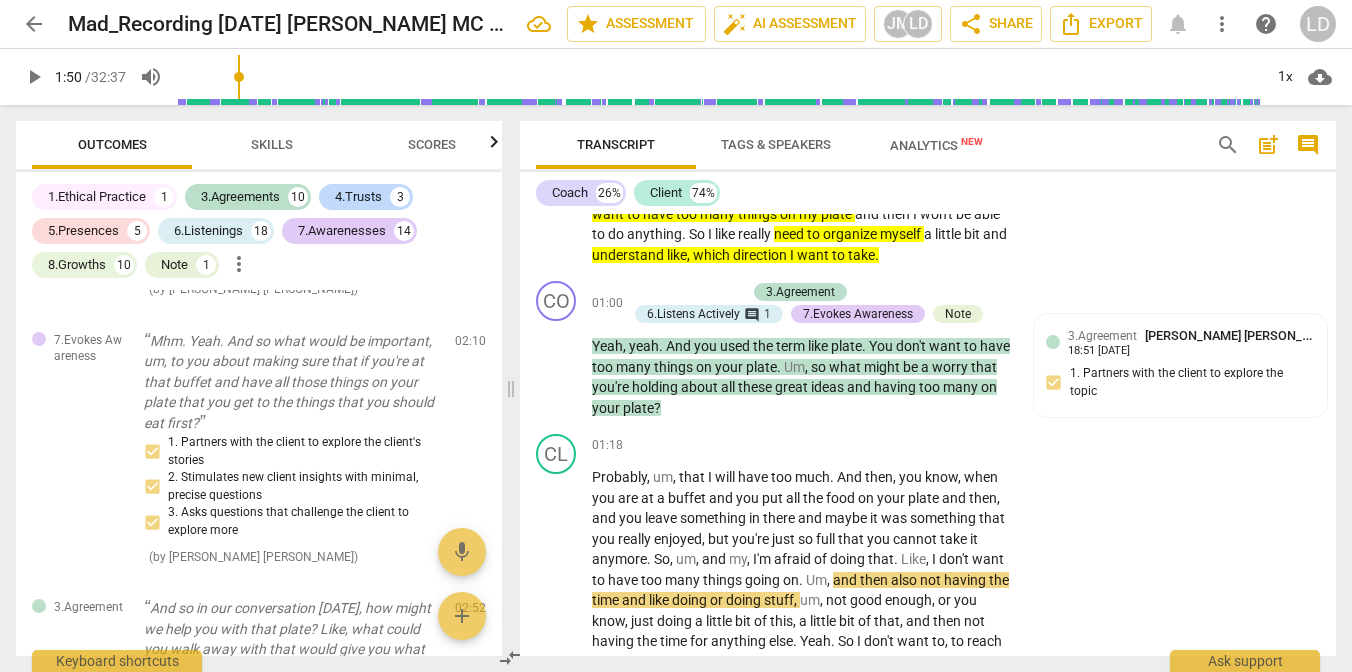 type on "CP: What do you want the plate to look like? CP: W" 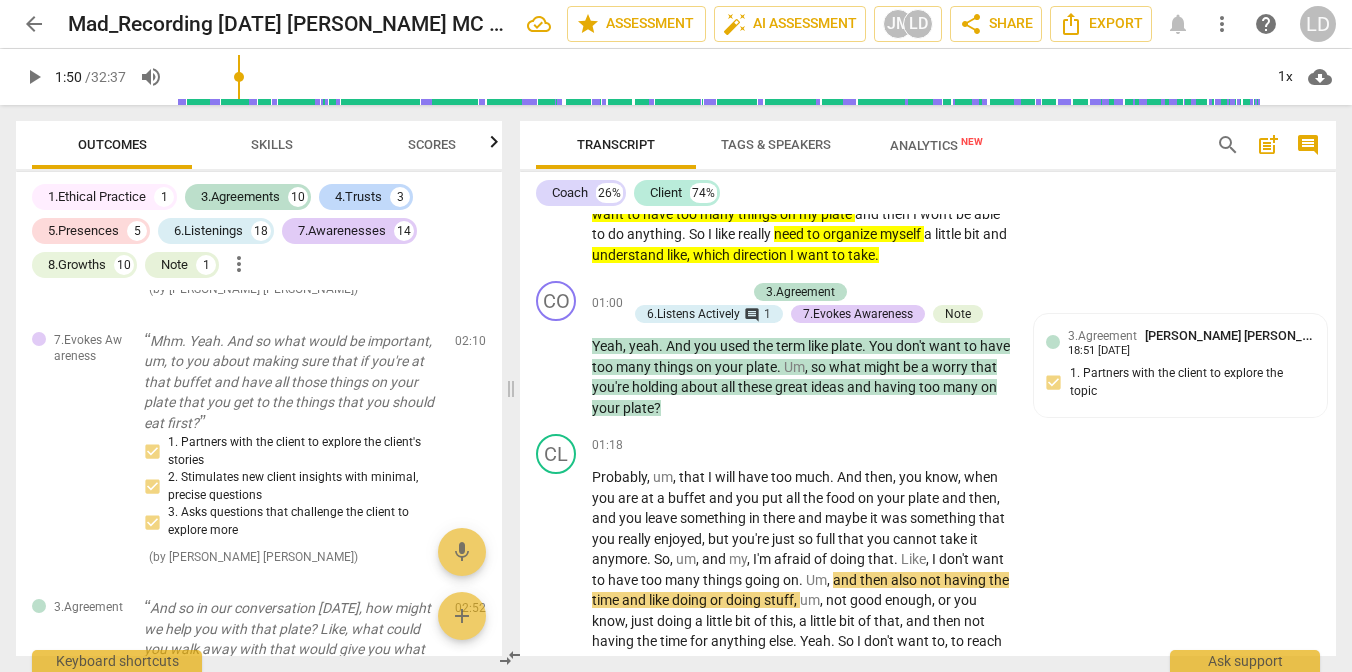 type on "CP: What do you want the plate to look like? CP: W" 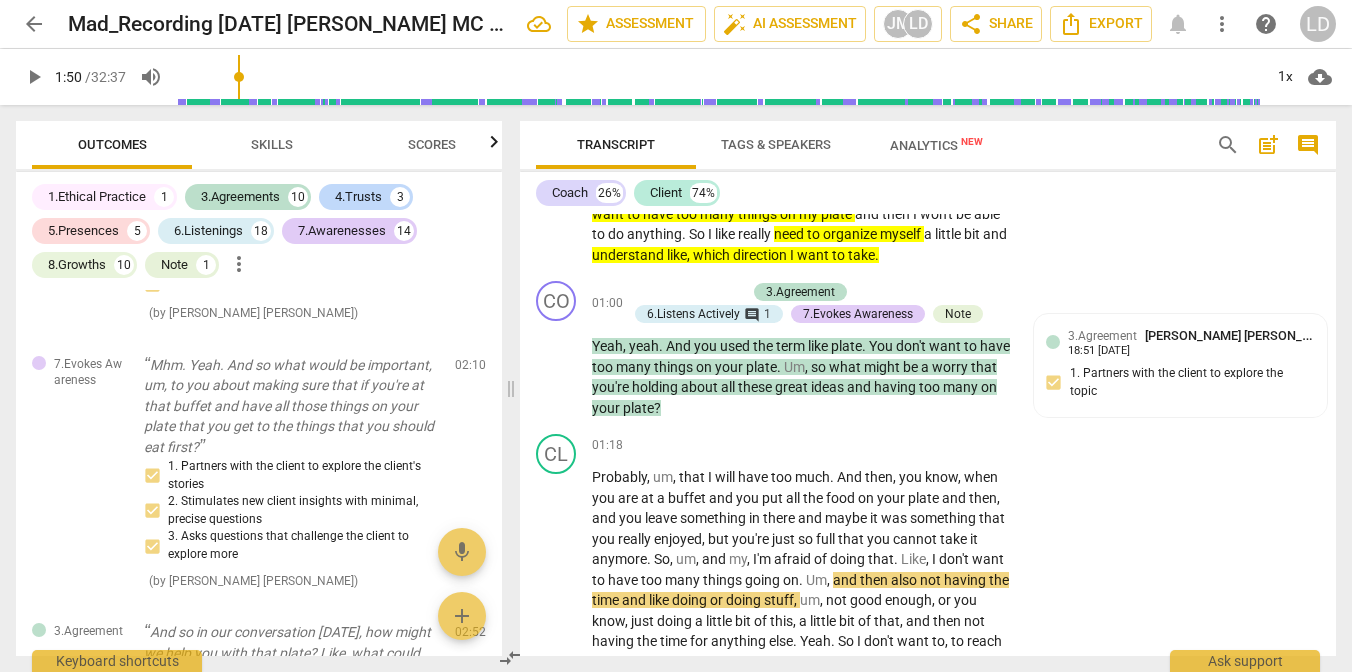 type on "CP: What do you want the plate to look like? CP: What would the plate look li" 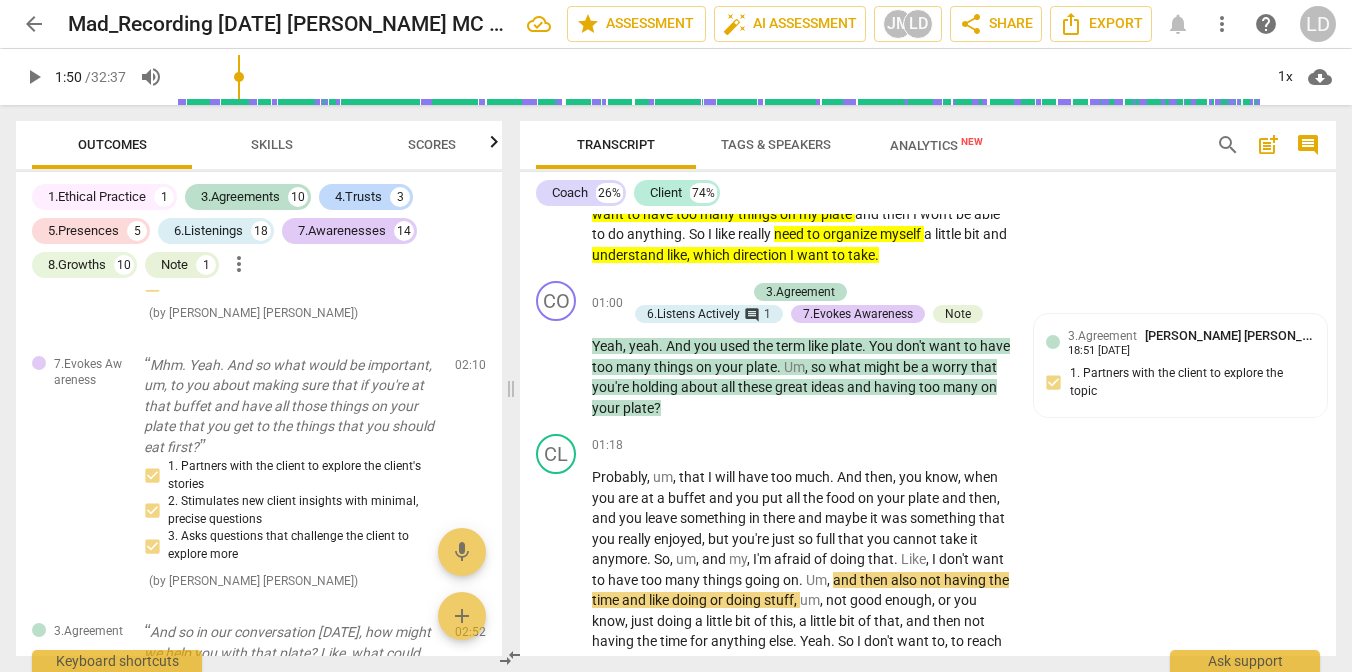 type on "CP: What do you want the plate to look like? CP: What would the plate look like by the end of our c" 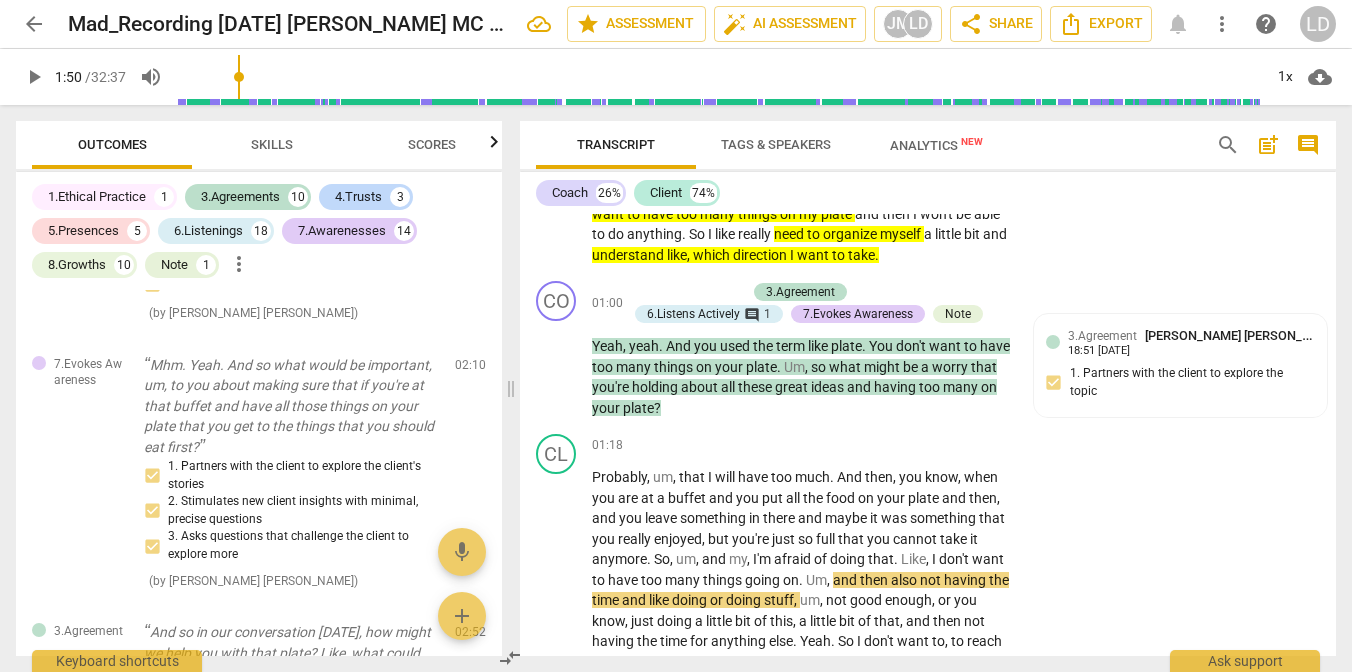 type on "CP: What do you want the plate to look like? CP: What would the plate look like by the end of our c" 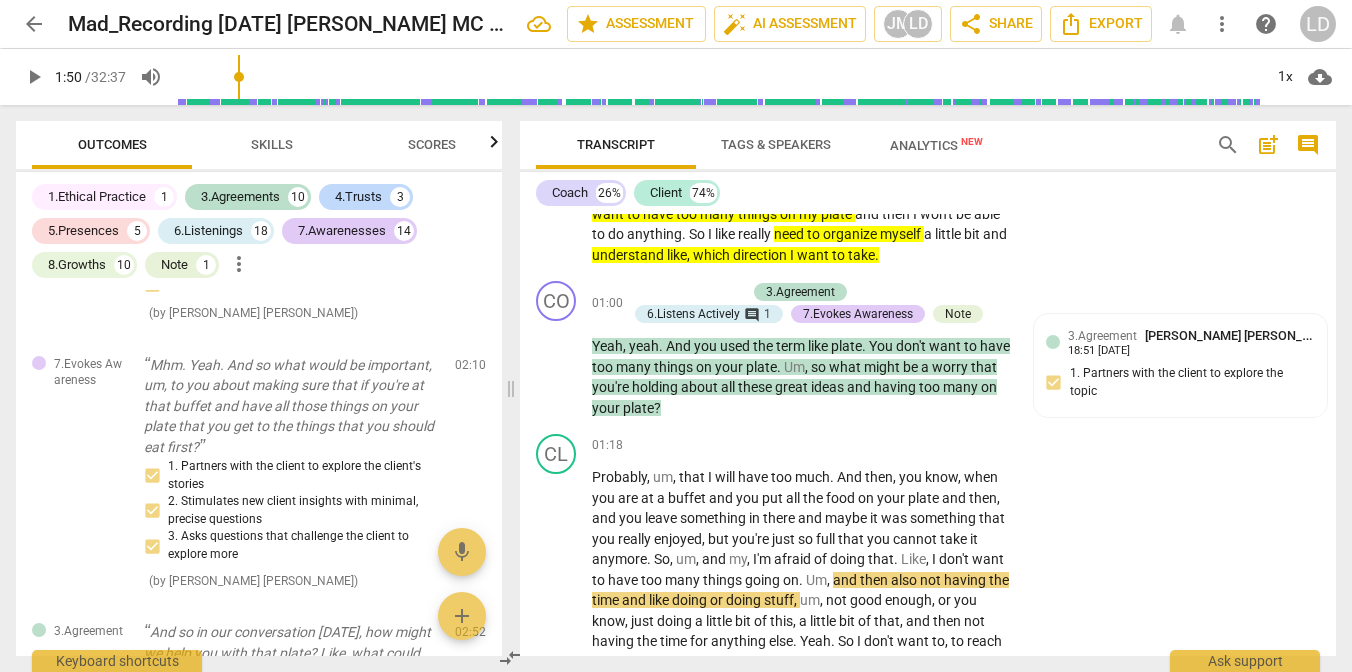 scroll, scrollTop: 164, scrollLeft: 0, axis: vertical 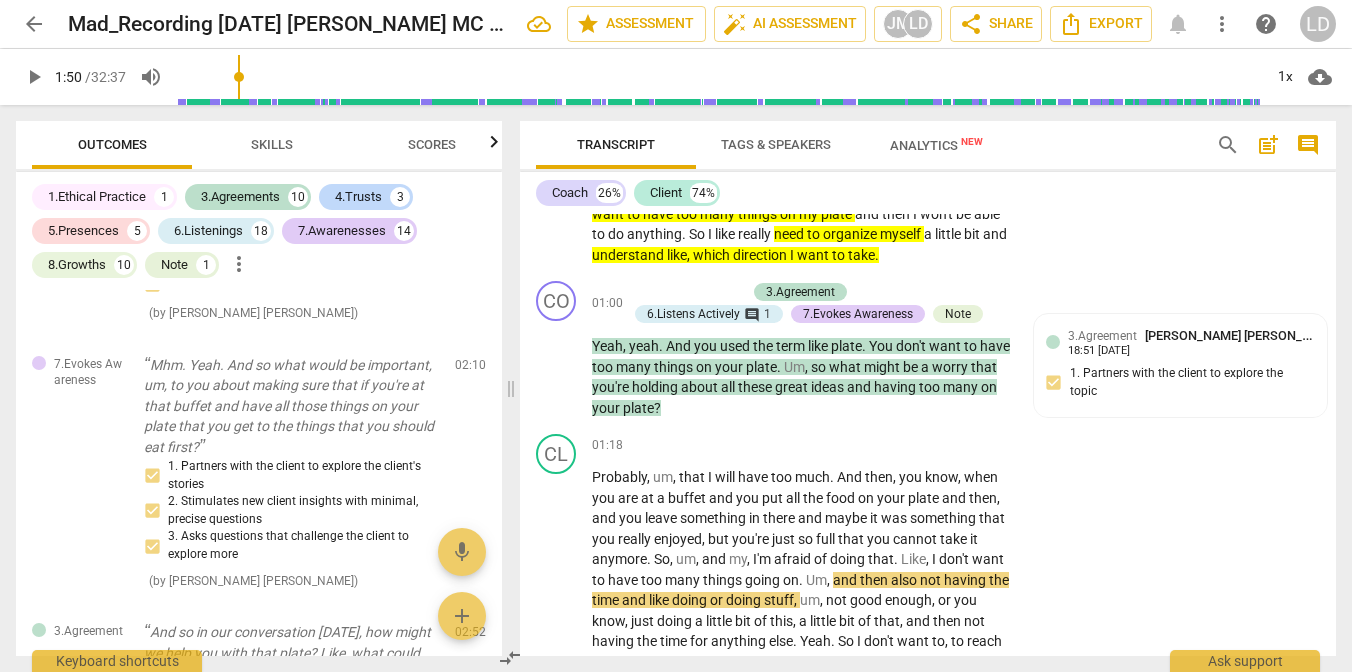 click on "check_circle" at bounding box center (439, 90) 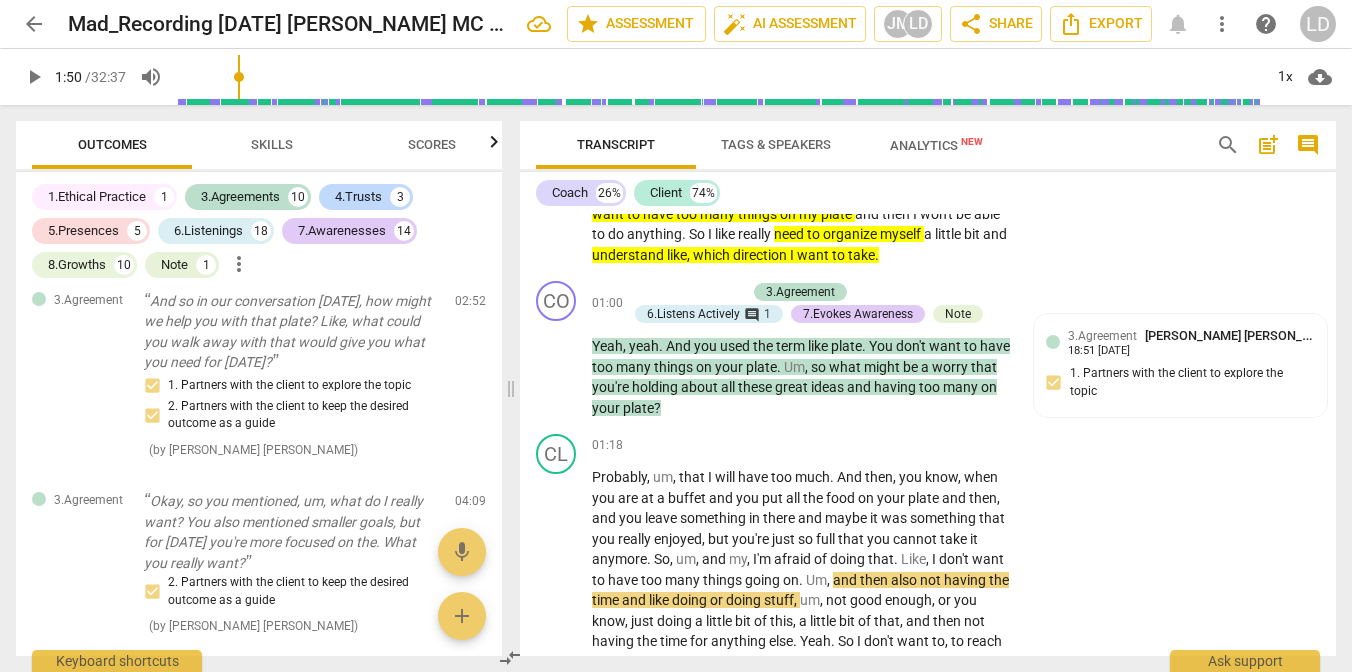 scroll, scrollTop: 1757, scrollLeft: 0, axis: vertical 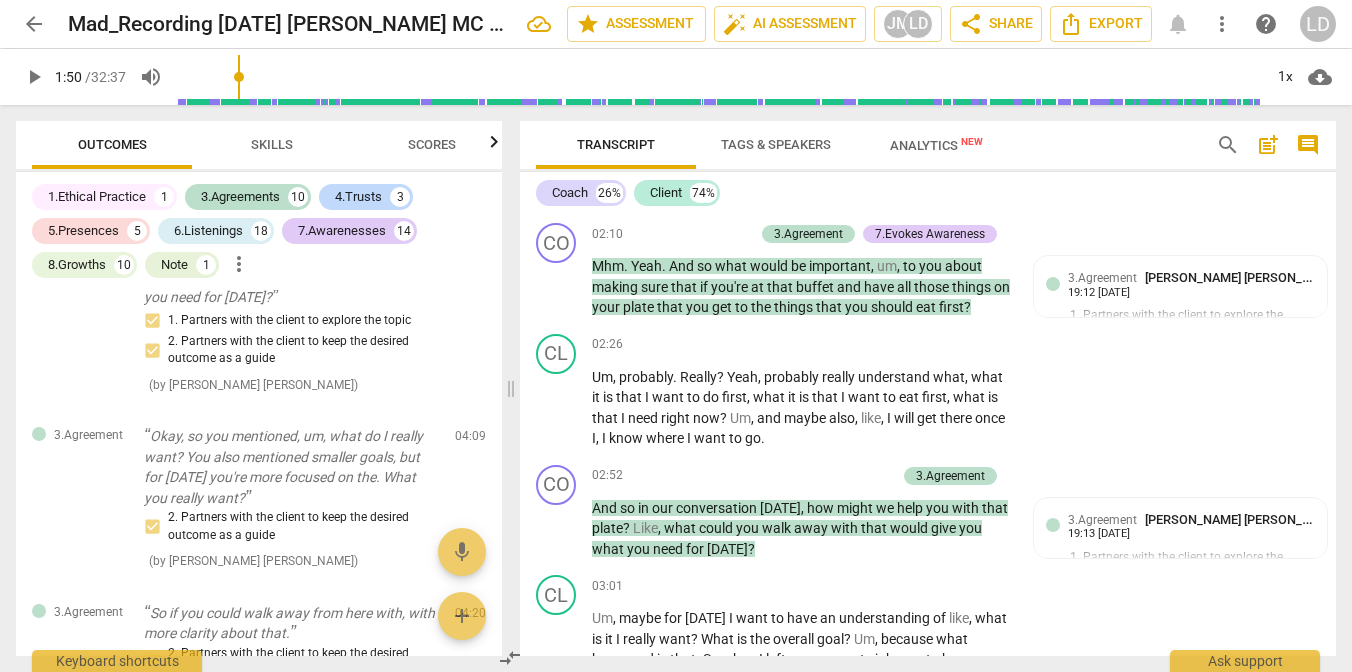 drag, startPoint x: 730, startPoint y: 351, endPoint x: 883, endPoint y: 346, distance: 153.08168 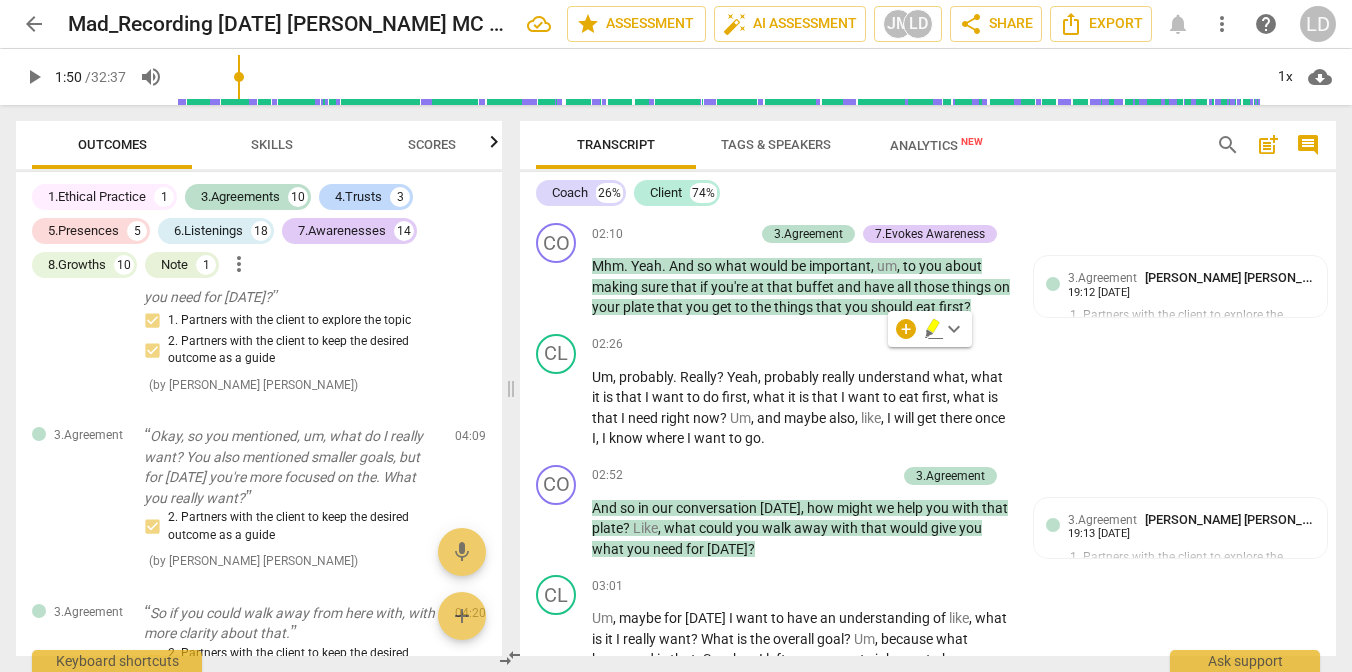 click 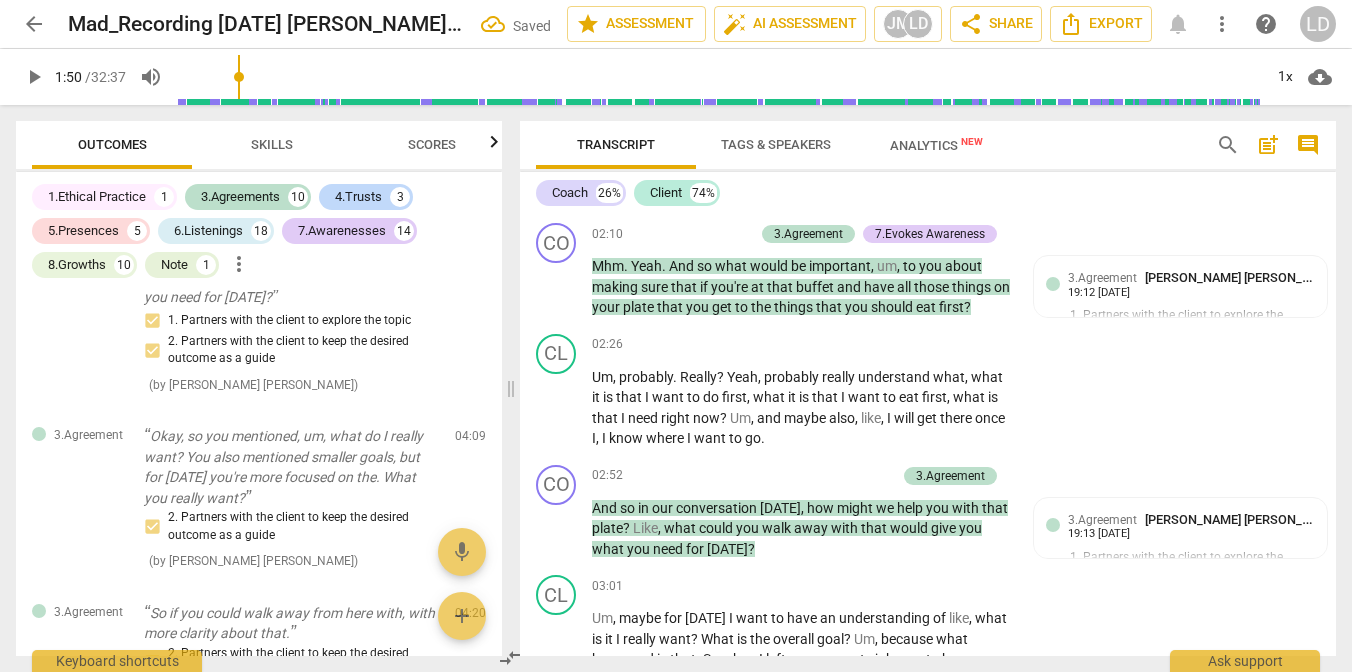 drag, startPoint x: 627, startPoint y: 323, endPoint x: 986, endPoint y: 327, distance: 359.02228 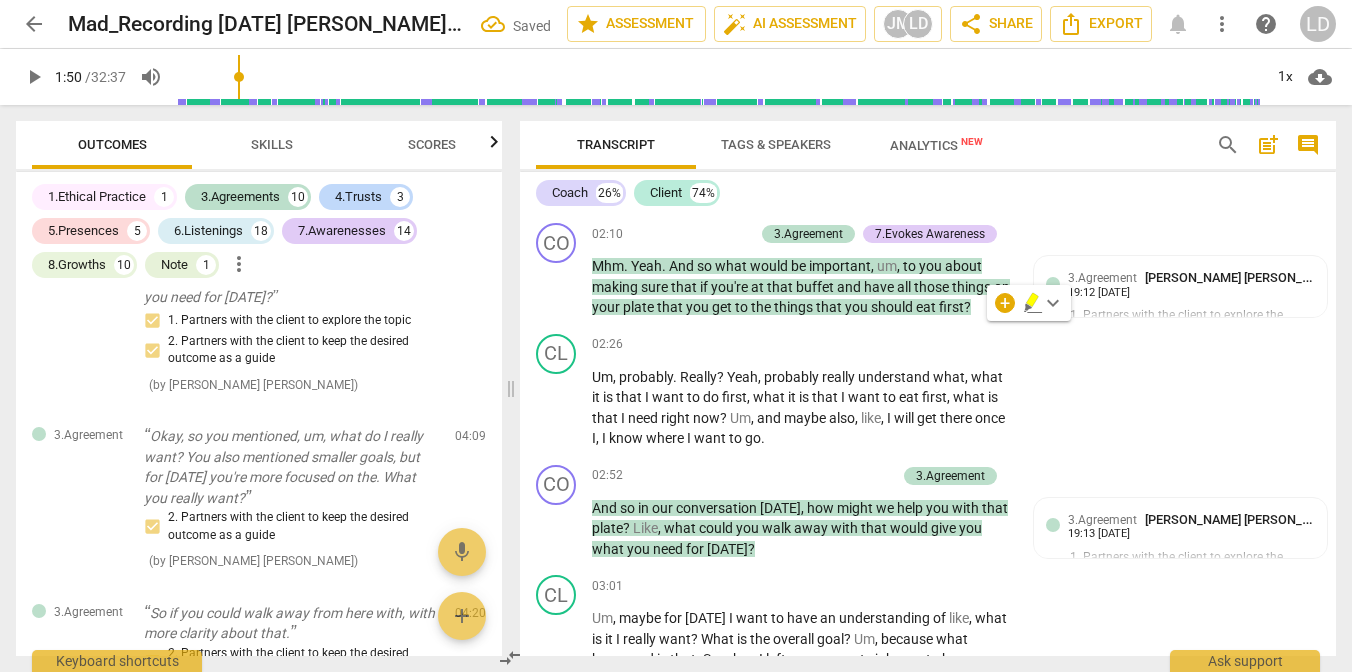 click 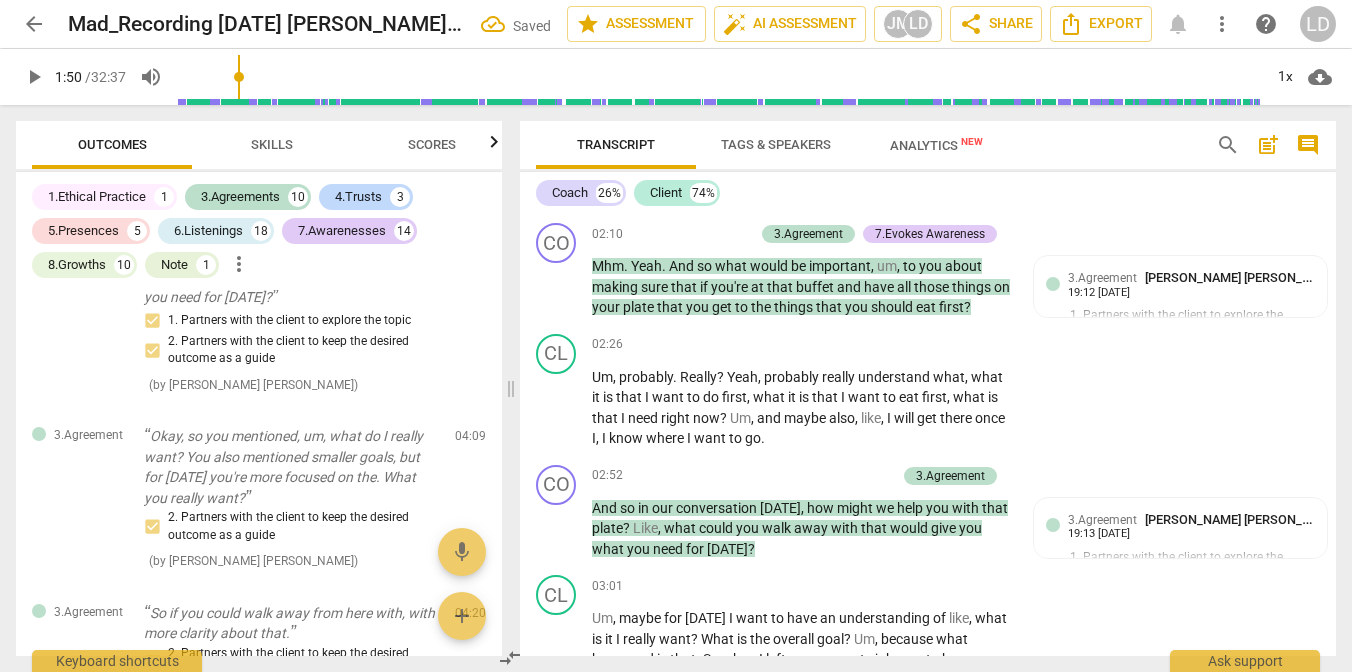 drag, startPoint x: 739, startPoint y: 378, endPoint x: 865, endPoint y: 385, distance: 126.1943 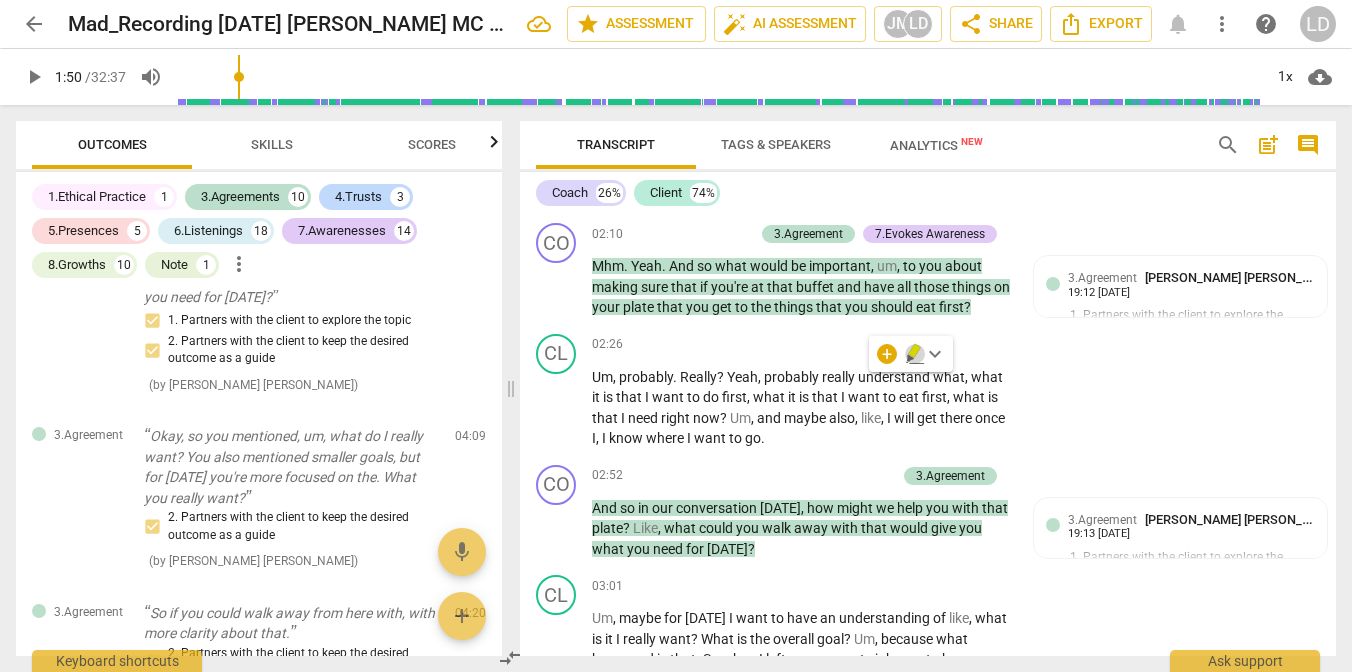 click 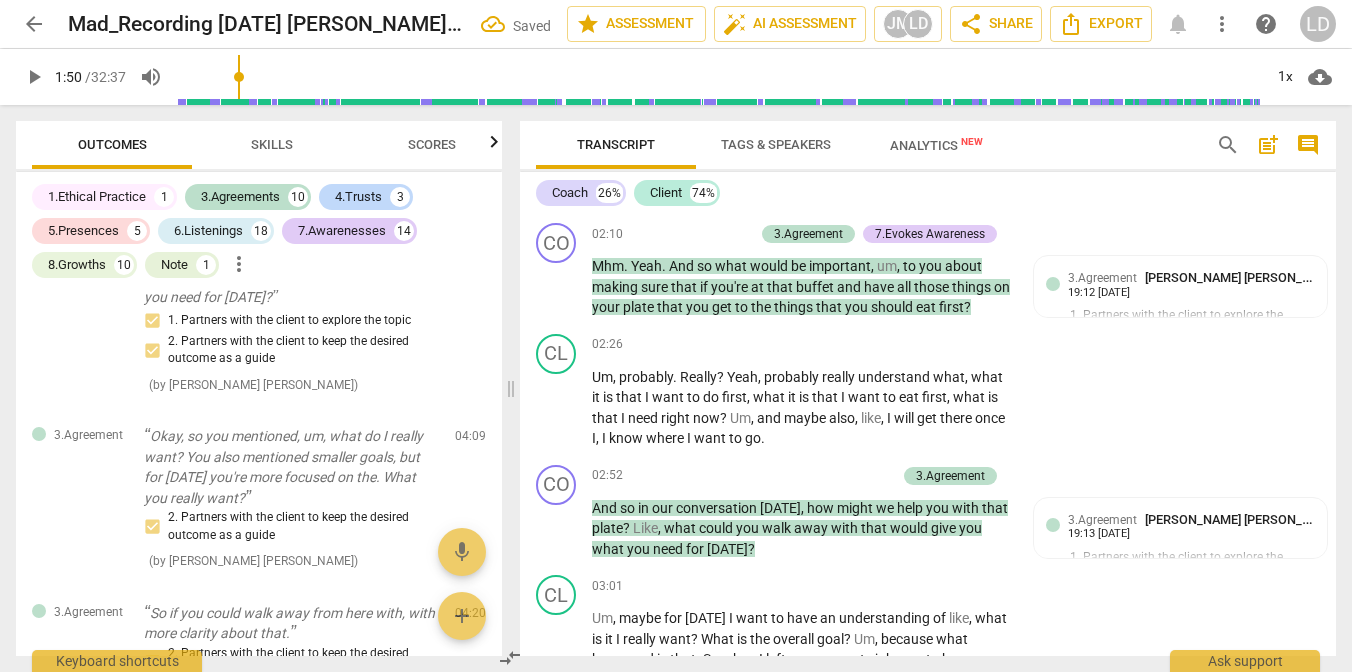 drag, startPoint x: 941, startPoint y: 405, endPoint x: 842, endPoint y: 419, distance: 99.985 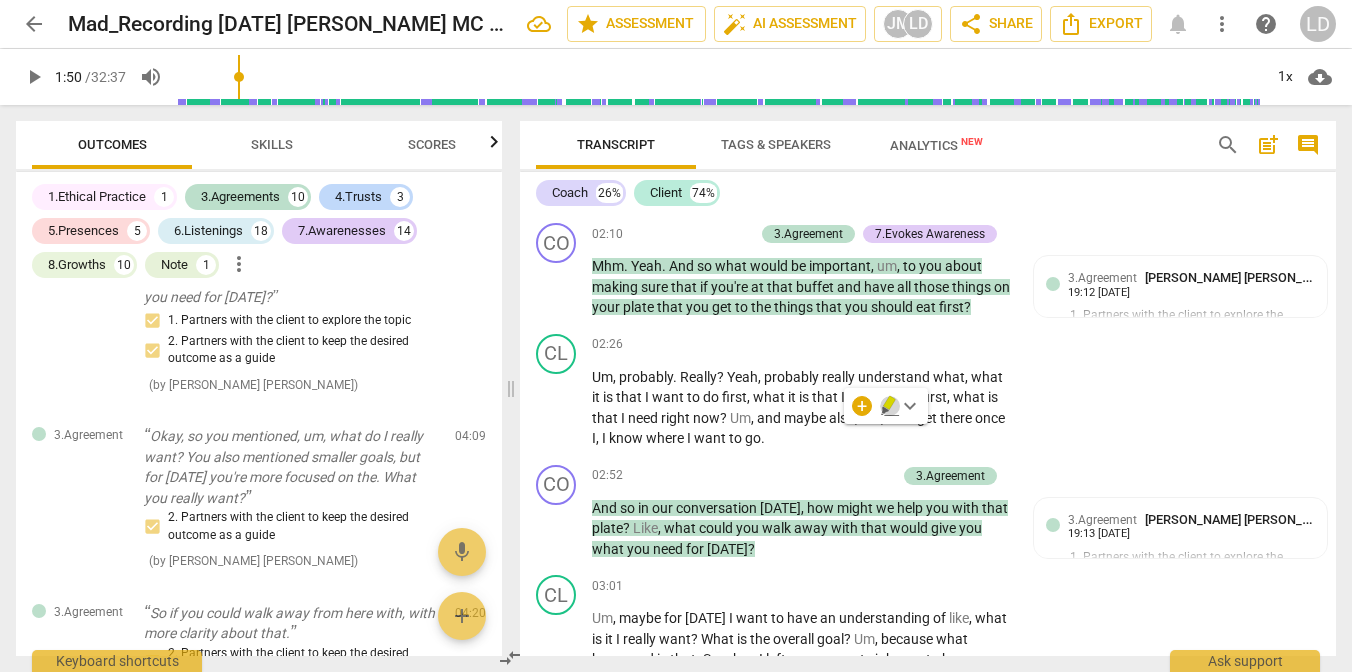 click 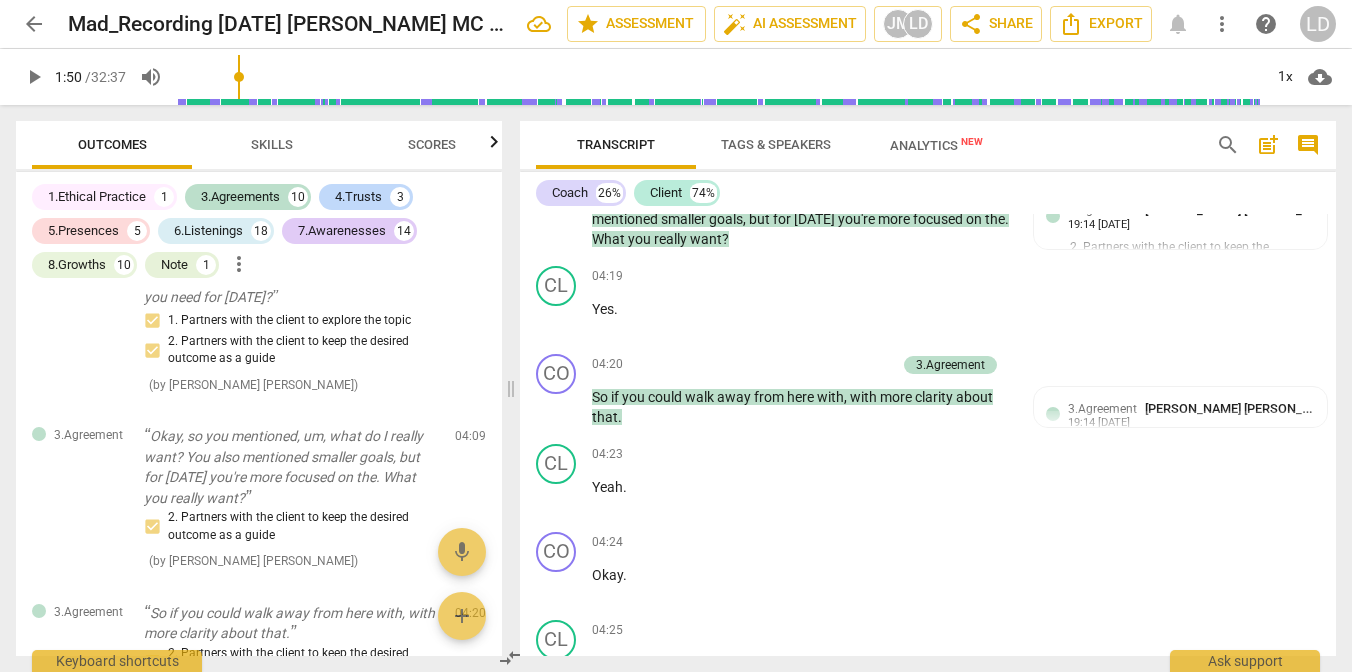 scroll, scrollTop: 1785, scrollLeft: 0, axis: vertical 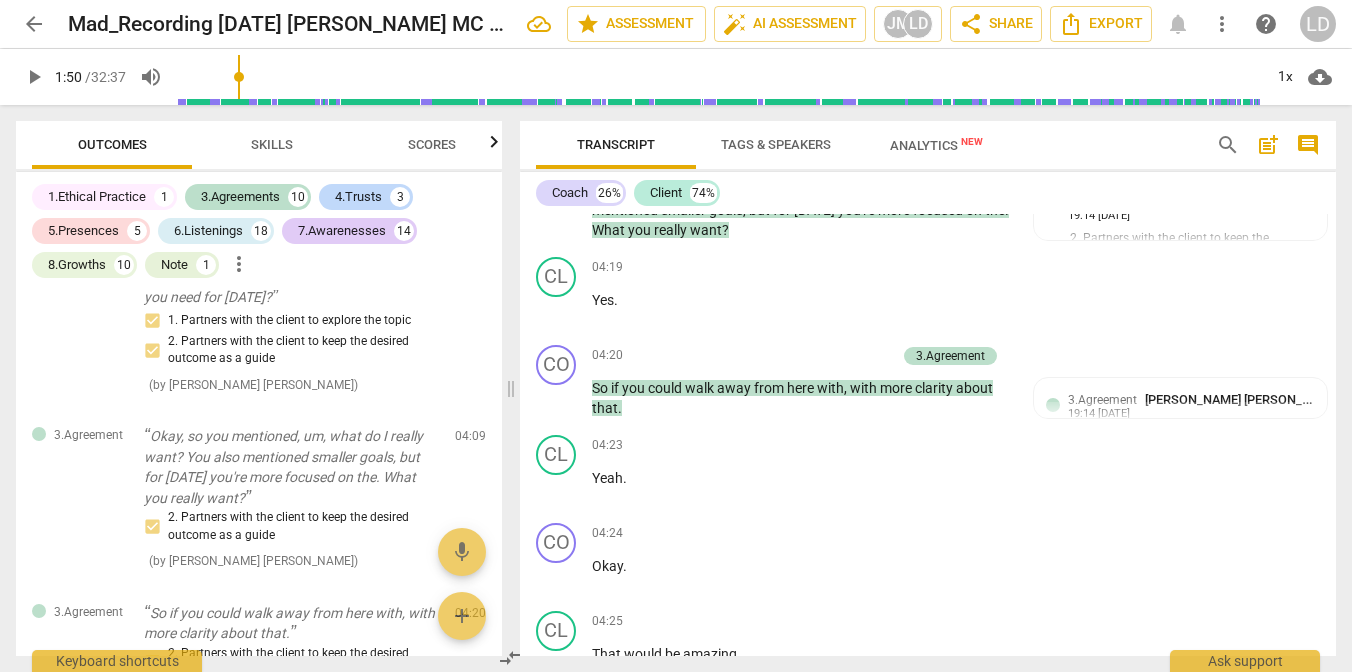 drag, startPoint x: 755, startPoint y: 262, endPoint x: 818, endPoint y: 278, distance: 65 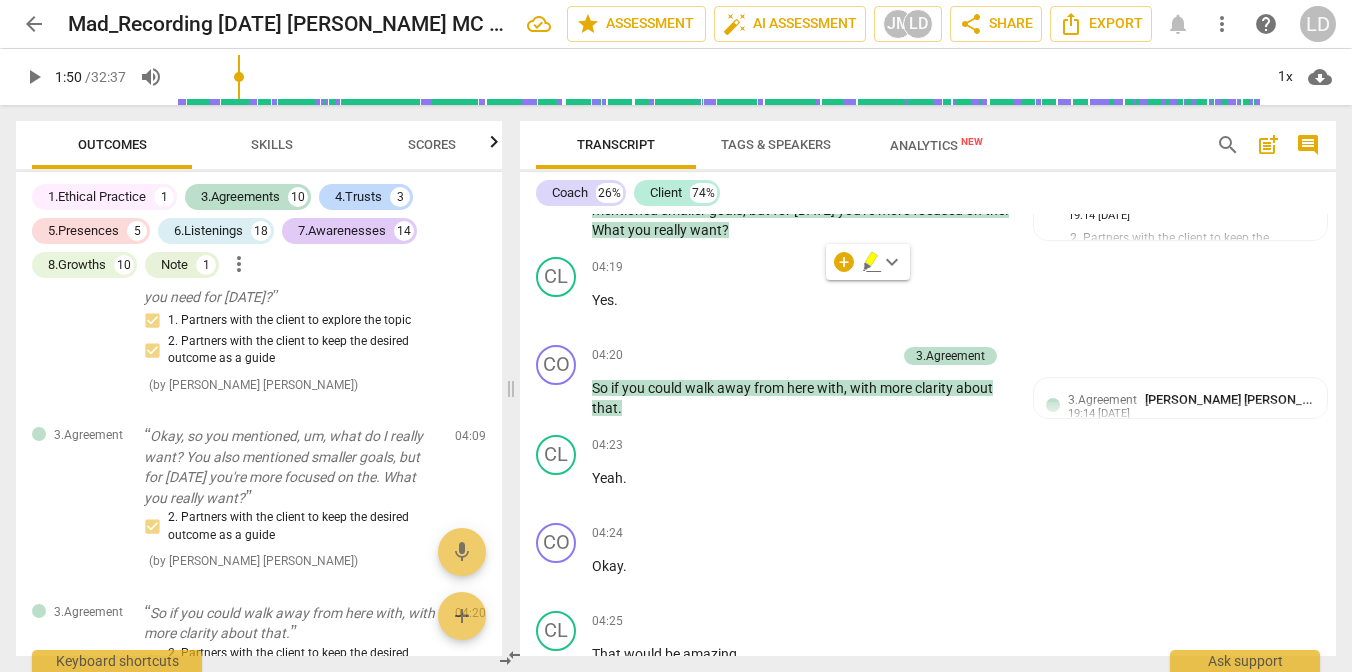 click 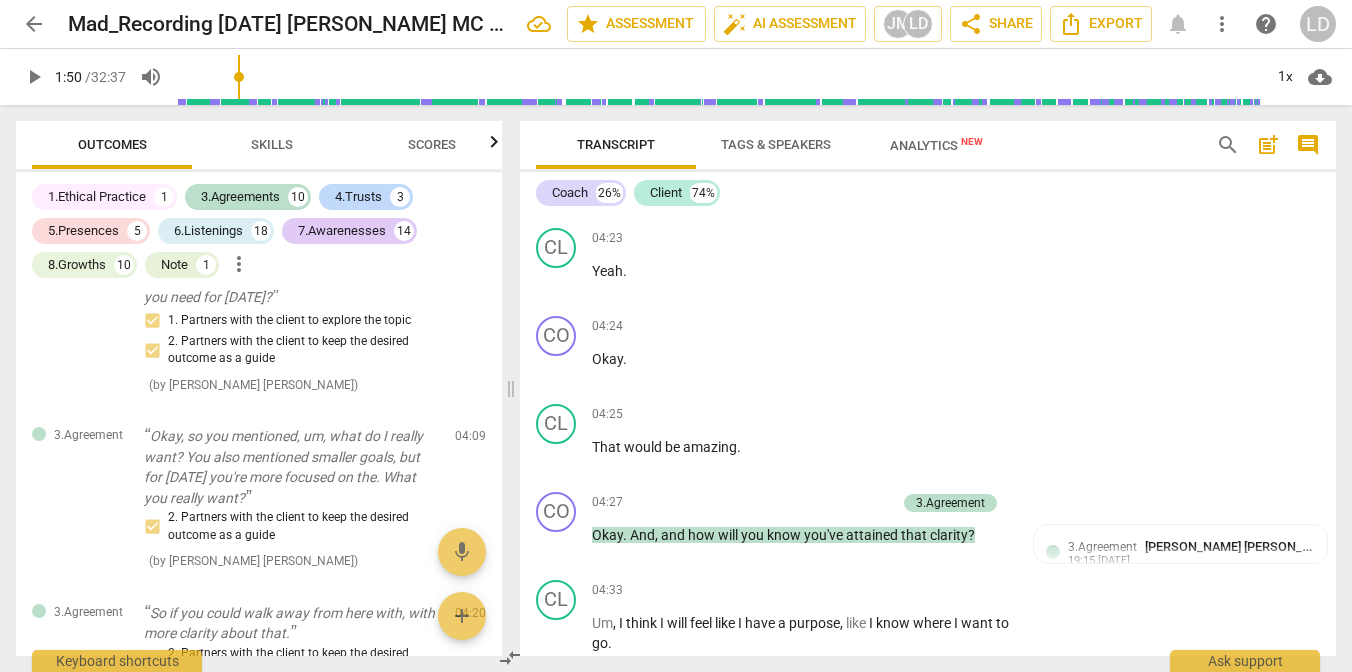 scroll, scrollTop: 2024, scrollLeft: 0, axis: vertical 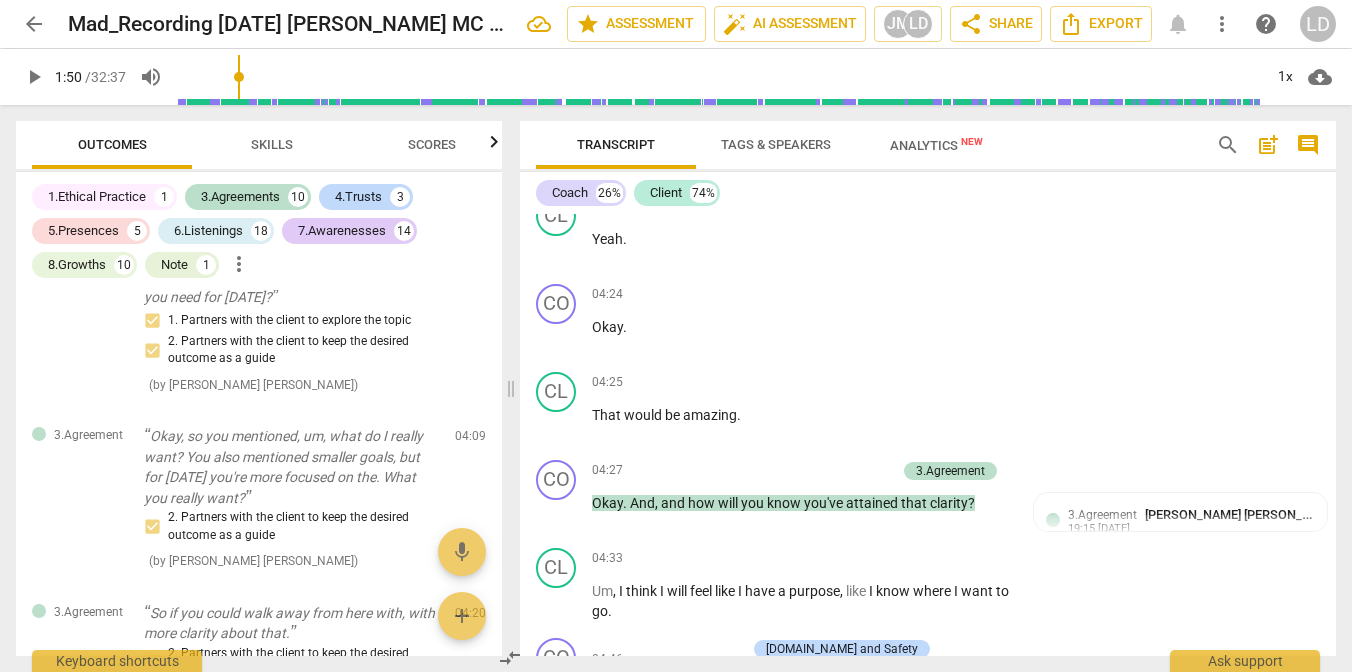drag, startPoint x: 894, startPoint y: 351, endPoint x: 834, endPoint y: 395, distance: 74.404305 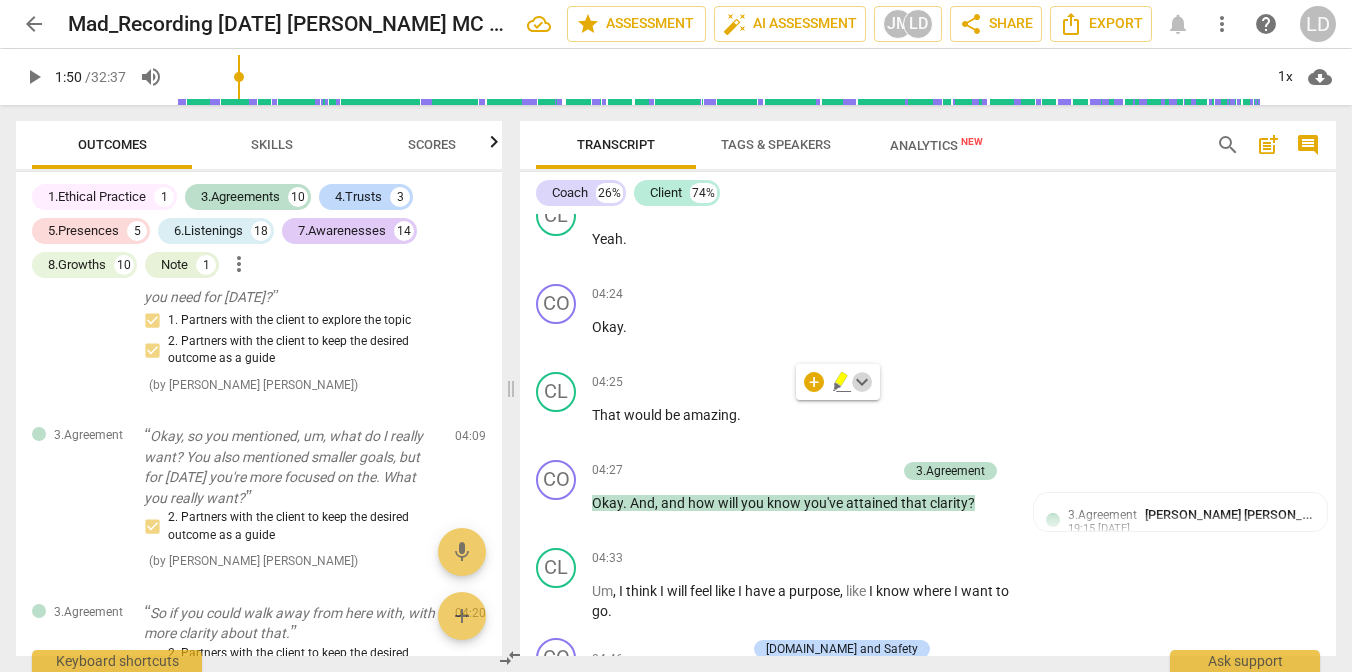 click on "keyboard_arrow_down" at bounding box center (862, 382) 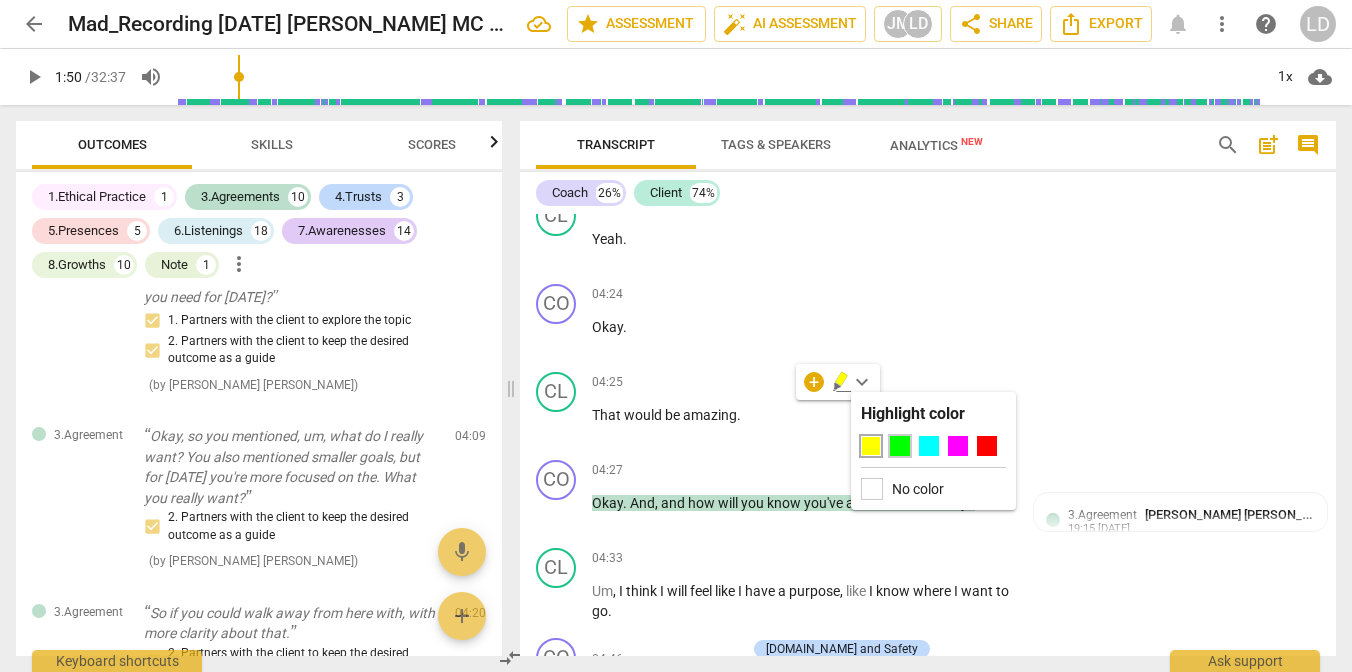 click at bounding box center (900, 446) 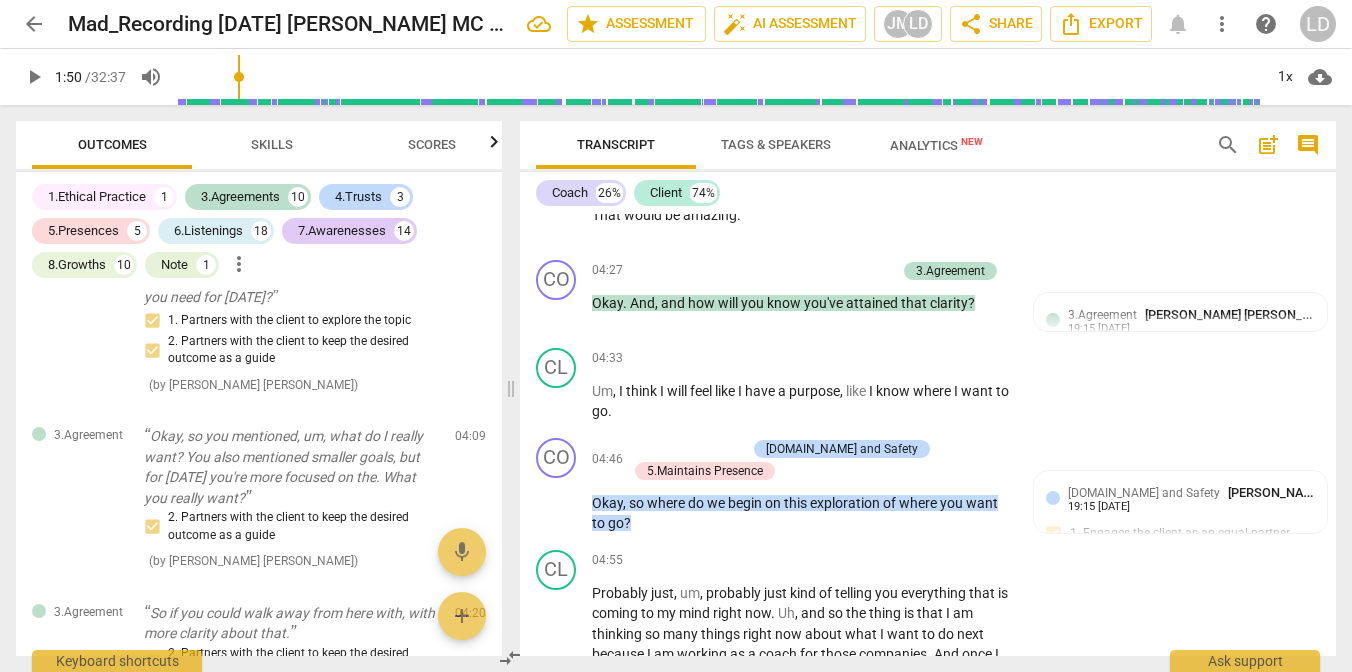 scroll, scrollTop: 2225, scrollLeft: 0, axis: vertical 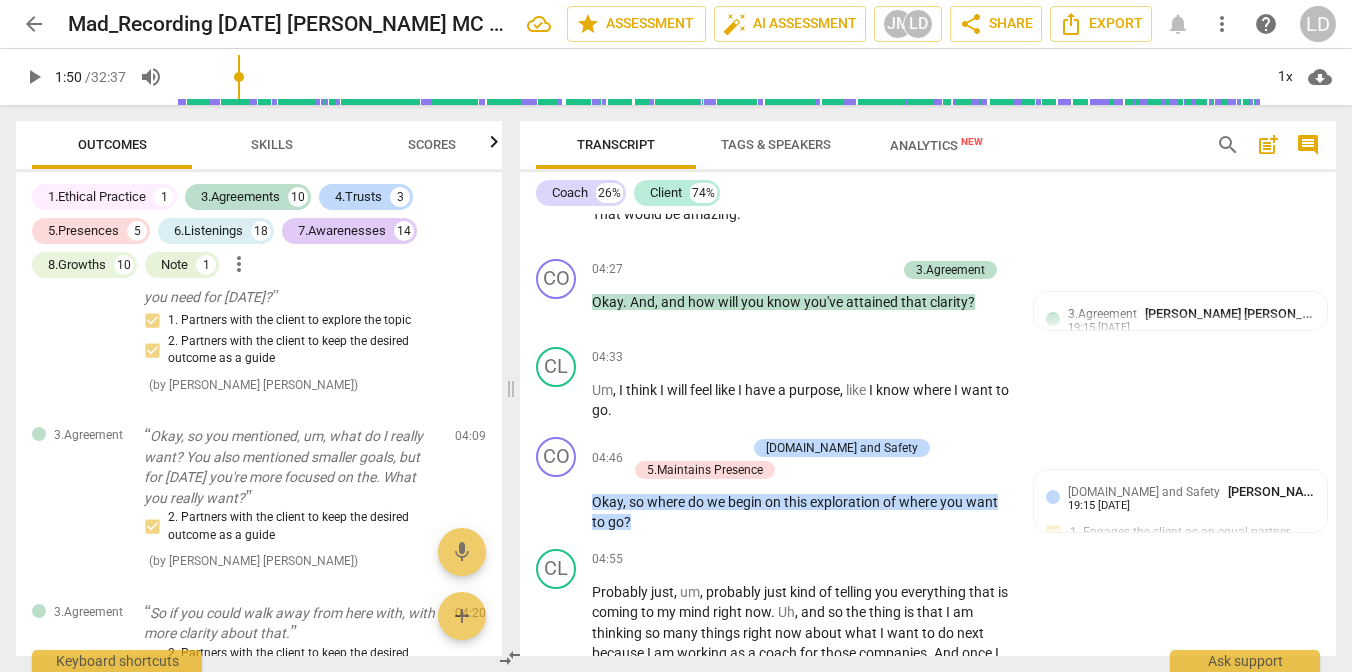 click on "Yes" at bounding box center [603, -140] 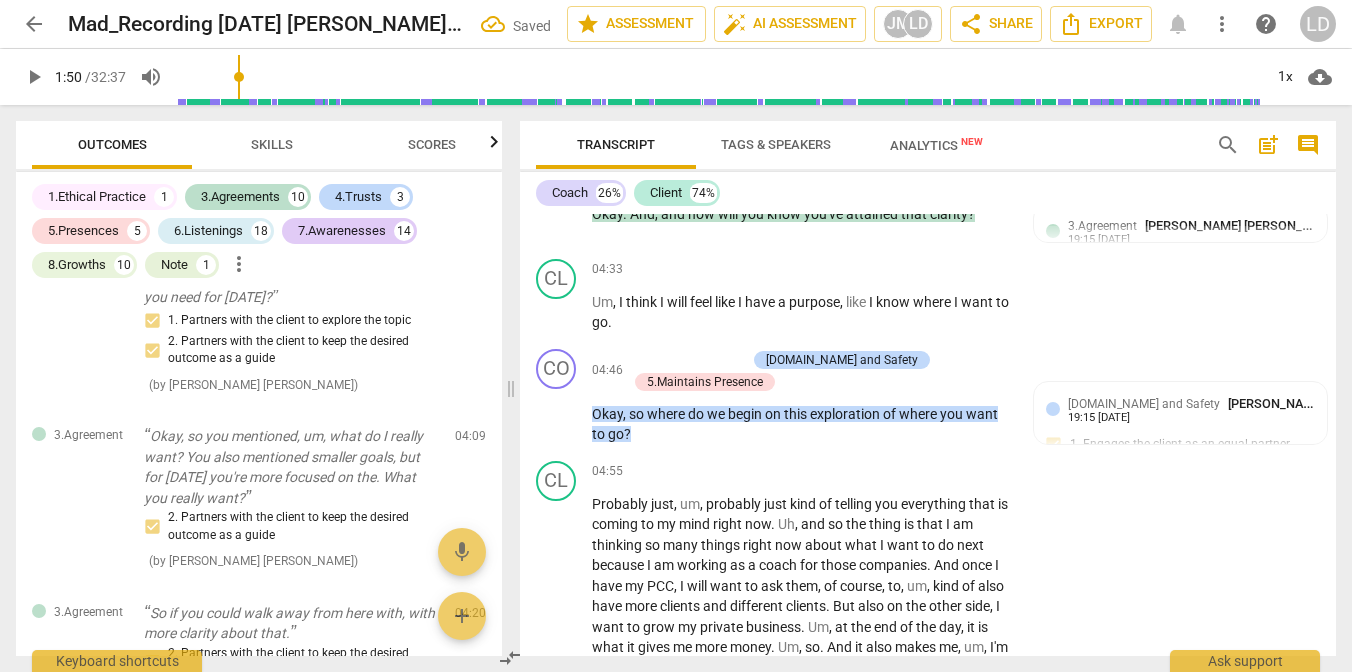 scroll, scrollTop: 2248, scrollLeft: 0, axis: vertical 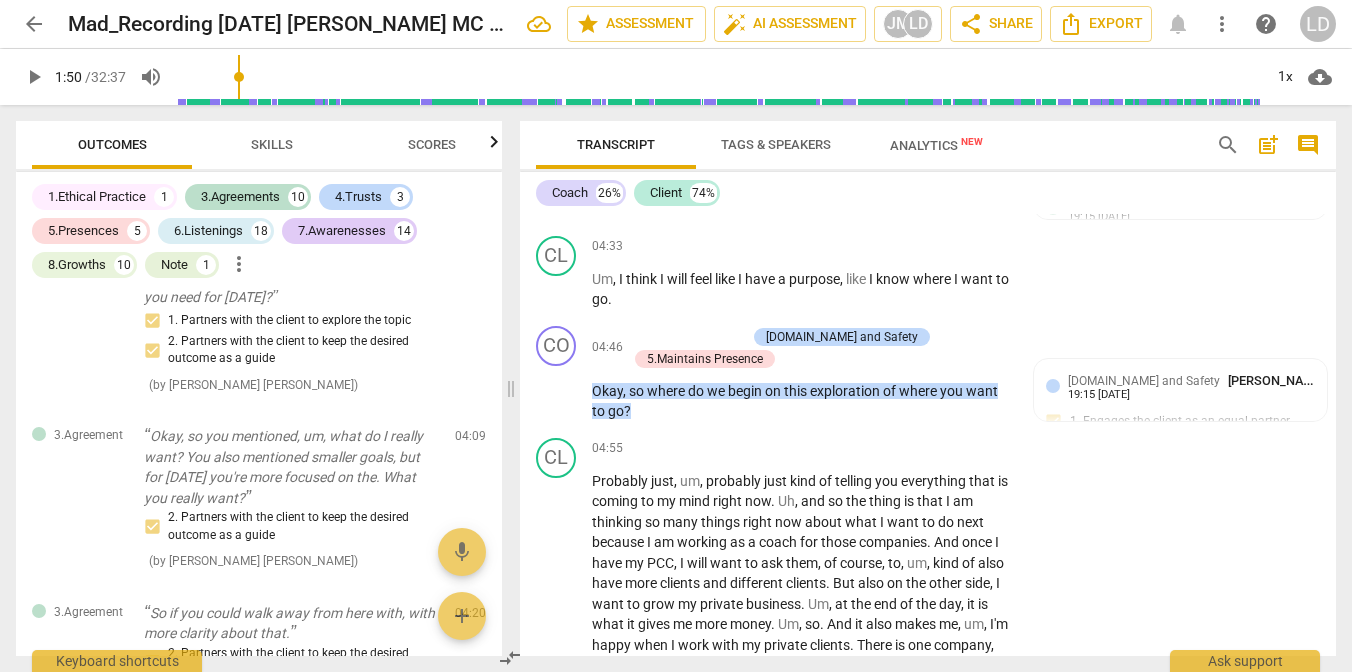 click on "play_arrow pause" at bounding box center (566, -152) 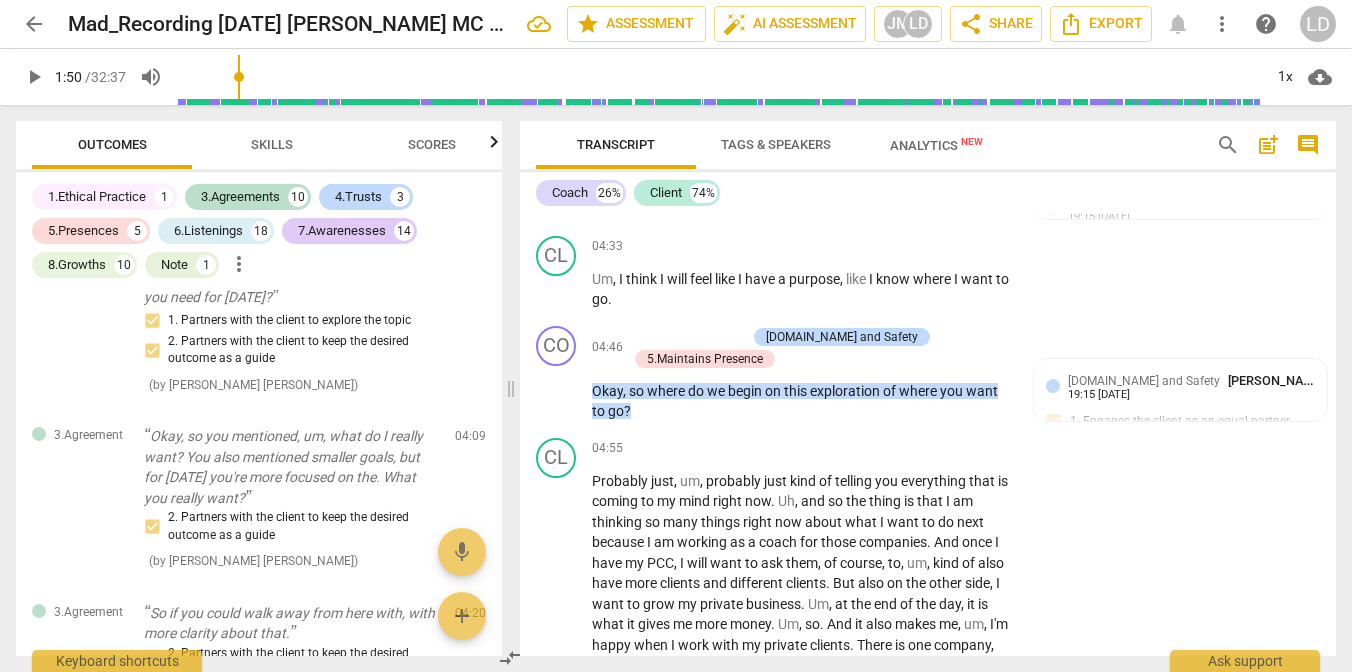 click on "play_arrow pause" at bounding box center [566, -152] 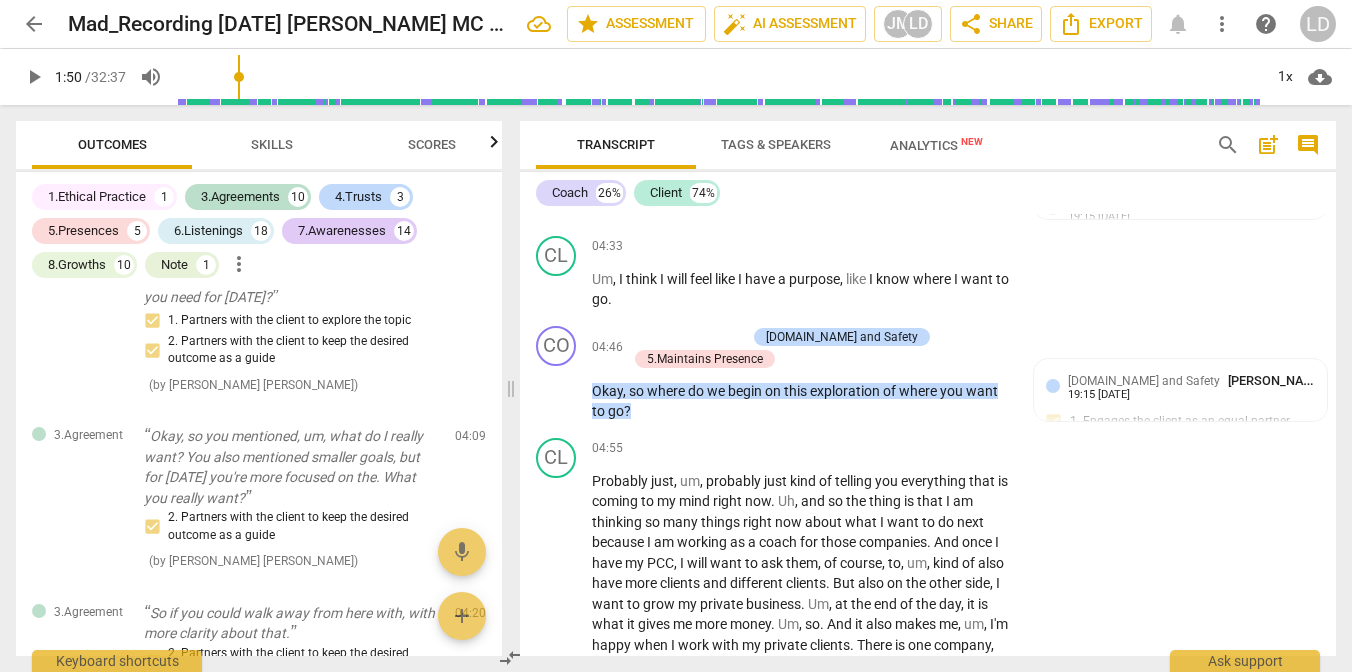click on "So" at bounding box center (601, -163) 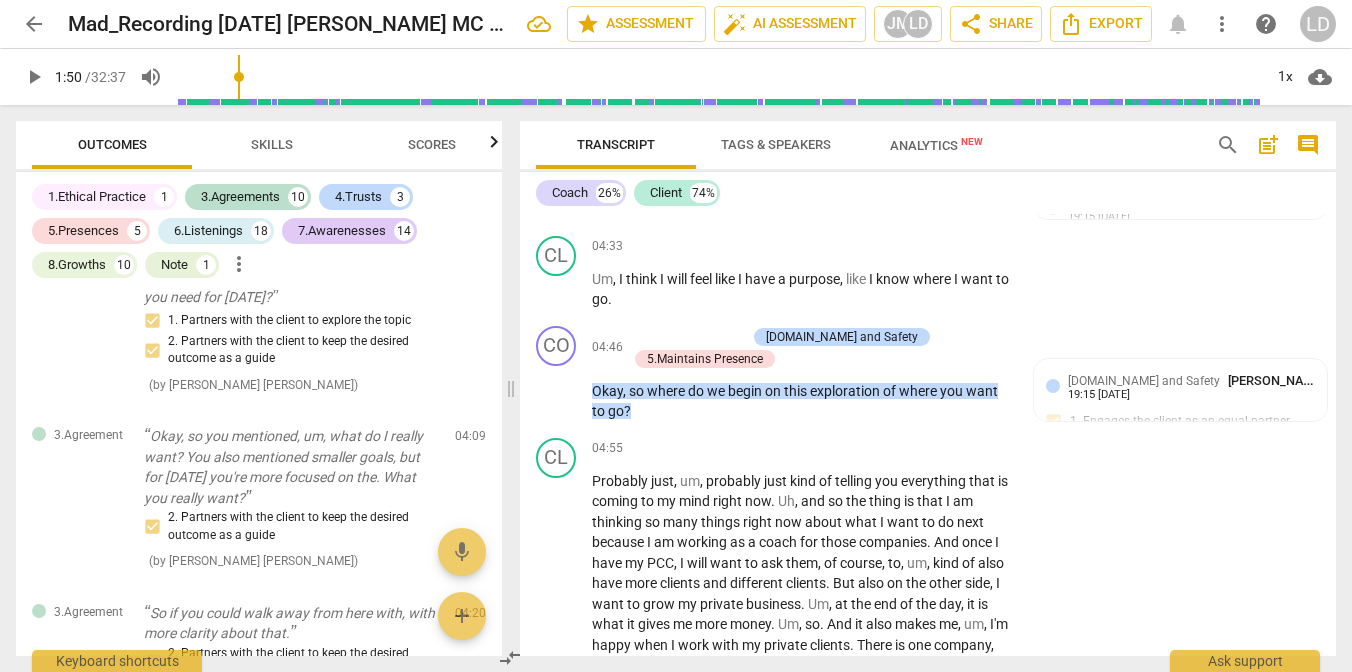 click on "So" at bounding box center [601, -163] 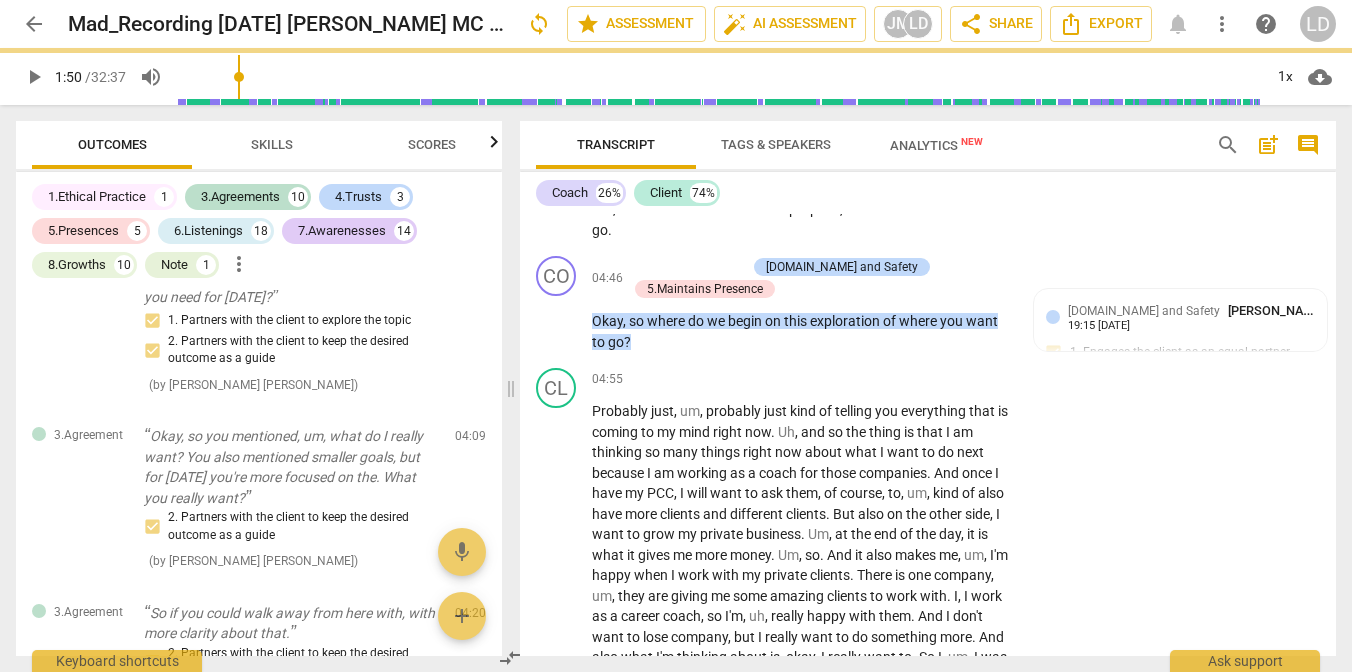 scroll, scrollTop: 2173, scrollLeft: 0, axis: vertical 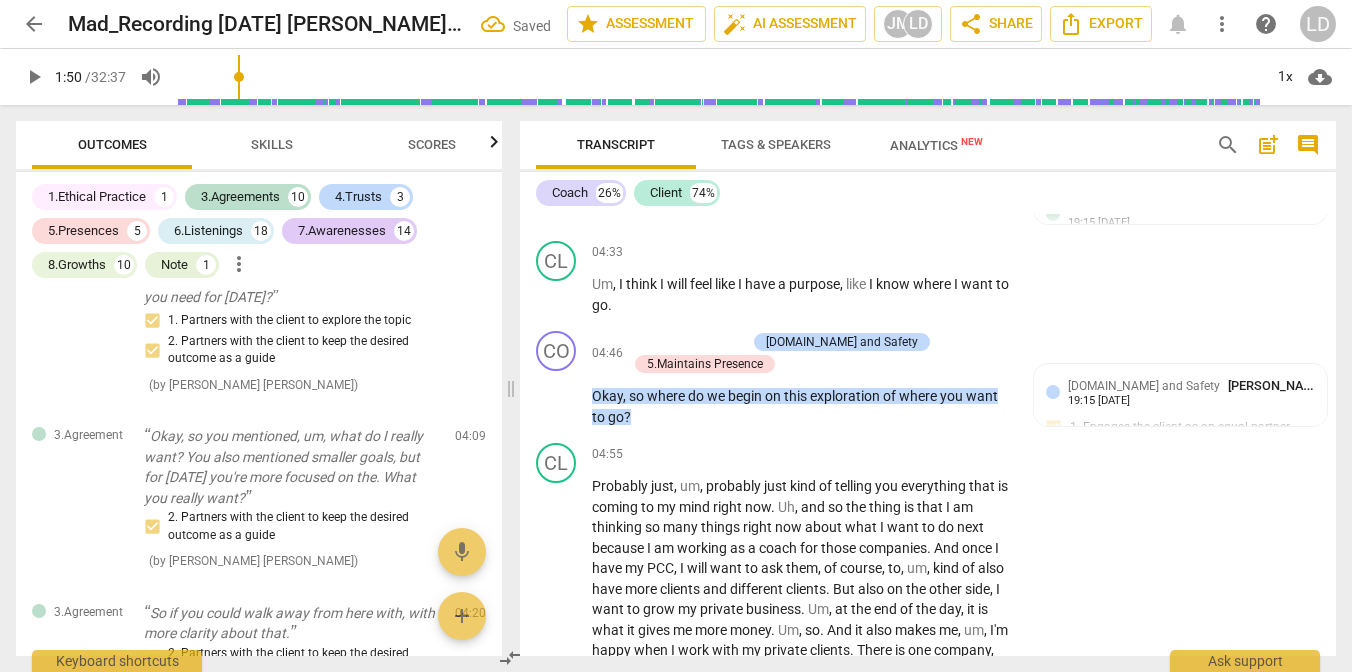 click on "you're" at bounding box center (858, -178) 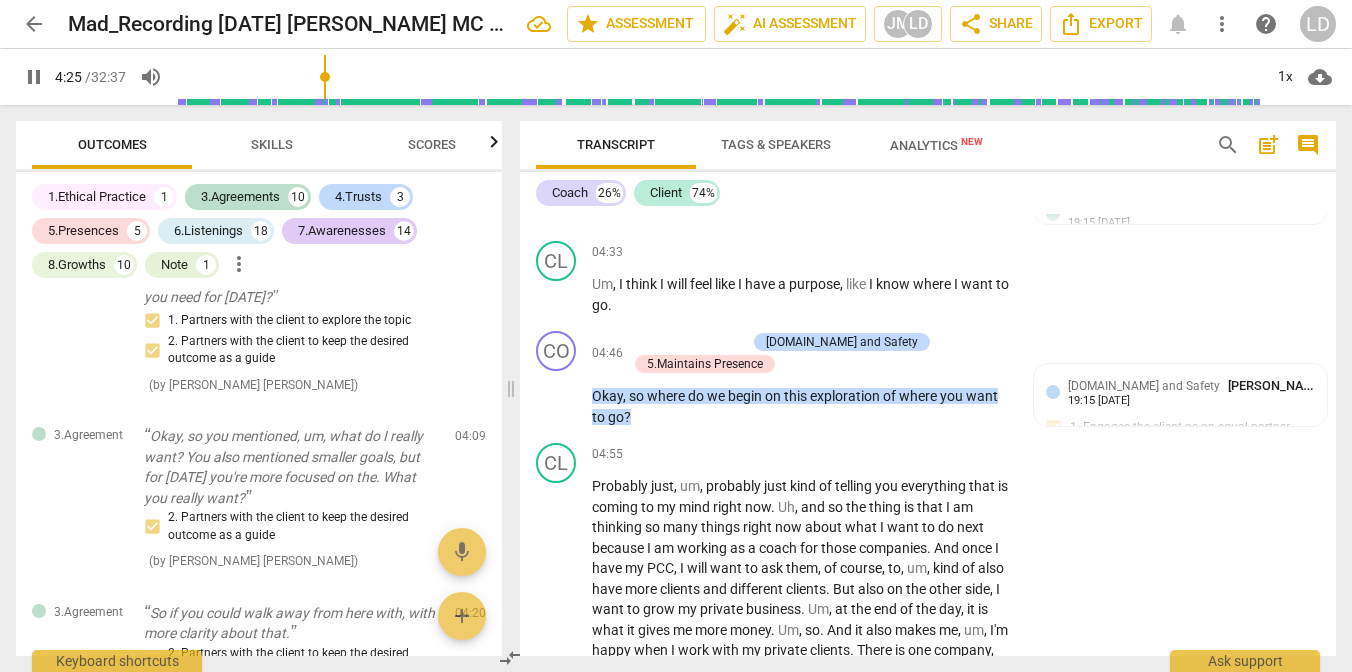 click on "Yeah" at bounding box center [607, -68] 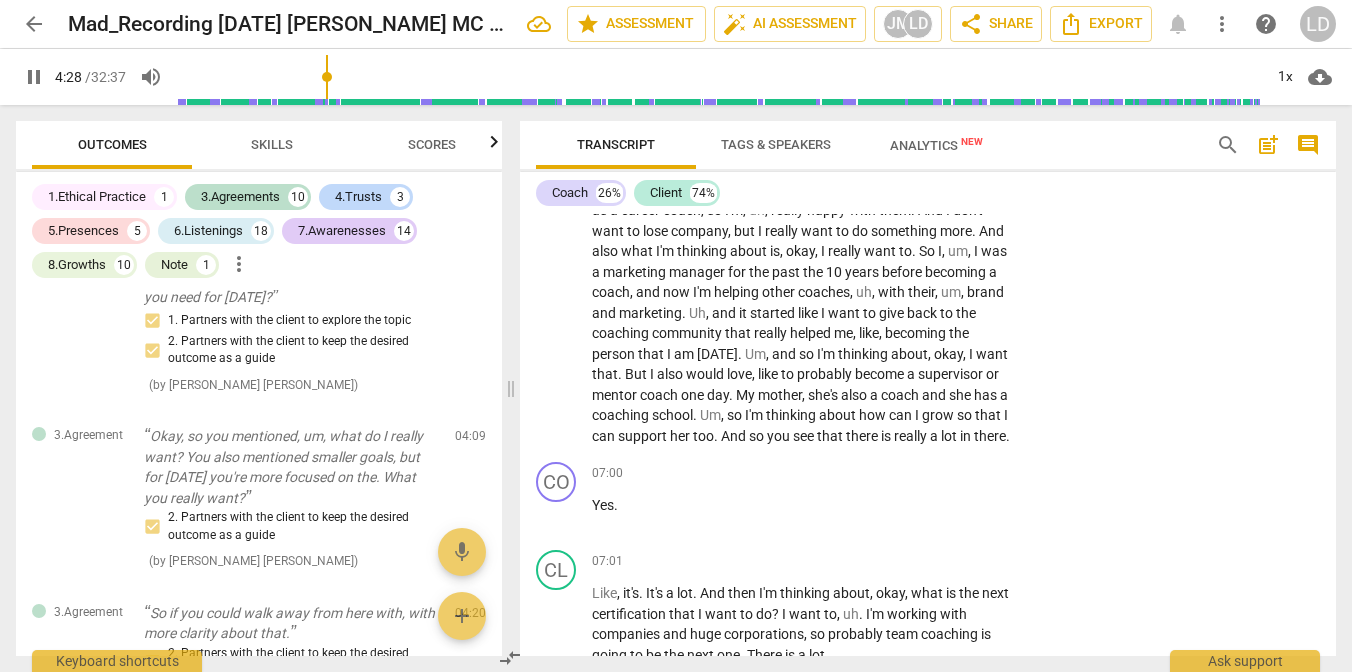 scroll, scrollTop: 2657, scrollLeft: 0, axis: vertical 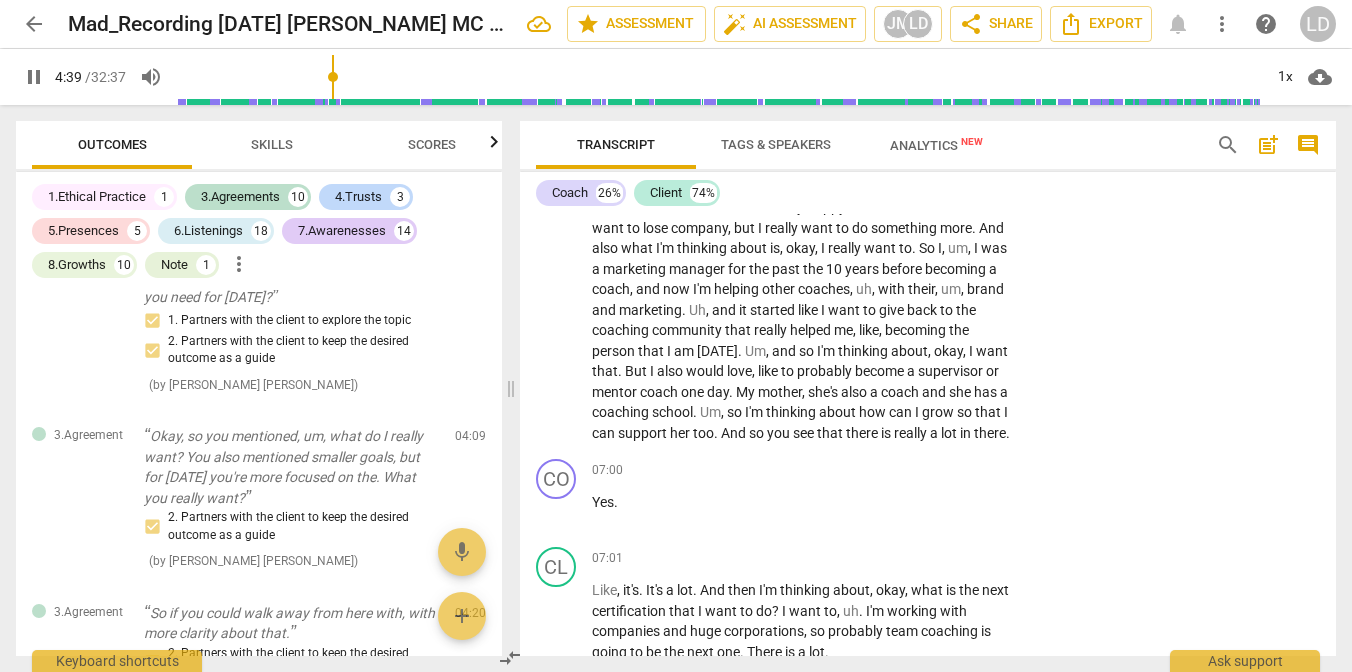 click on "pause" at bounding box center (557, -278) 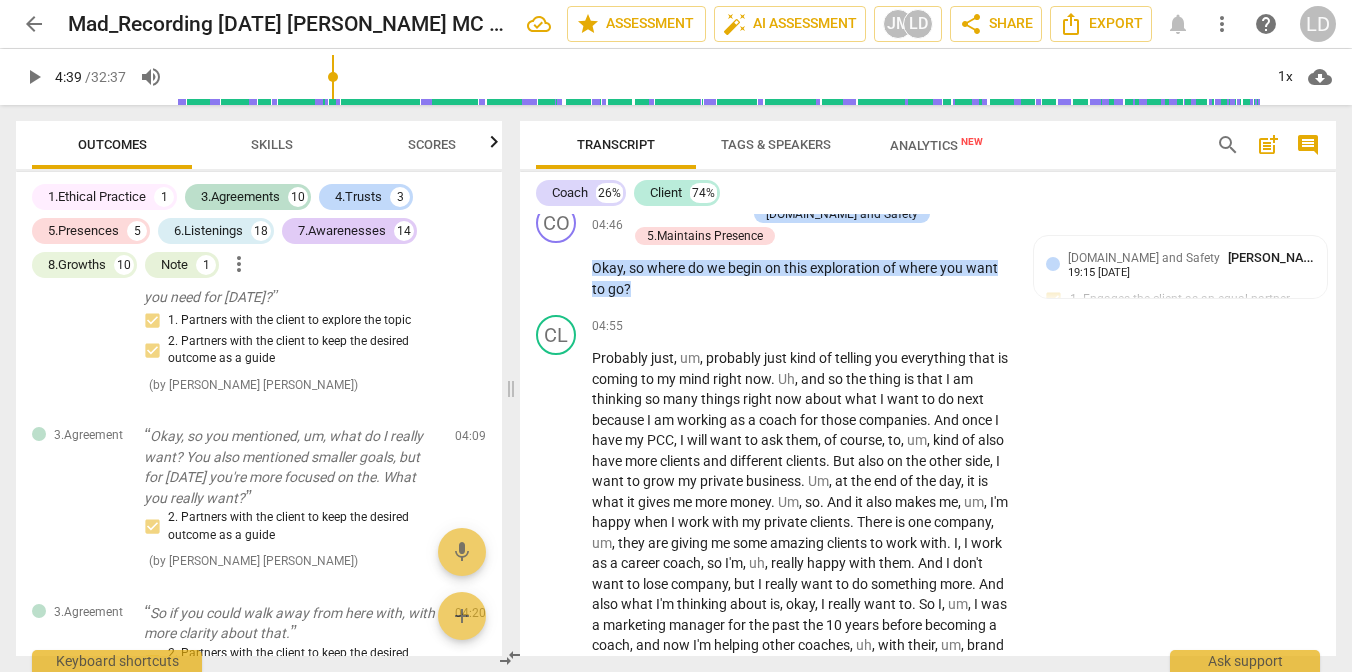 scroll, scrollTop: 2301, scrollLeft: 0, axis: vertical 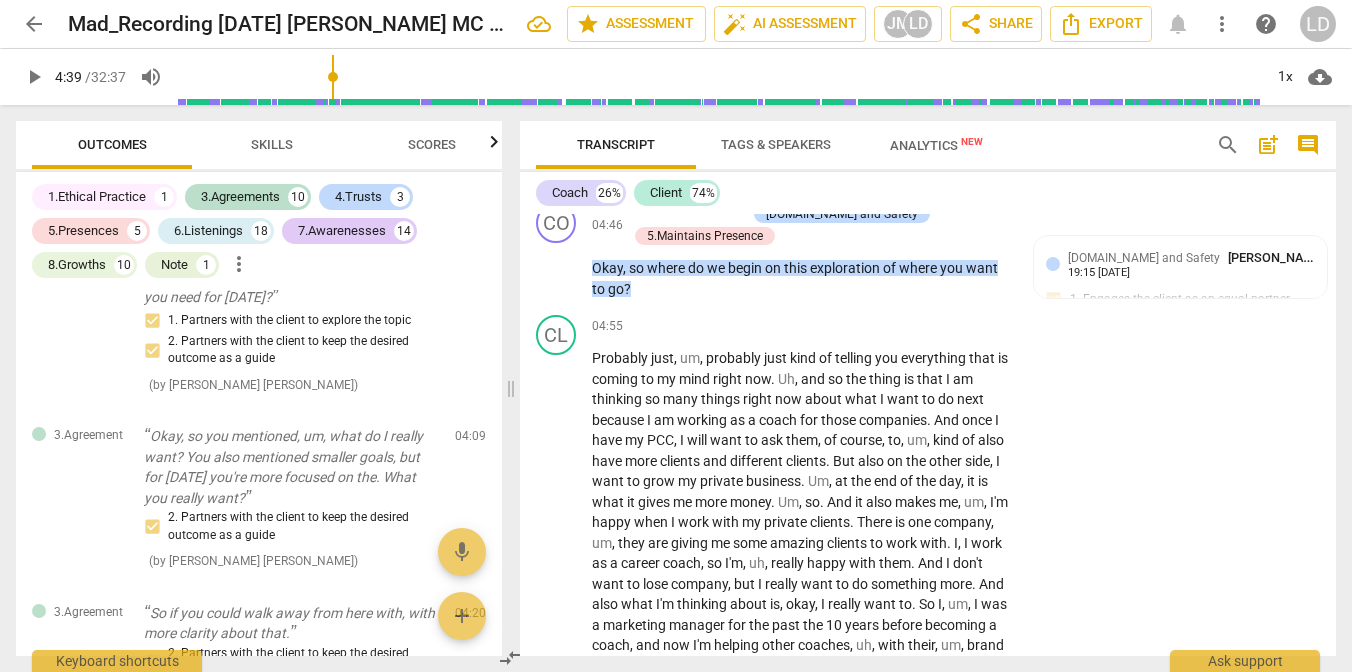 drag, startPoint x: 633, startPoint y: 306, endPoint x: 680, endPoint y: 310, distance: 47.169907 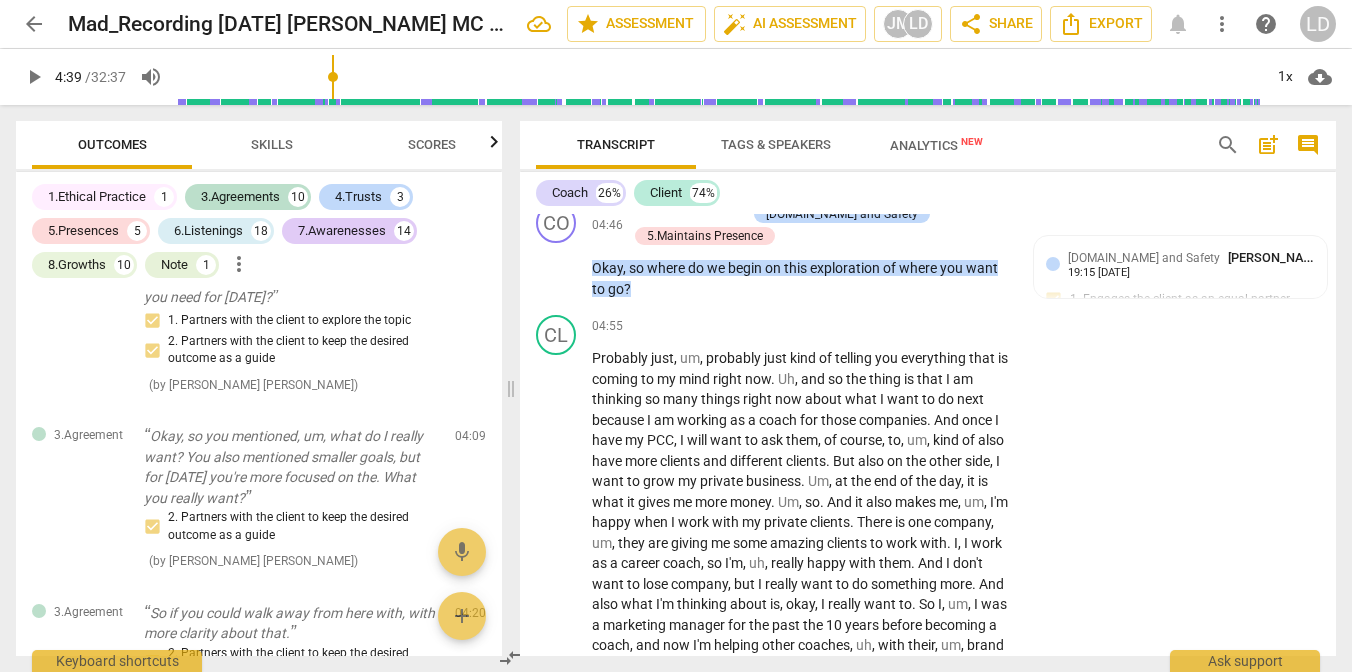 click on "Okay ,   so   you   mentioned ,   um ,   what   do   I   really   want ?   You   also   mentioned   smaller   goals ,   but   for   [DATE]   you're   more   focused   on   the .   What   you   really   want ?   [Yes . ]   So   if   you   could   walk   away   from   here   with ,   with   more   clarity   about   that ." at bounding box center [801, -296] 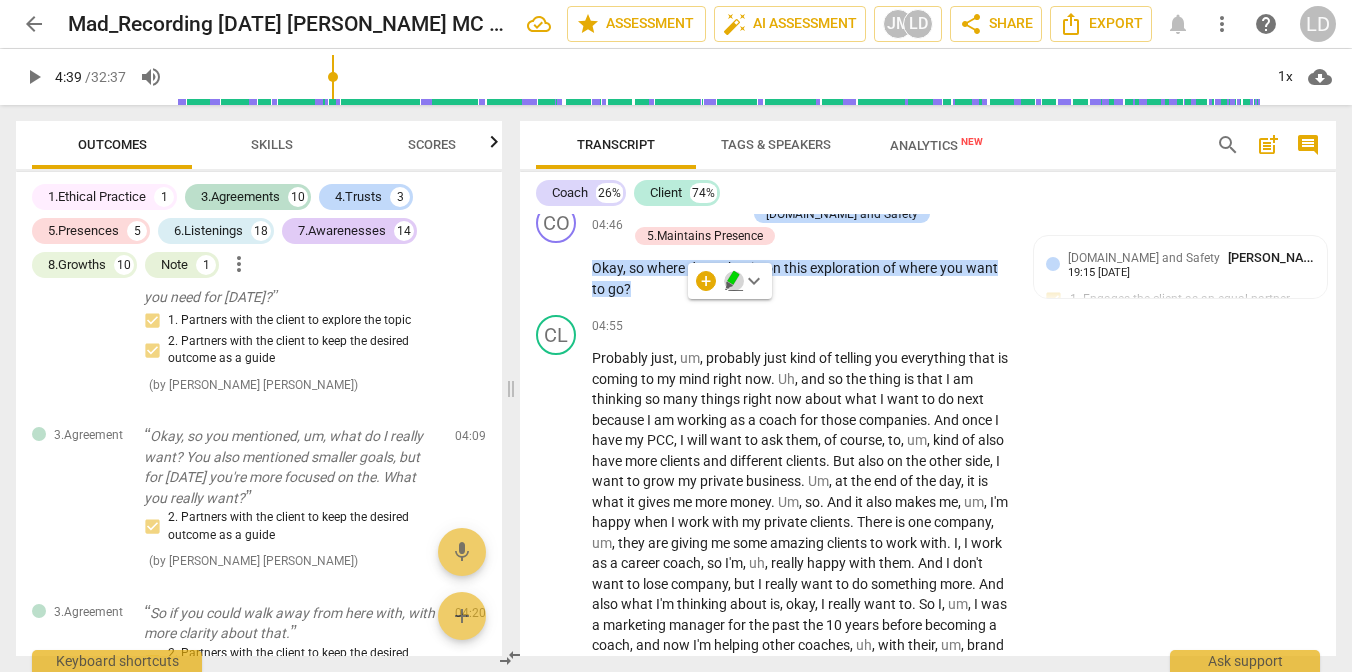 click 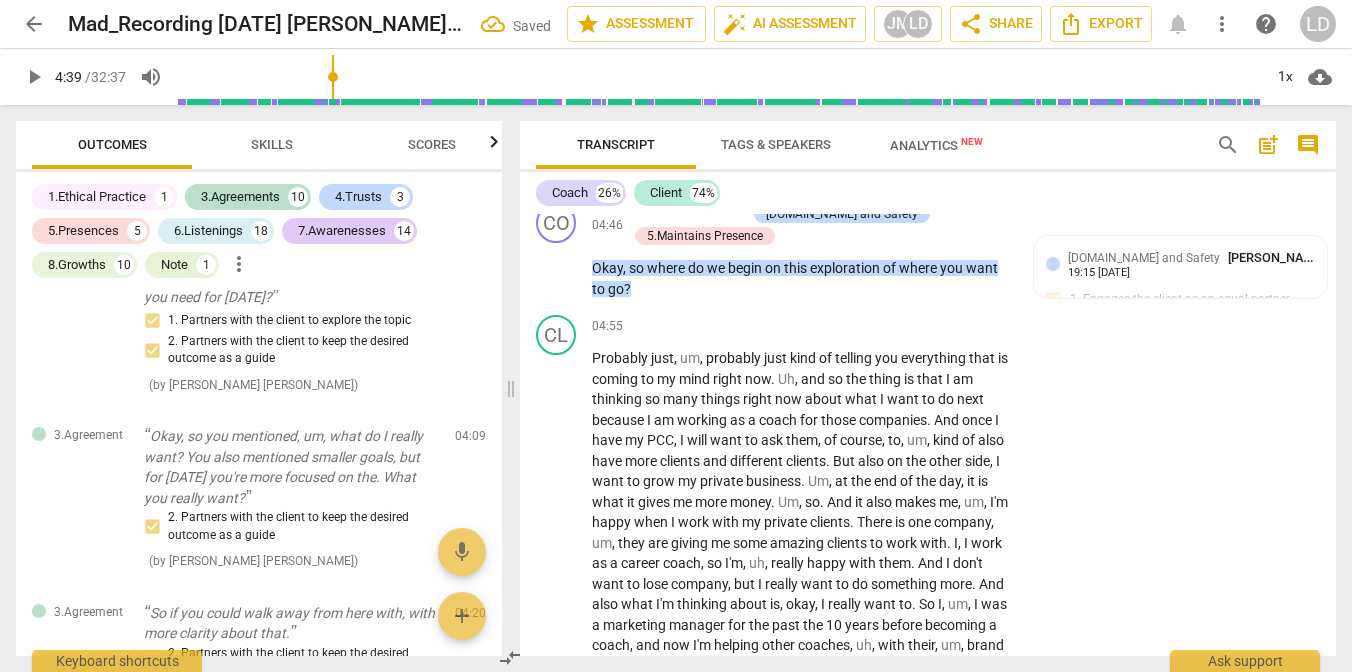 click on "CO play_arrow pause 04:09 + Add competency 3.Agreements keyboard_arrow_right Okay ,   so   you   mentioned ,   um ,   what   do   I   really   want ?   You   also   mentioned   smaller   goals ,   but   for   [DATE]   you're   more   focused   on   the .   What   you   really   want ?   [Yes . ]   So   if   you   could   walk   away   from   here   with ,   with   more   clarity   about   that . 3.Agreement [PERSON_NAME] [PERSON_NAME] 19:14 [DATE] 2. Partners with the client to keep the desired outcome as a guide" at bounding box center [928, -313] 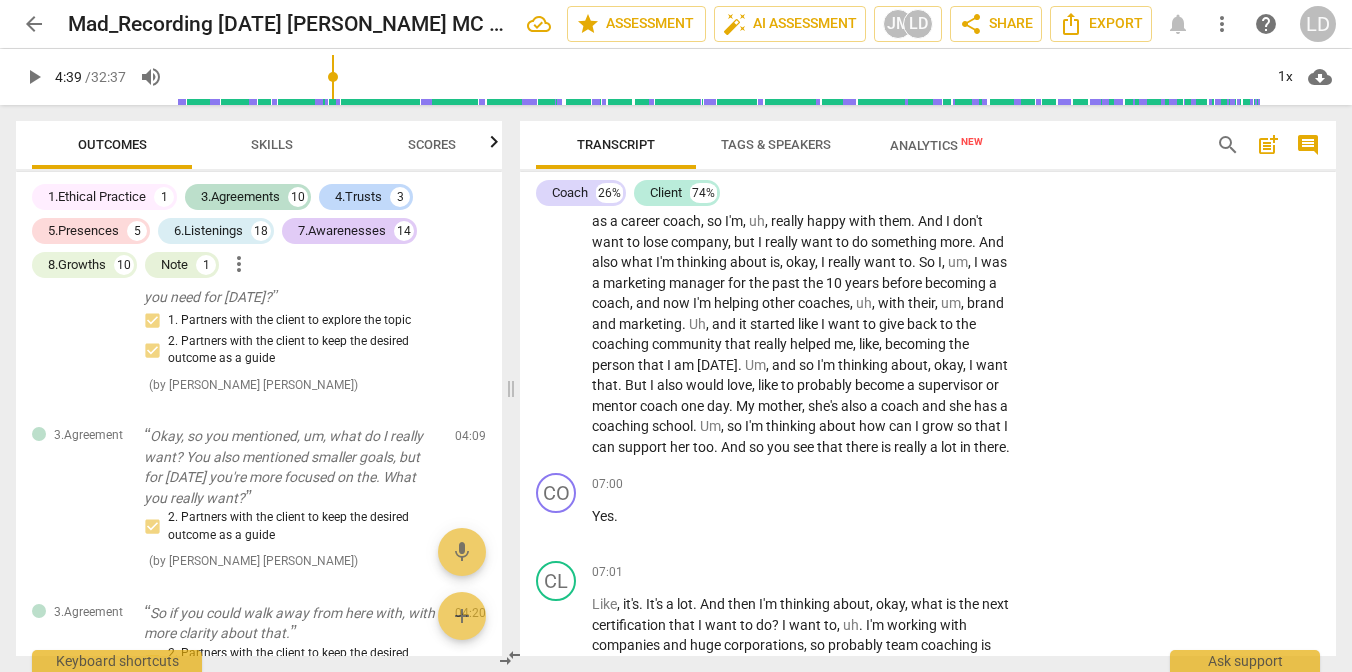 scroll, scrollTop: 2670, scrollLeft: 0, axis: vertical 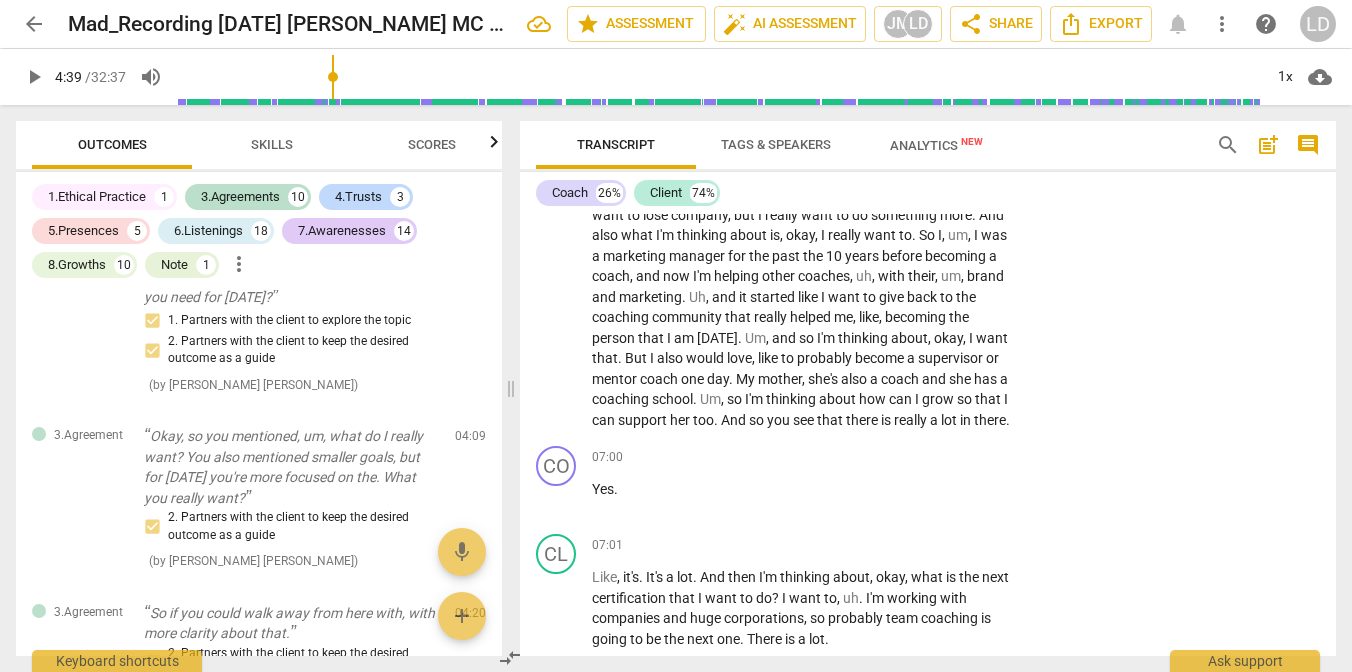 click on "+" at bounding box center [888, -245] 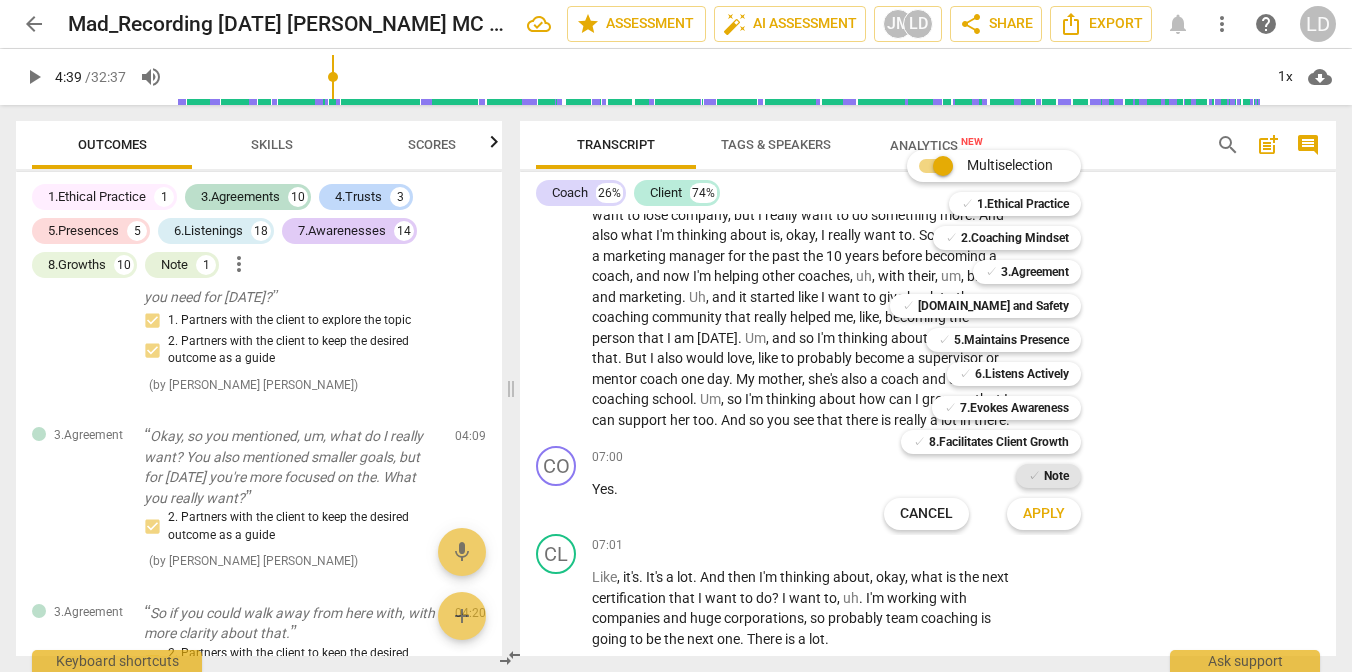 click on "Note" at bounding box center [1056, 476] 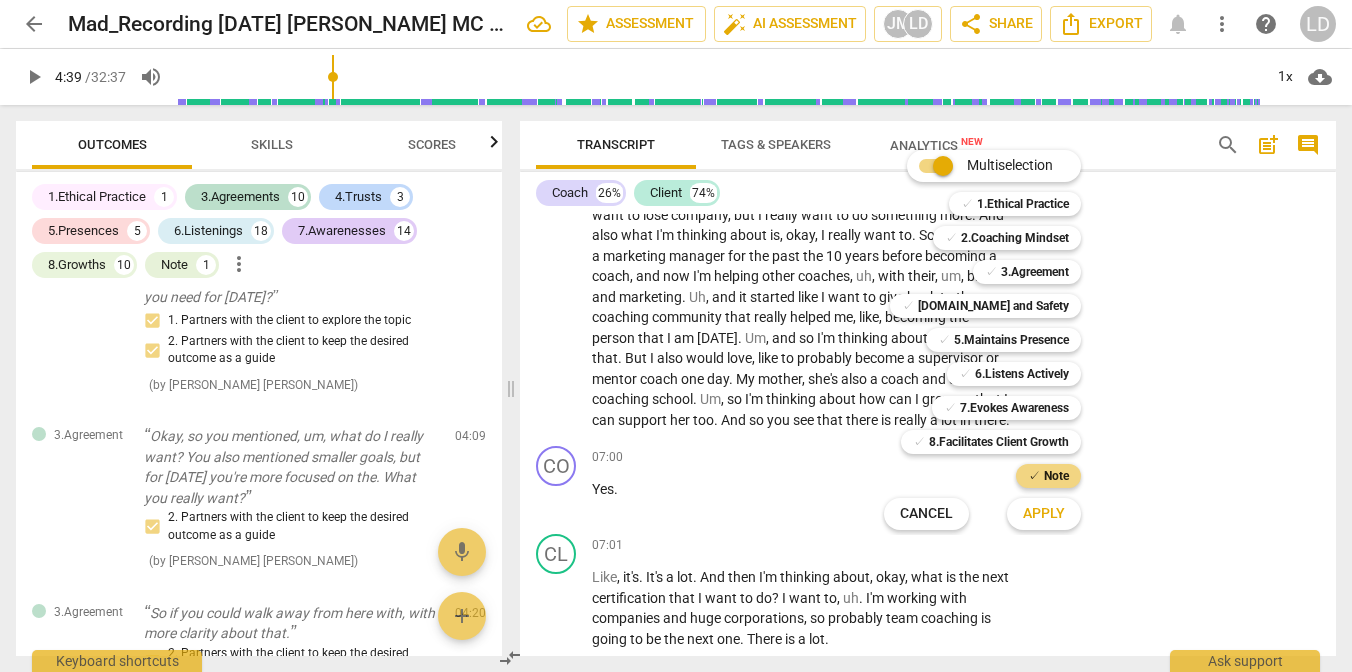 click on "Apply" at bounding box center (1044, 514) 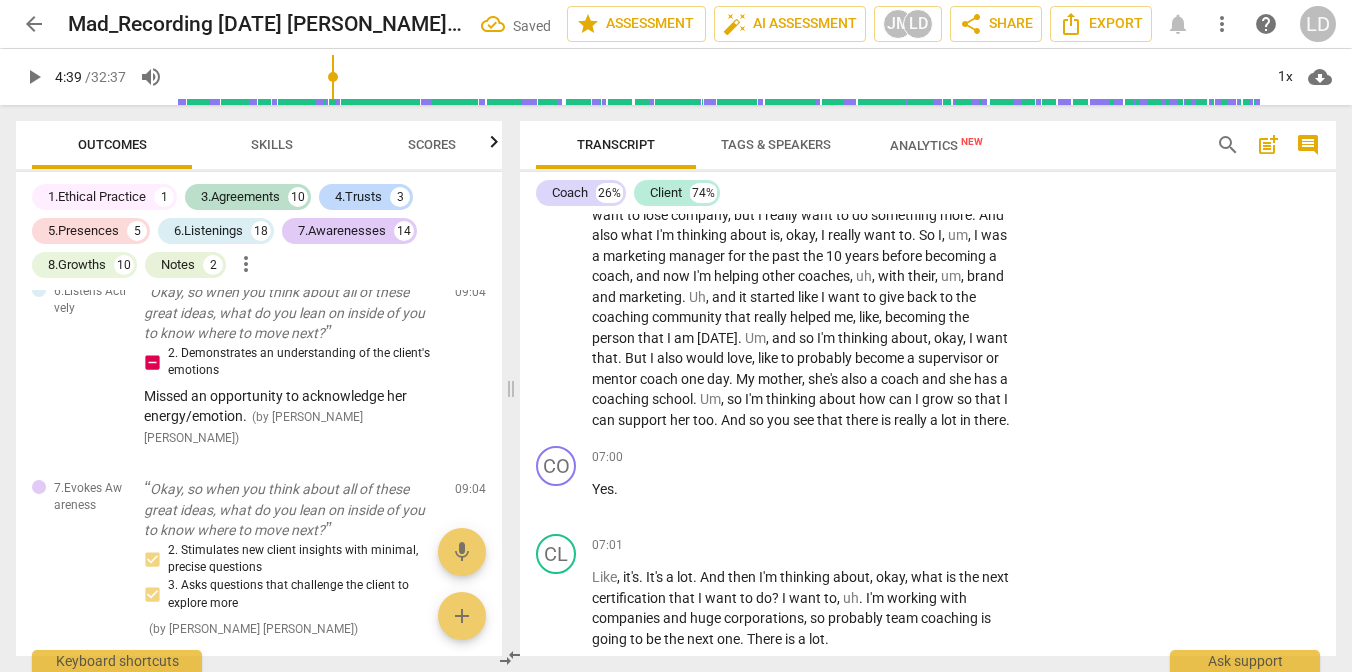 scroll, scrollTop: 3200, scrollLeft: 0, axis: vertical 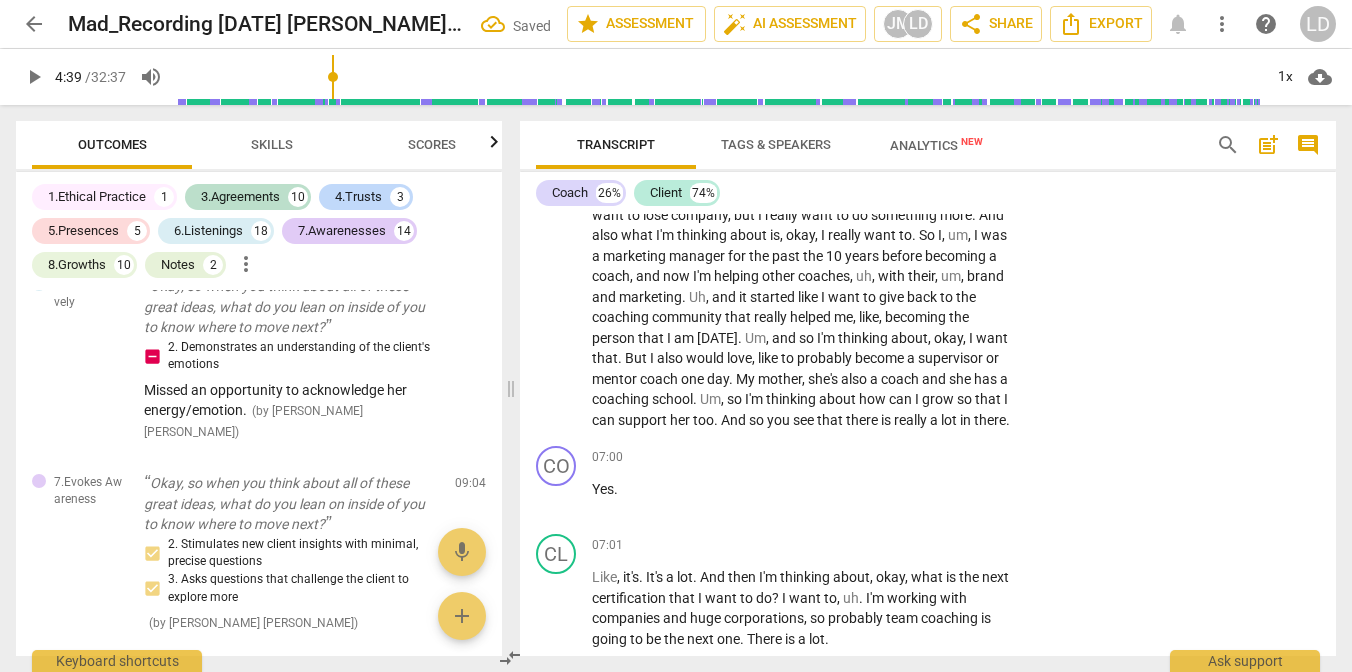 click on "edit" at bounding box center [435, -554] 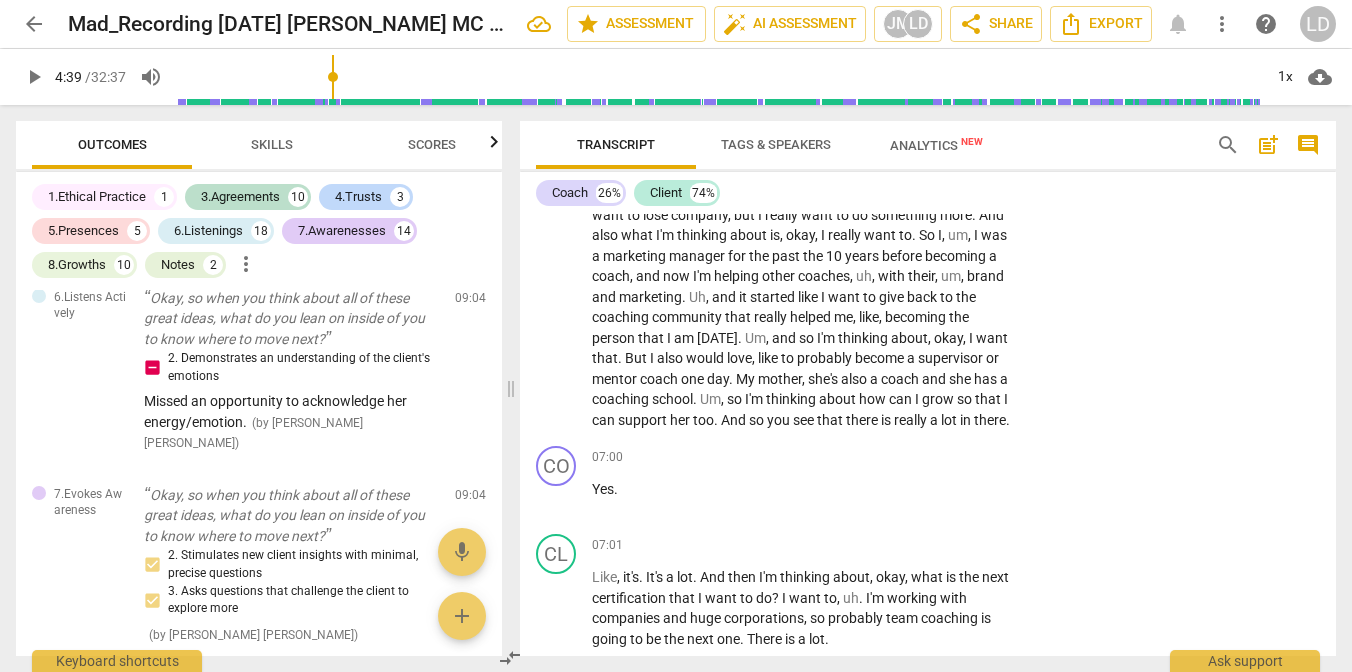 click on "check_circle" at bounding box center (439, -517) 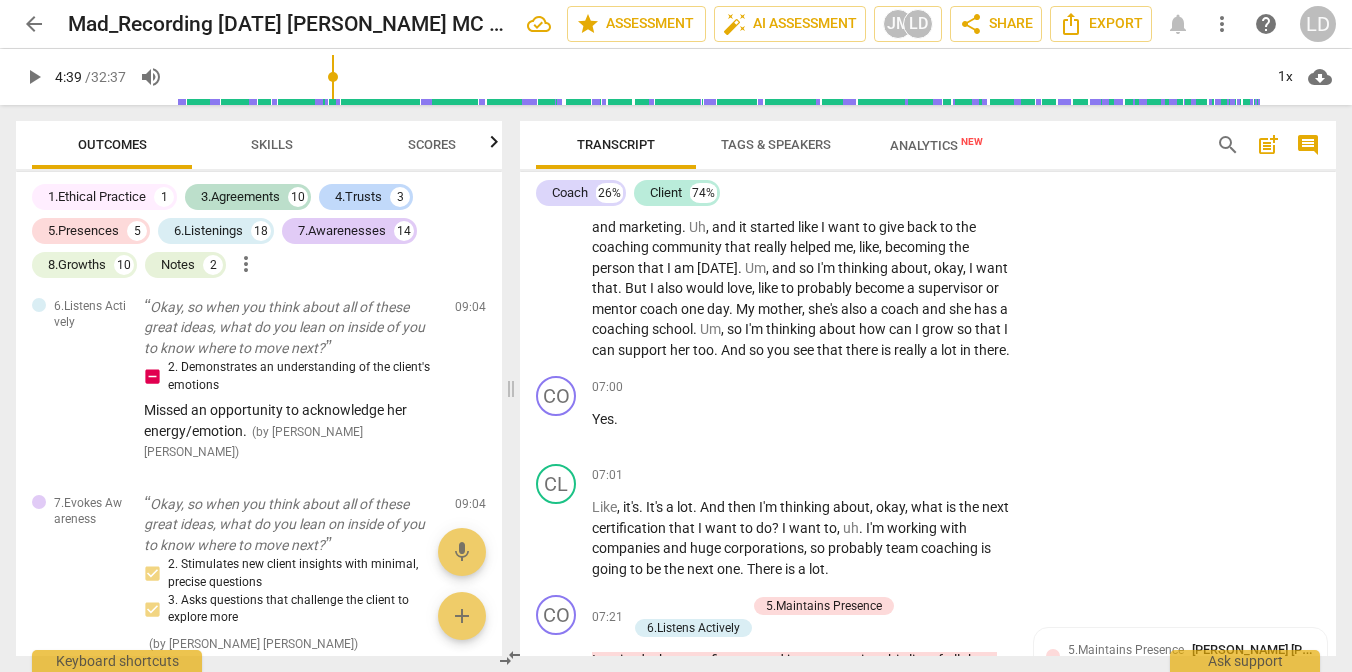 scroll, scrollTop: 2742, scrollLeft: 0, axis: vertical 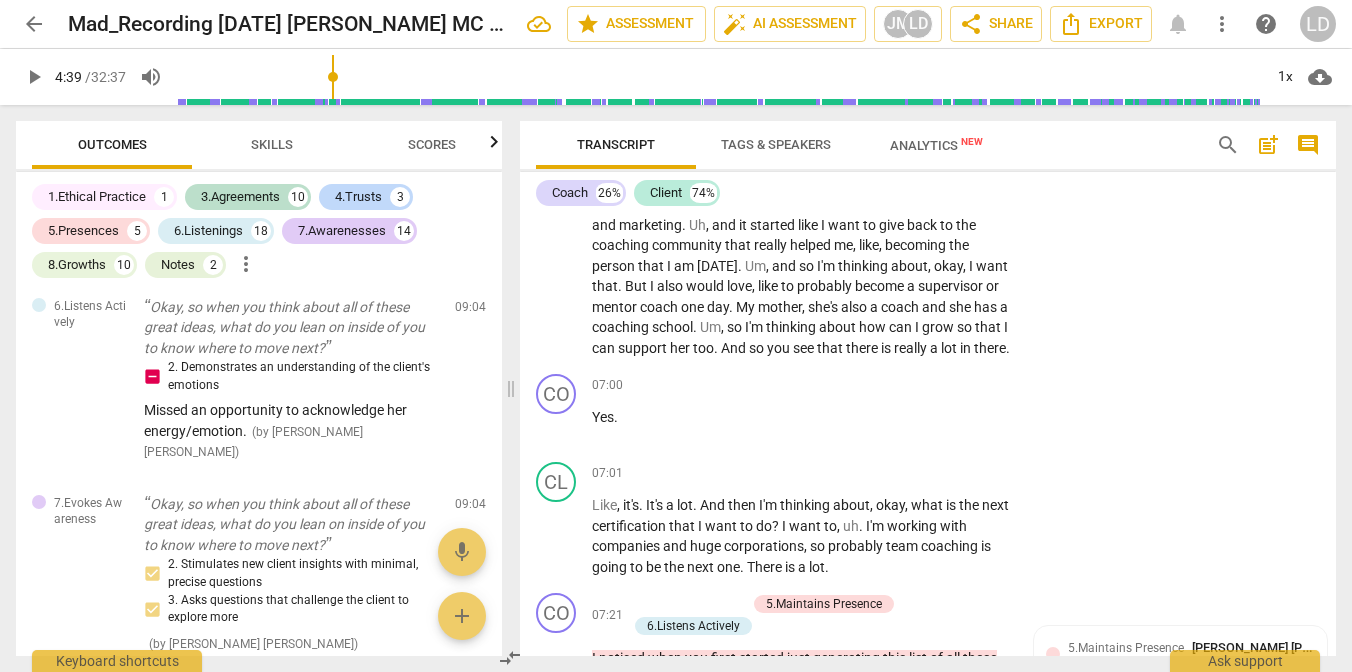 click on "[DOMAIN_NAME] and Safety" at bounding box center [842, -227] 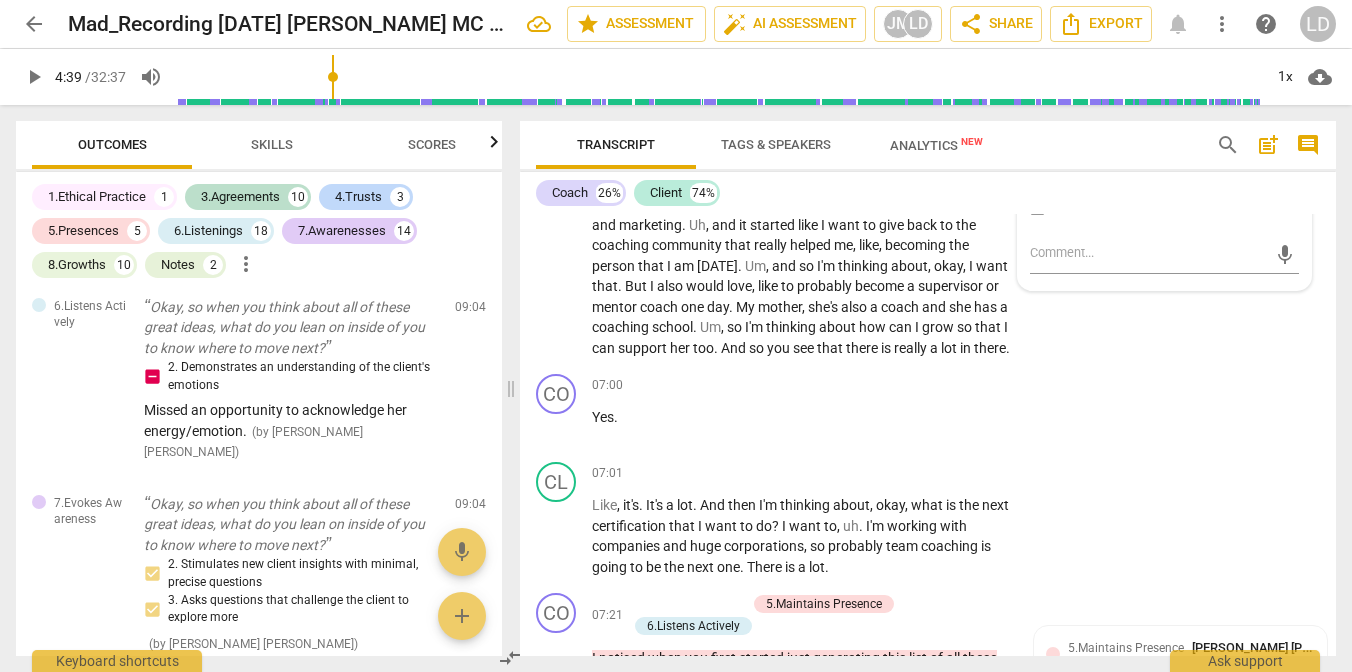 scroll, scrollTop: 2753, scrollLeft: 0, axis: vertical 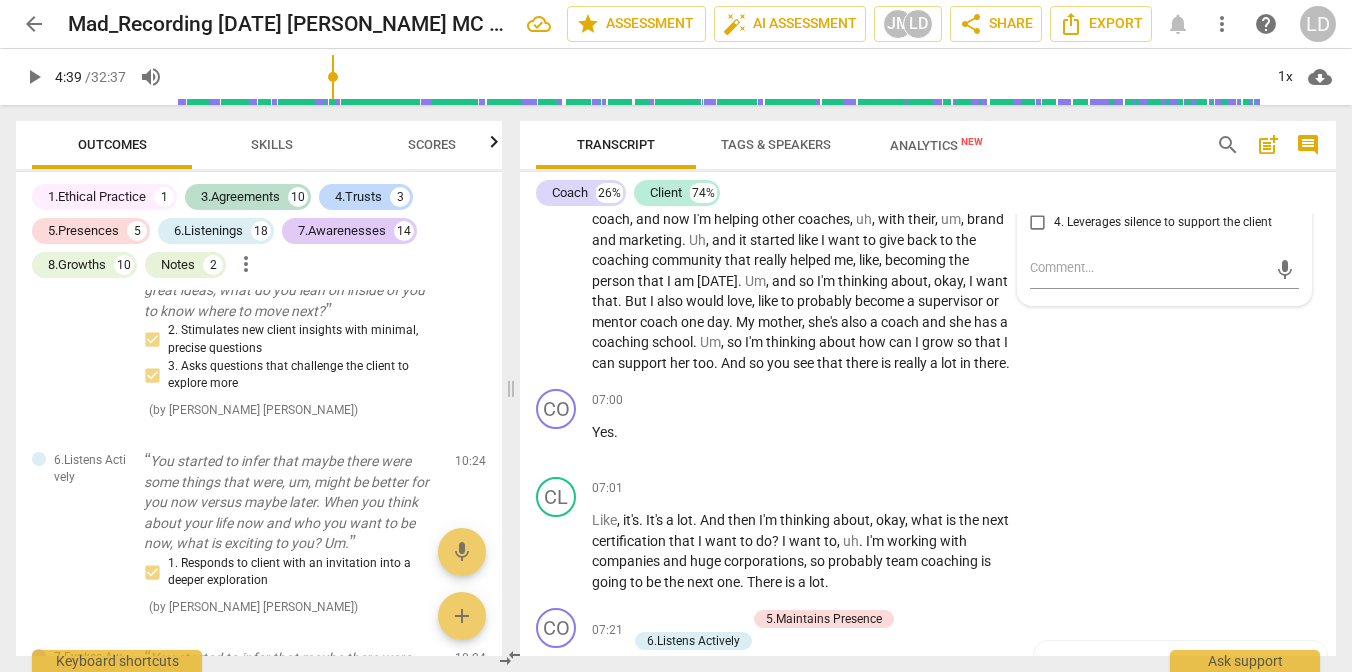 click on "+ Add competency [DOMAIN_NAME] and Safety 5.Maintains Presence" at bounding box center (812, -201) 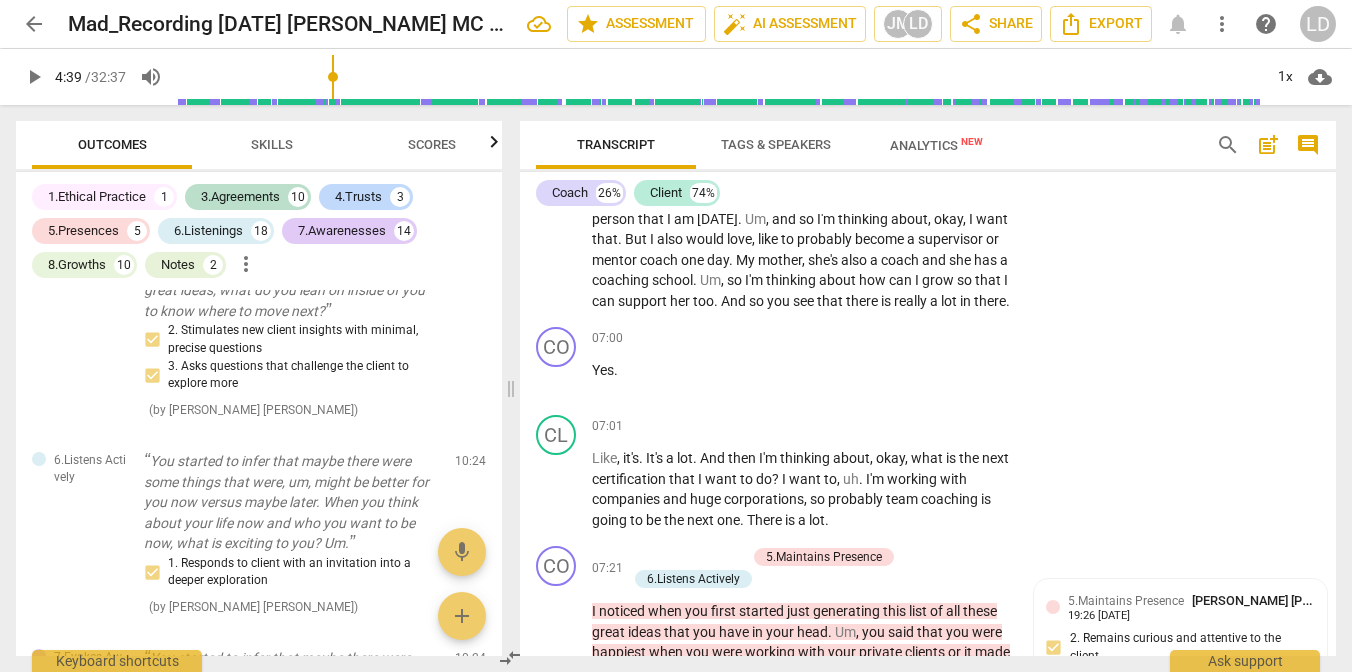 scroll, scrollTop: 2835, scrollLeft: 0, axis: vertical 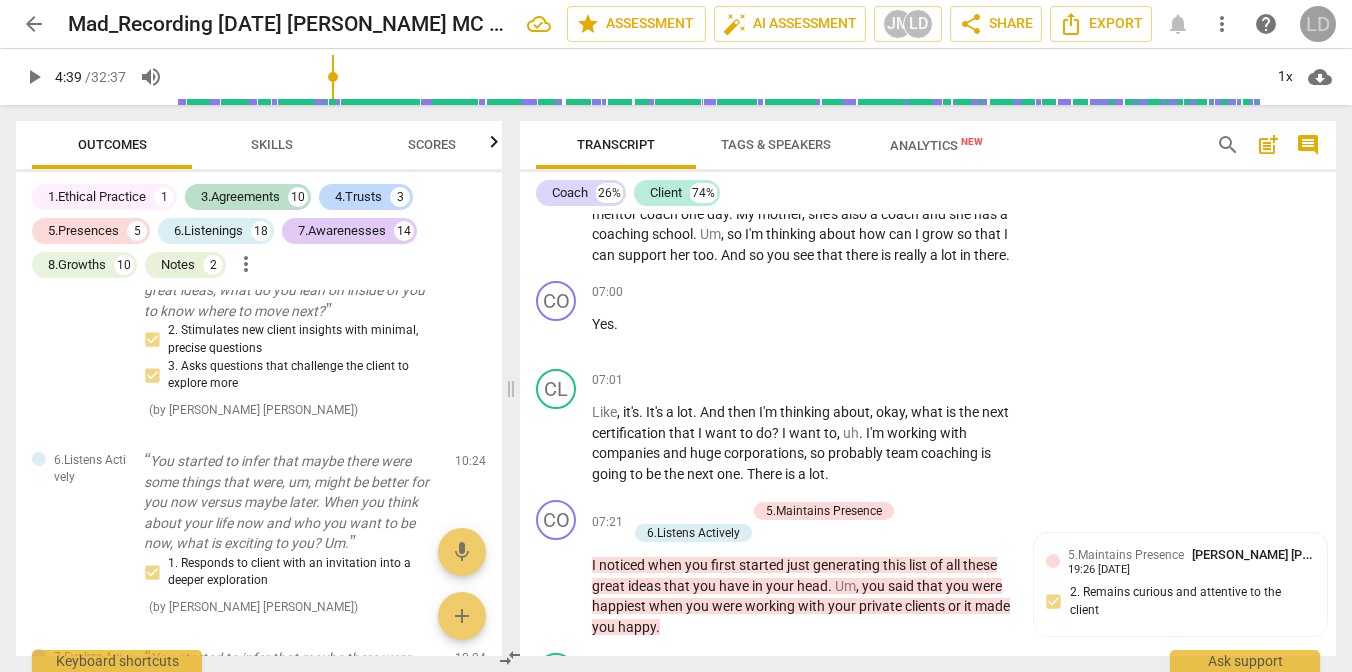 click on "LD" at bounding box center (1318, 24) 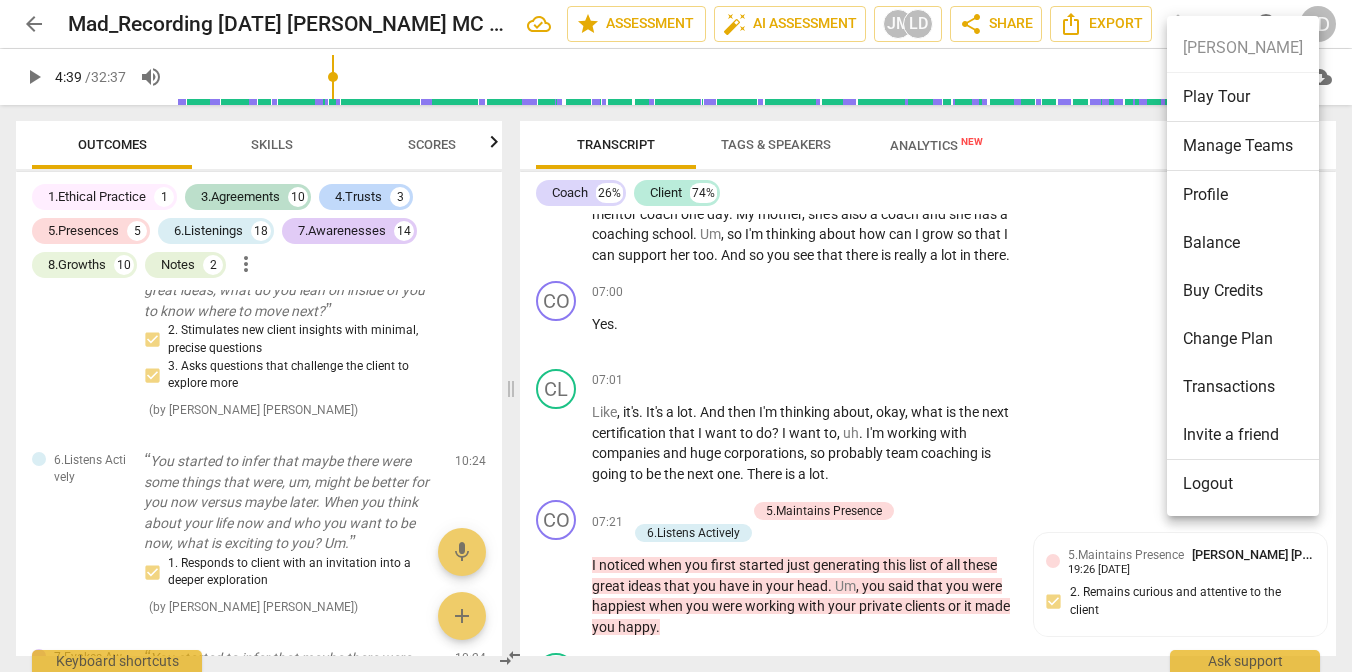 click on "Profile" at bounding box center [1243, 195] 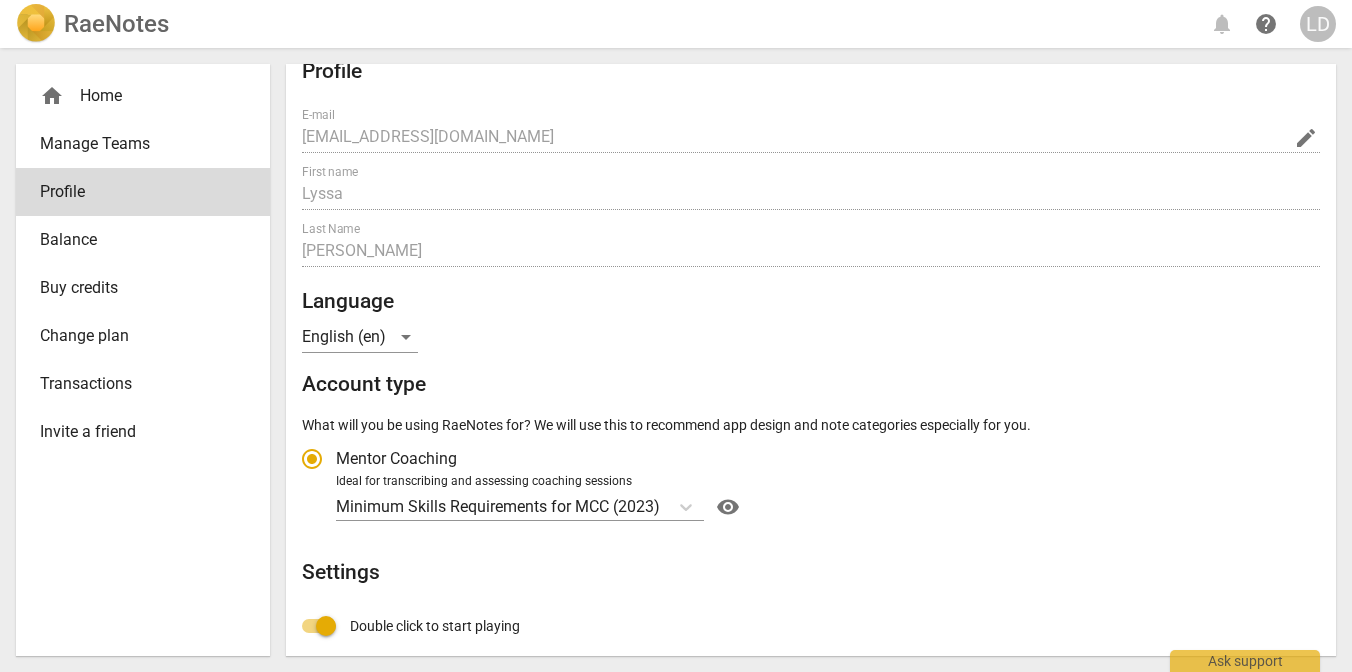 scroll, scrollTop: 36, scrollLeft: 0, axis: vertical 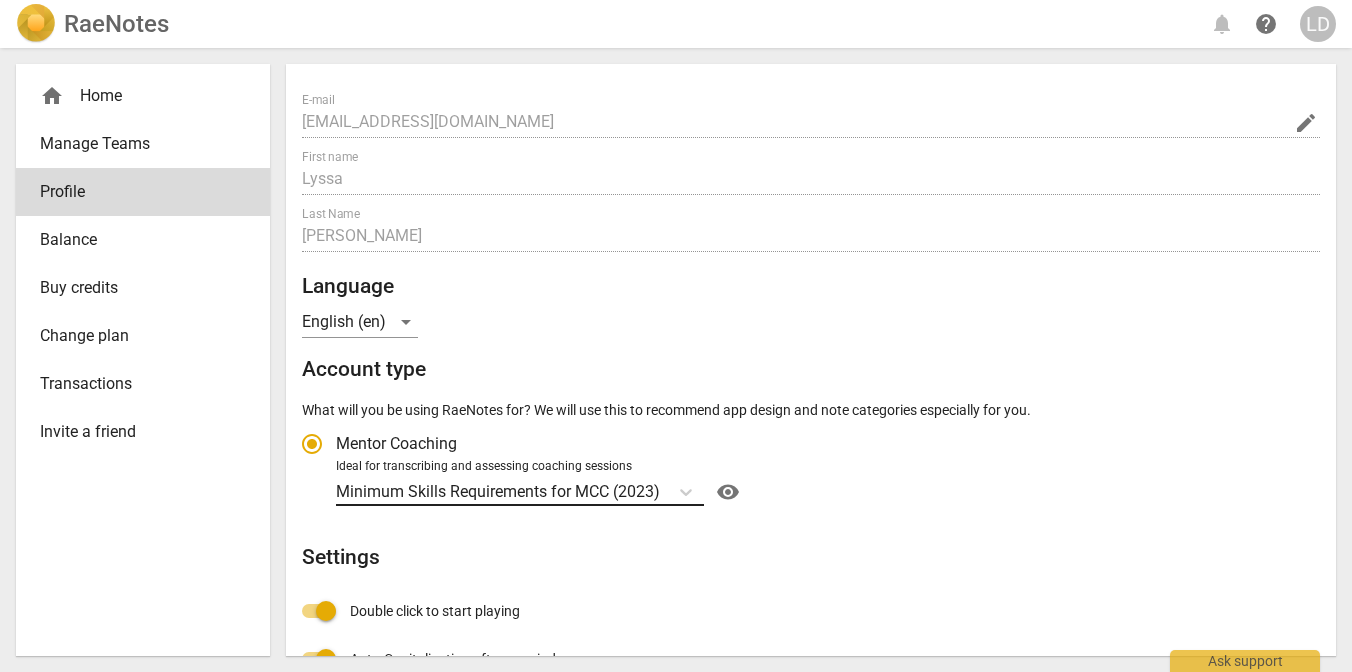 click on "Minimum Skills Requirements for MCC (2023)" at bounding box center [498, 491] 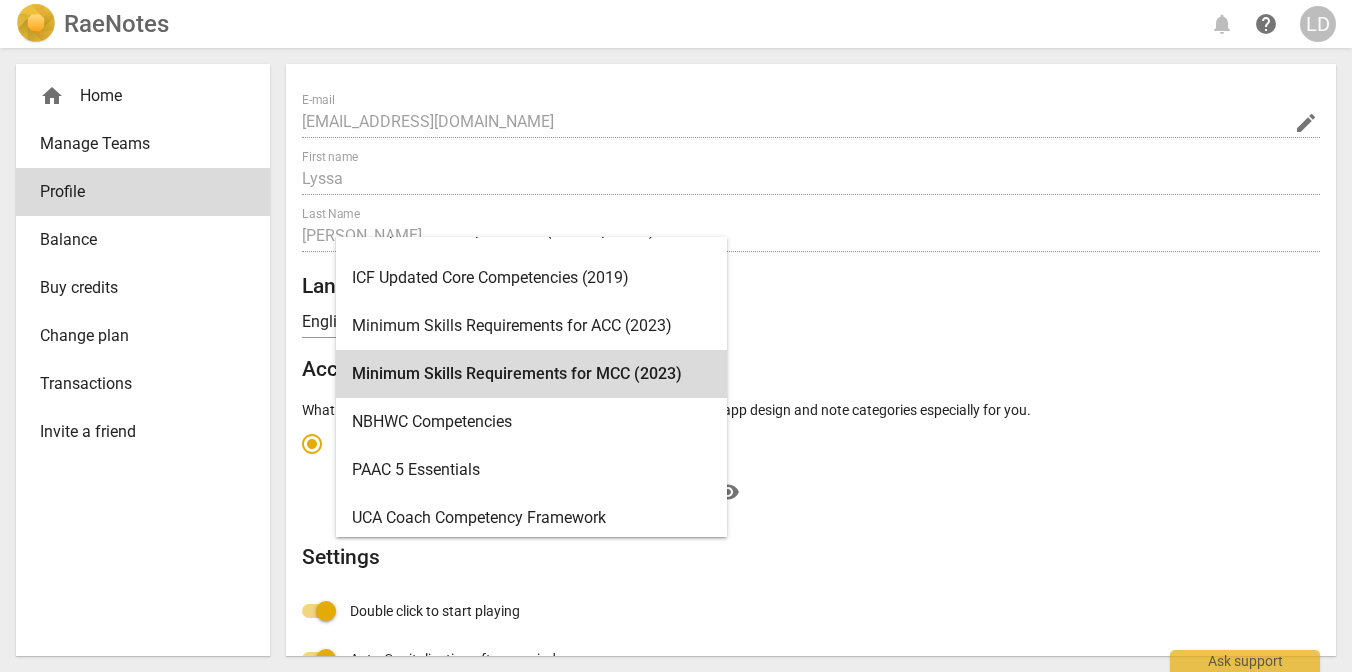 scroll, scrollTop: 428, scrollLeft: 0, axis: vertical 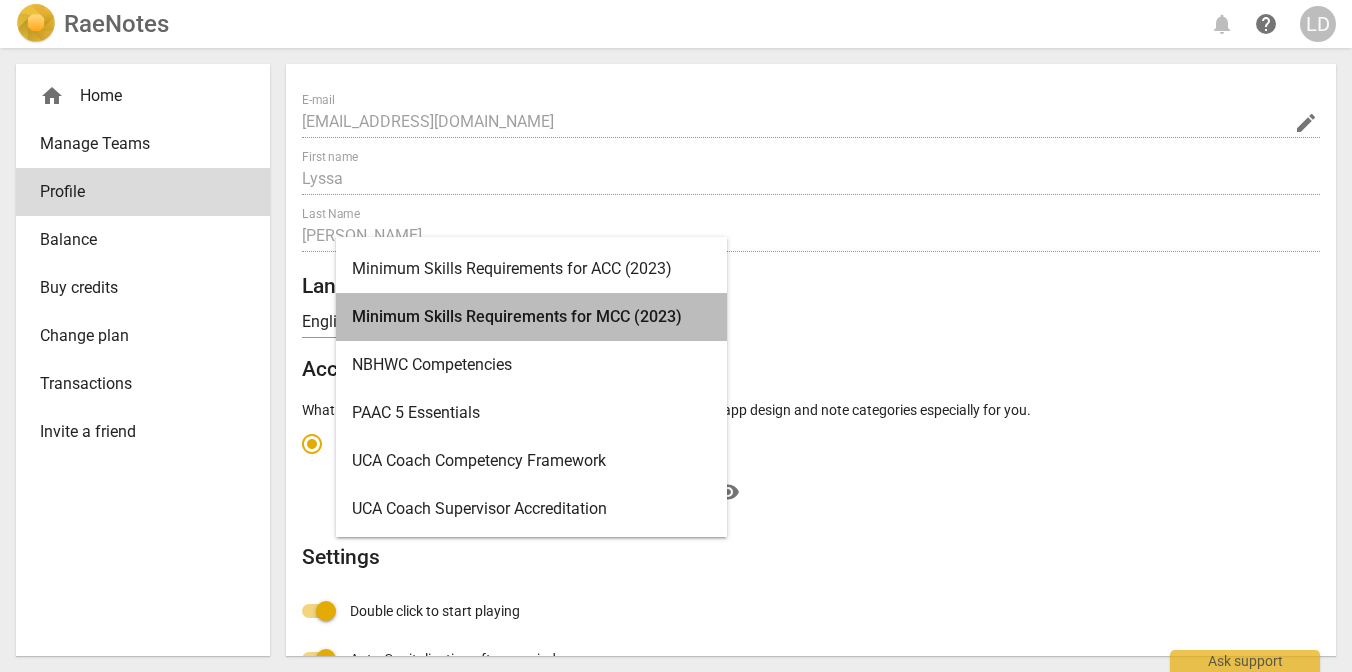 click on "Minimum Skills Requirements for MCC (2023)" at bounding box center (531, 317) 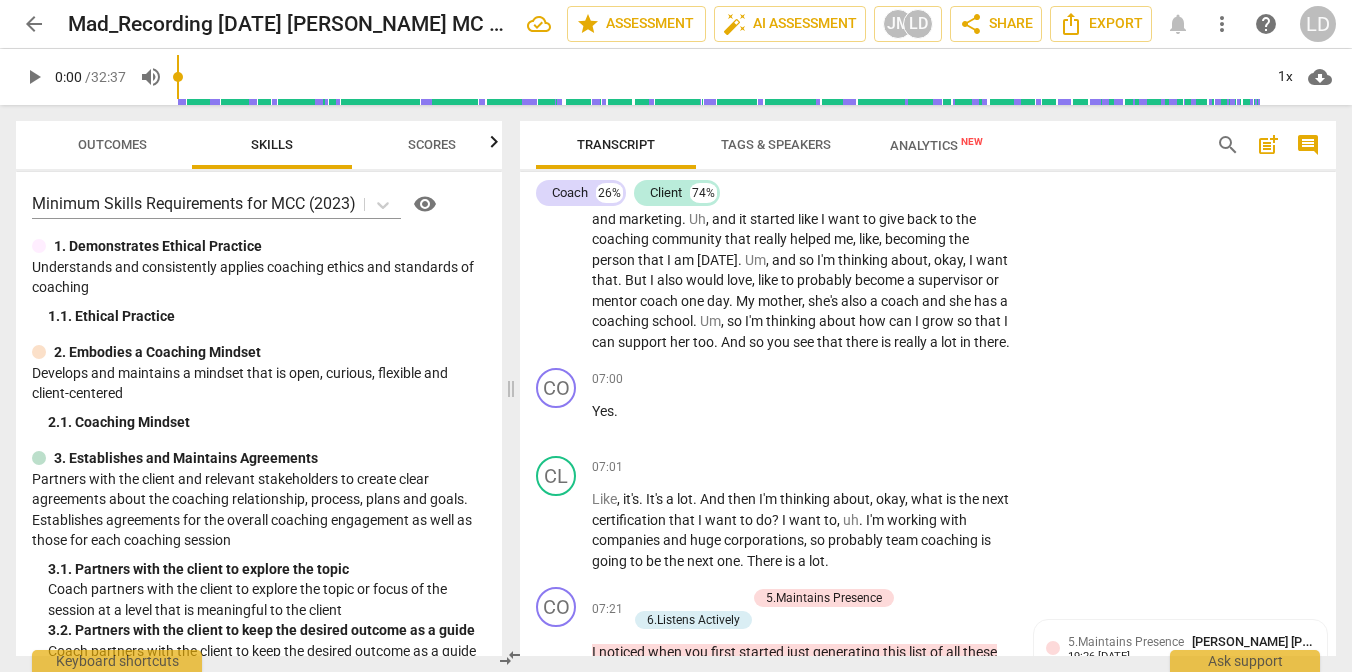 scroll, scrollTop: 2759, scrollLeft: 0, axis: vertical 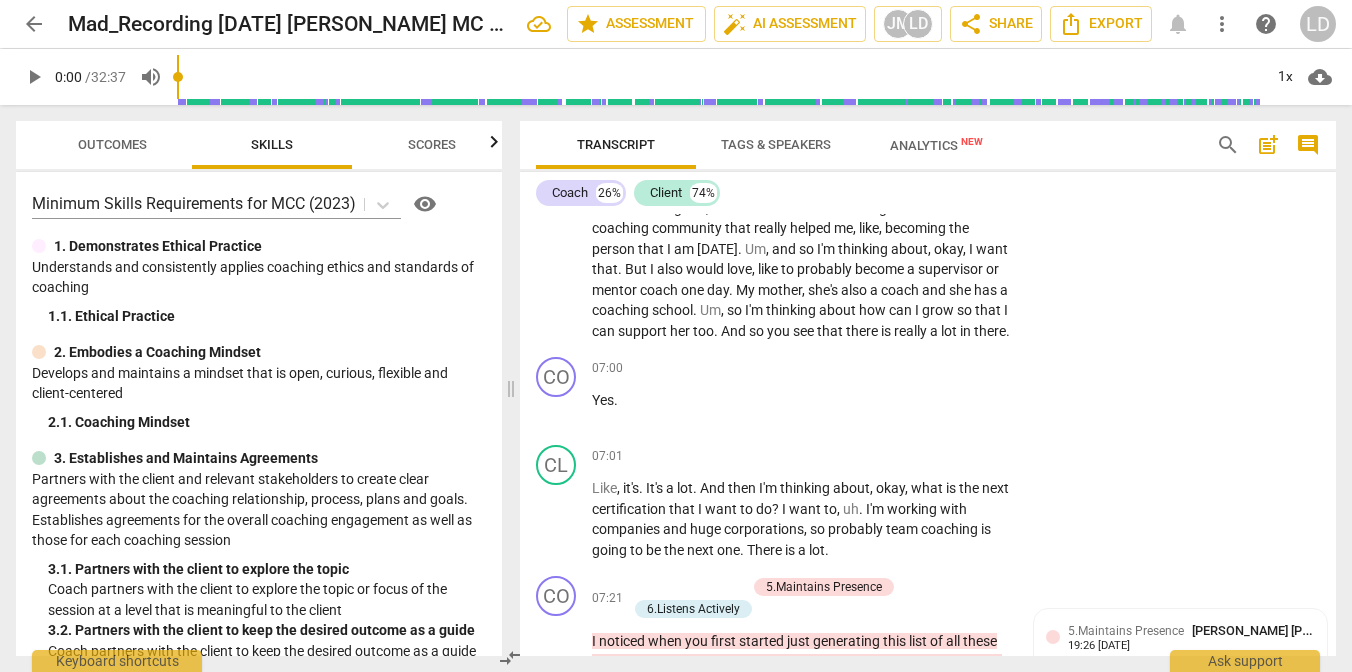 click on "Okay ,   so   where   do   we   begin   on   this   exploration   of   where   you   want   to   go ?" at bounding box center (801, -180) 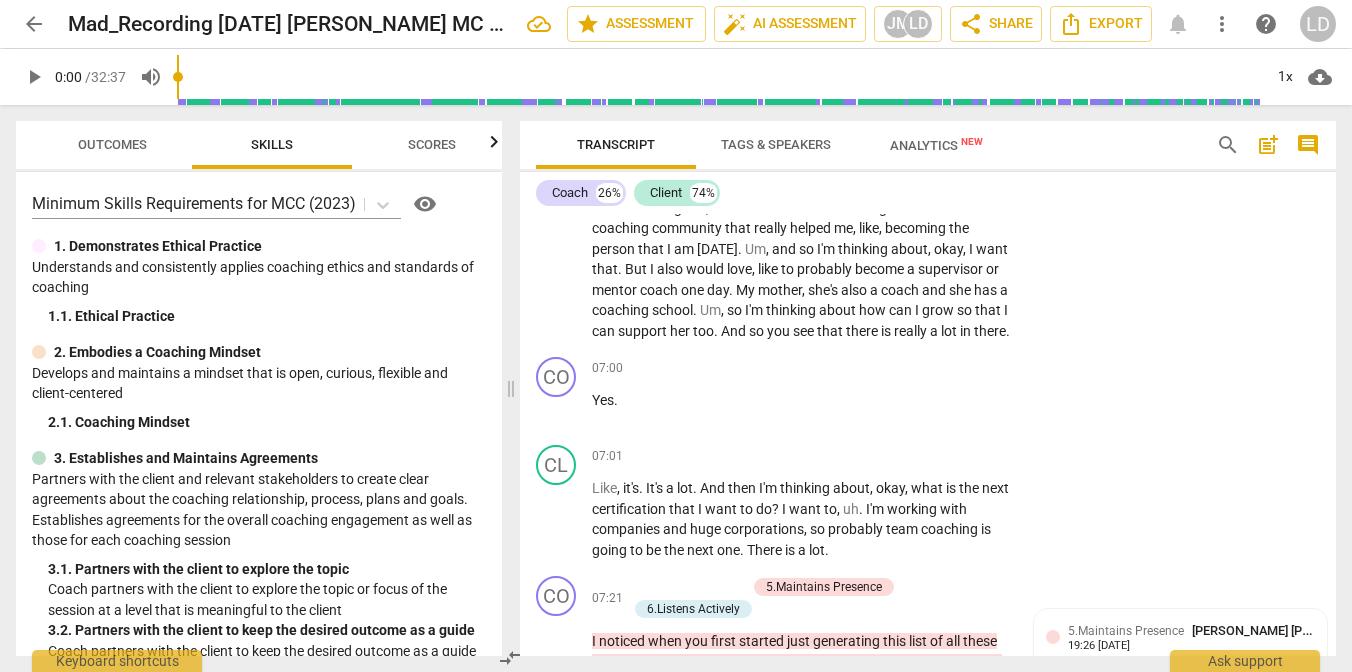 click on "+" at bounding box center (637, -244) 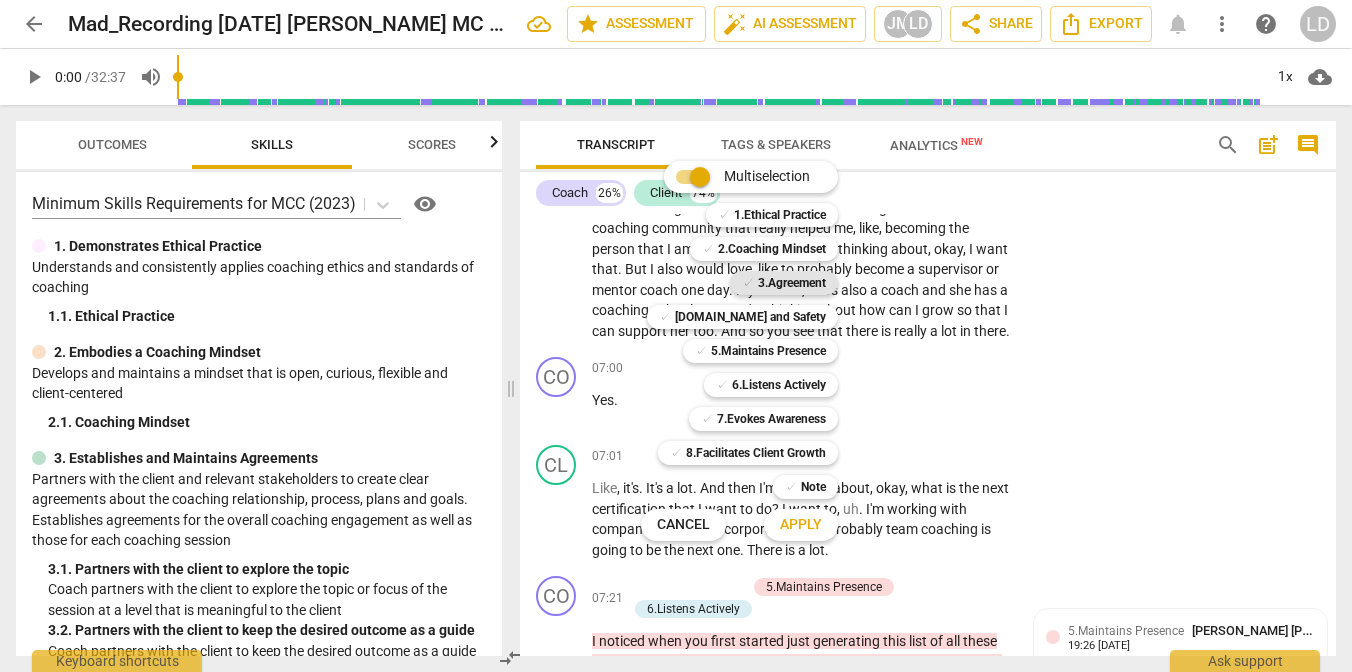 click on "✓ 3.Agreement" at bounding box center [784, 283] 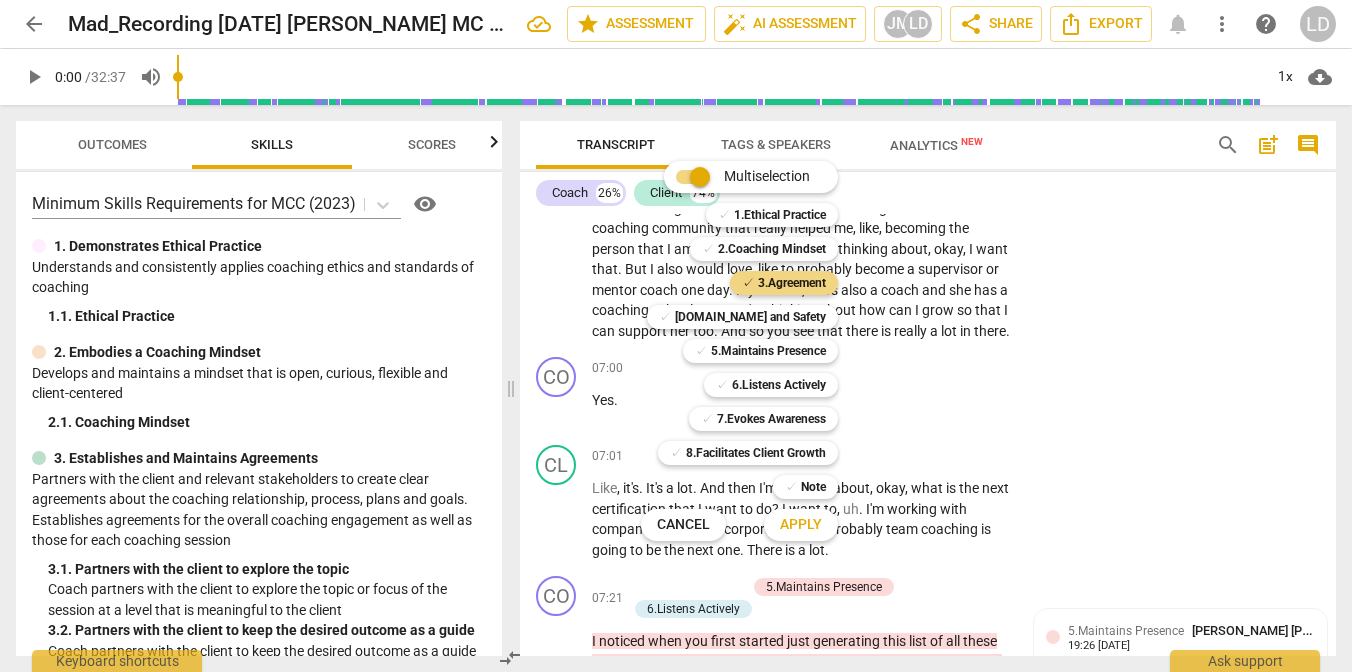 click on "Apply" at bounding box center [801, 525] 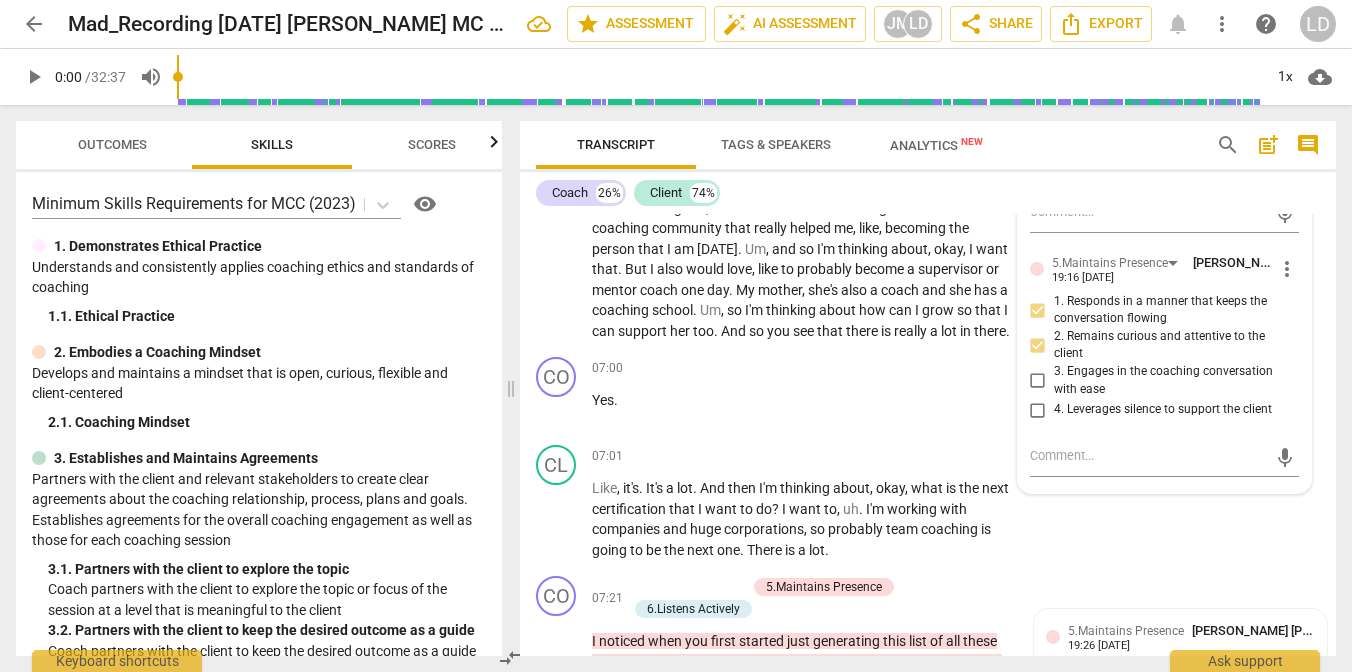 click on "2. Partners with the client to keep the desired outcome as a guide" at bounding box center [1038, -118] 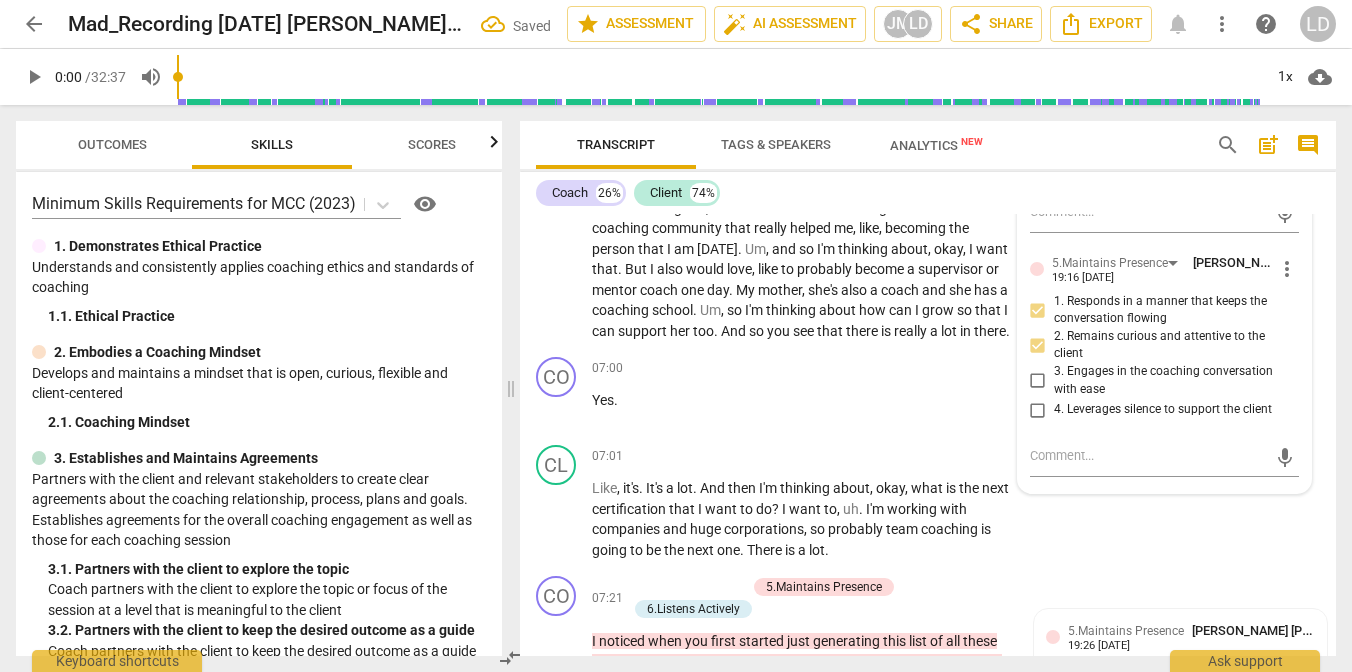 click on "2. Partners with the client to keep the desired outcome as a guide" at bounding box center (1038, -118) 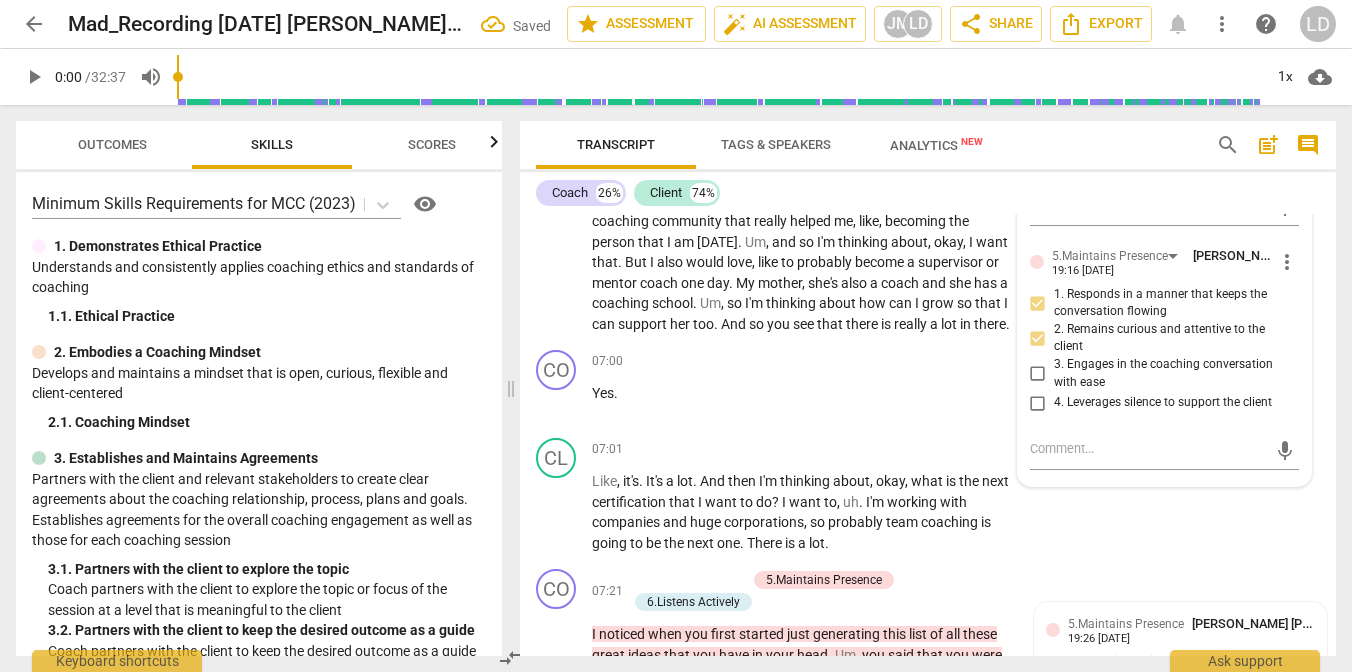 scroll, scrollTop: 2788, scrollLeft: 0, axis: vertical 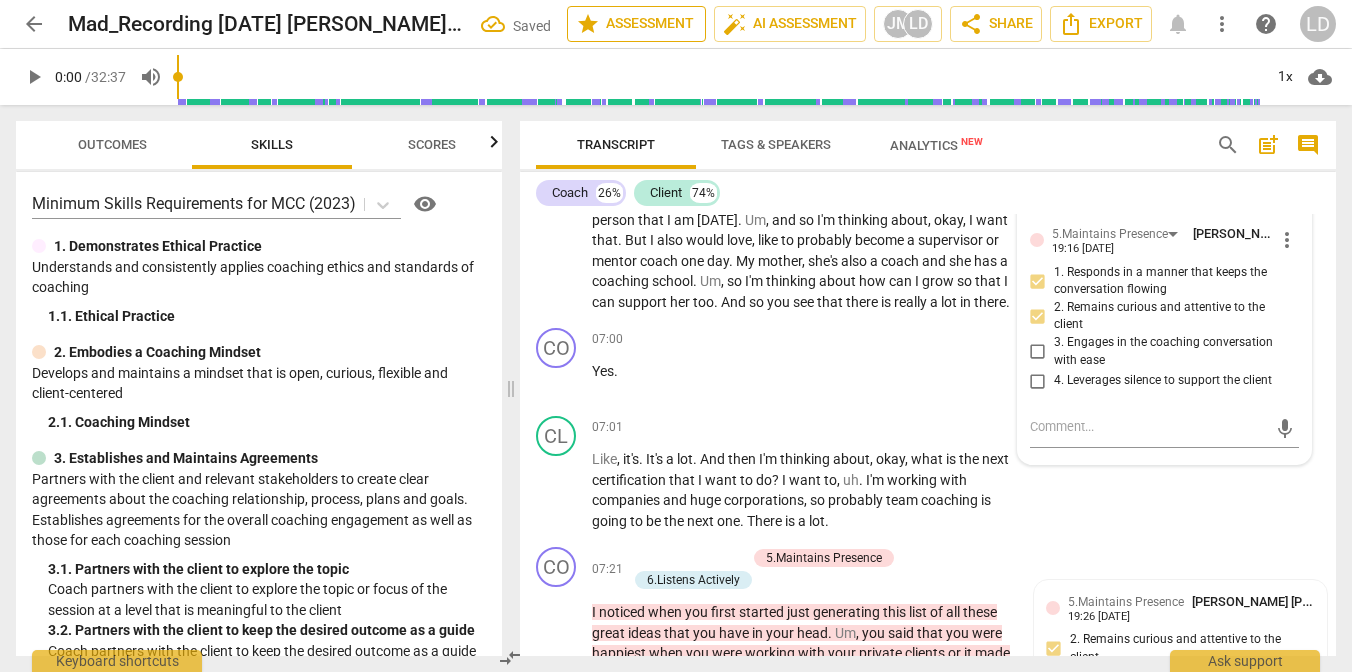 click on "star    Assessment" at bounding box center [636, 24] 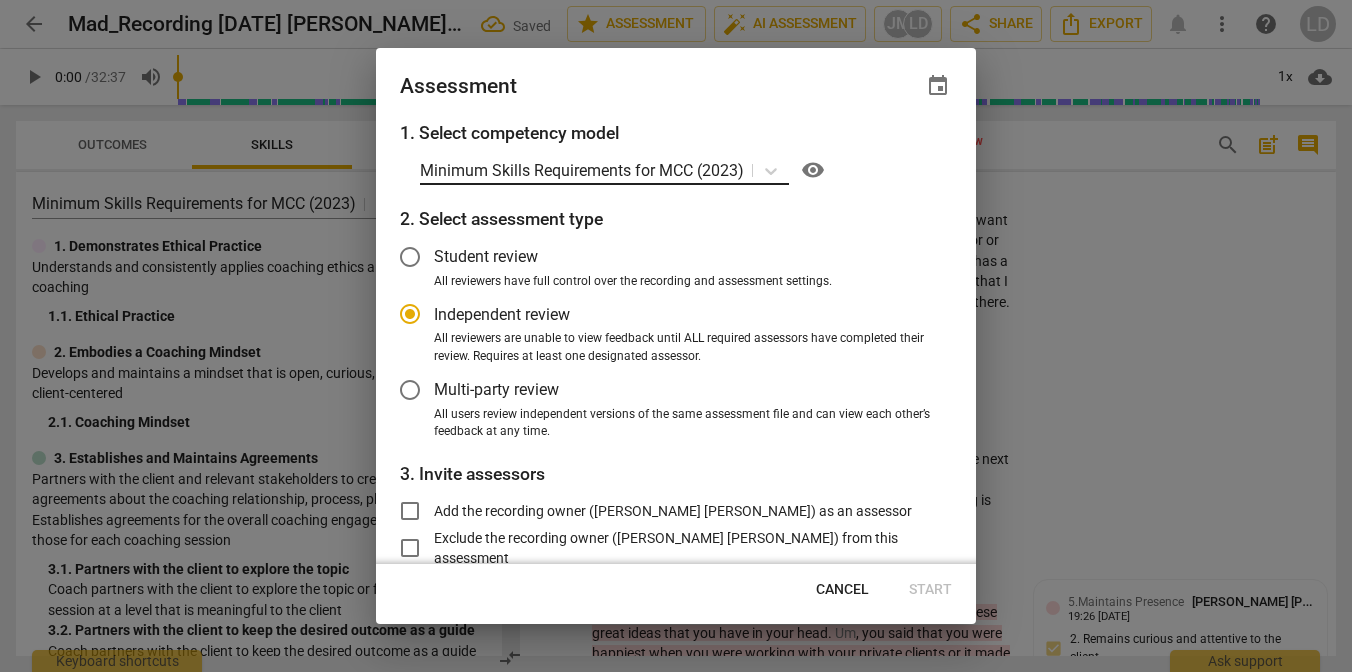 click on "Minimum Skills Requirements for MCC (2023)" at bounding box center (582, 170) 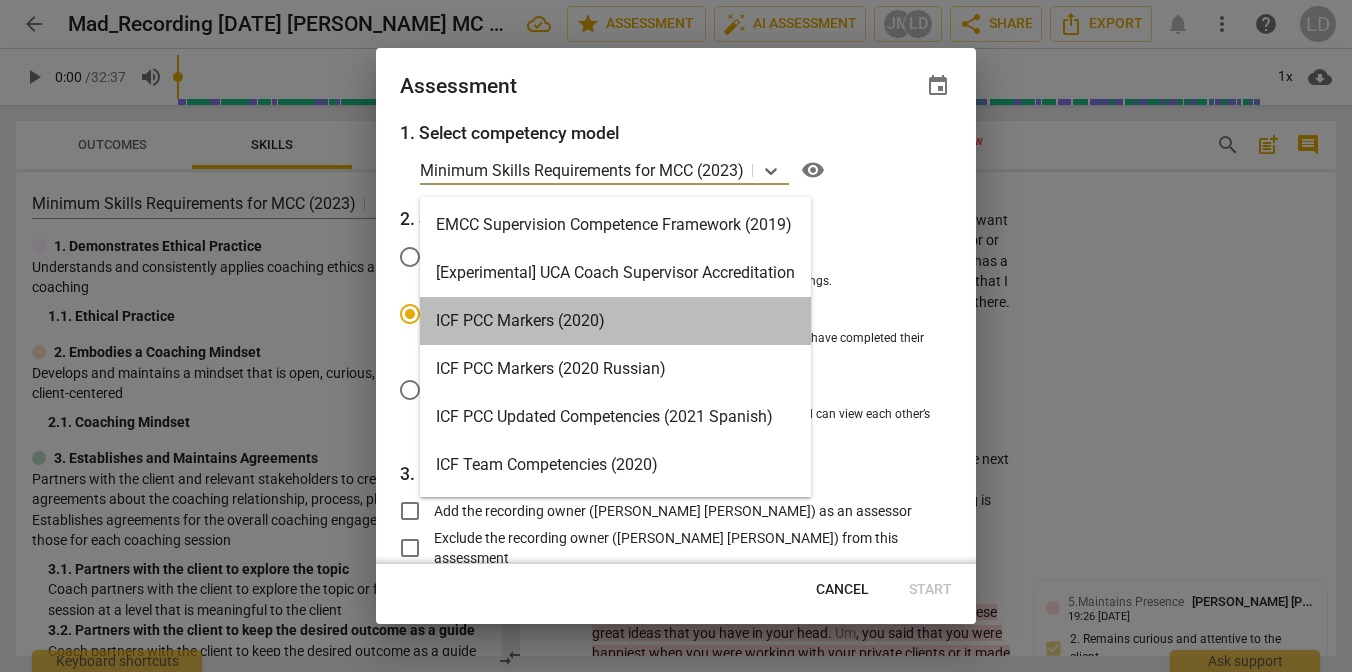 click on "ICF PCC Markers (2020)" at bounding box center (615, 321) 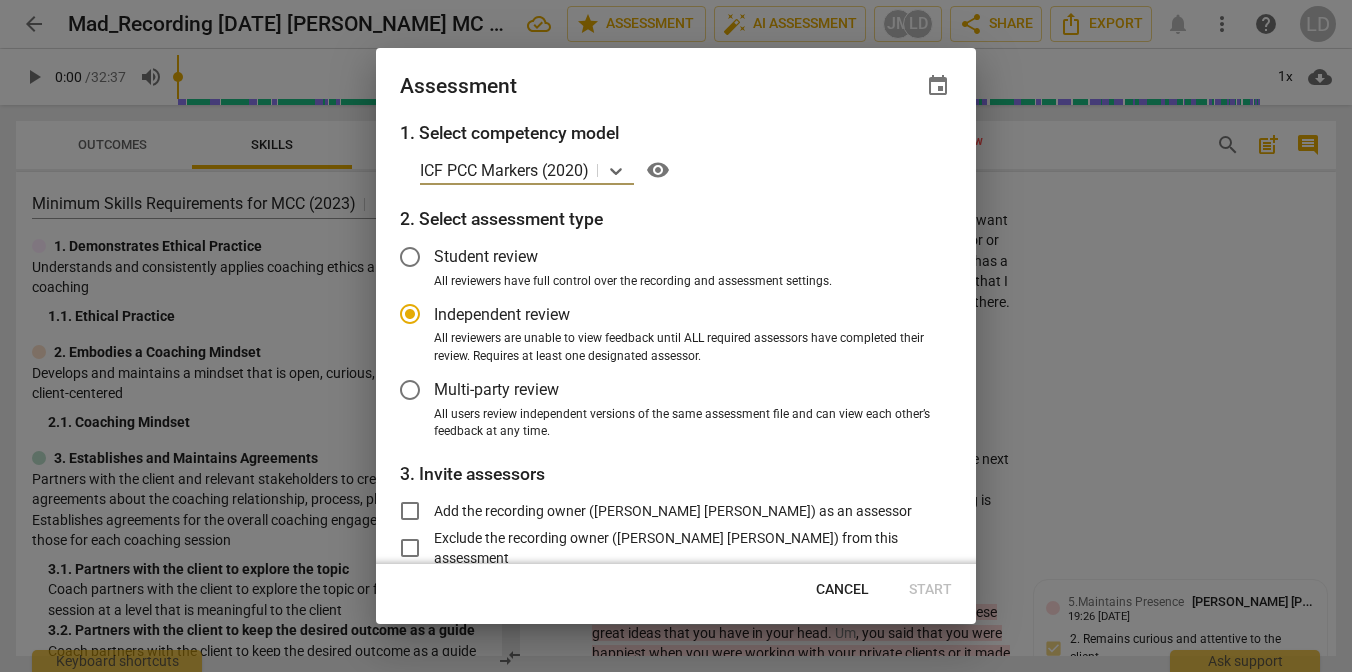 click on "Multi-party review" at bounding box center [496, 389] 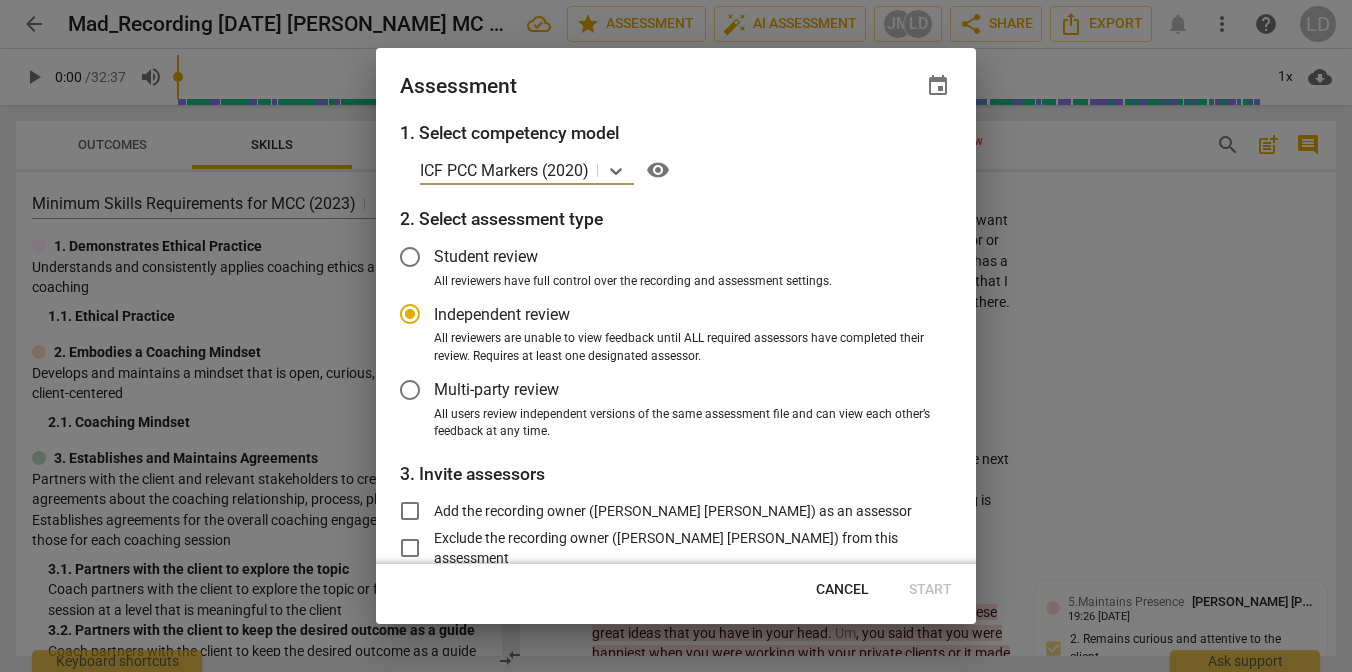click on "Multi-party review" at bounding box center [410, 390] 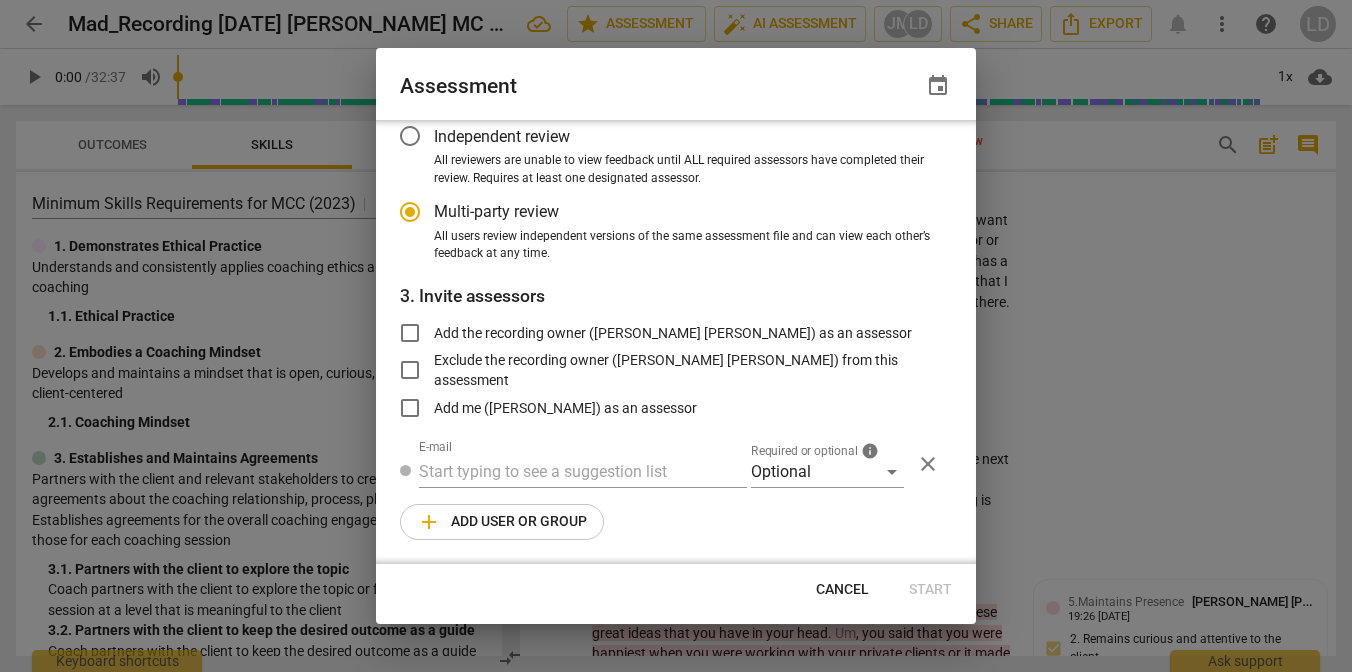 scroll, scrollTop: 234, scrollLeft: 0, axis: vertical 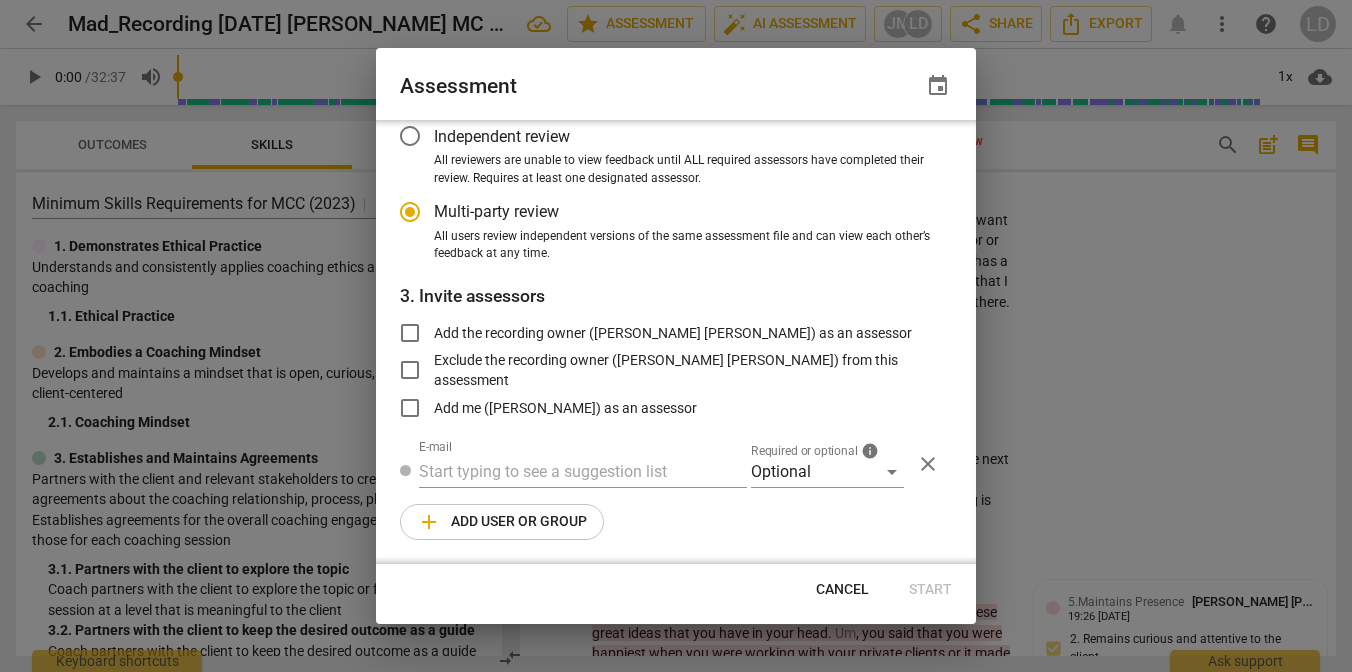 click at bounding box center (676, 336) 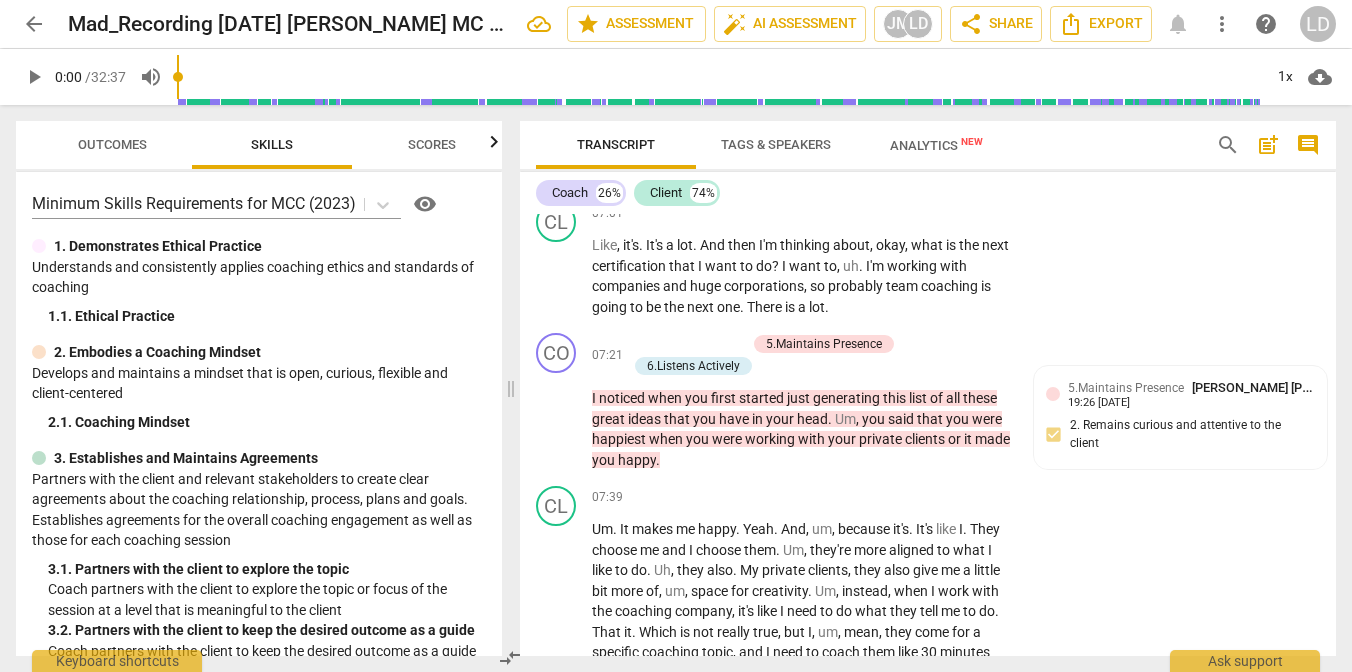 scroll, scrollTop: 3004, scrollLeft: 0, axis: vertical 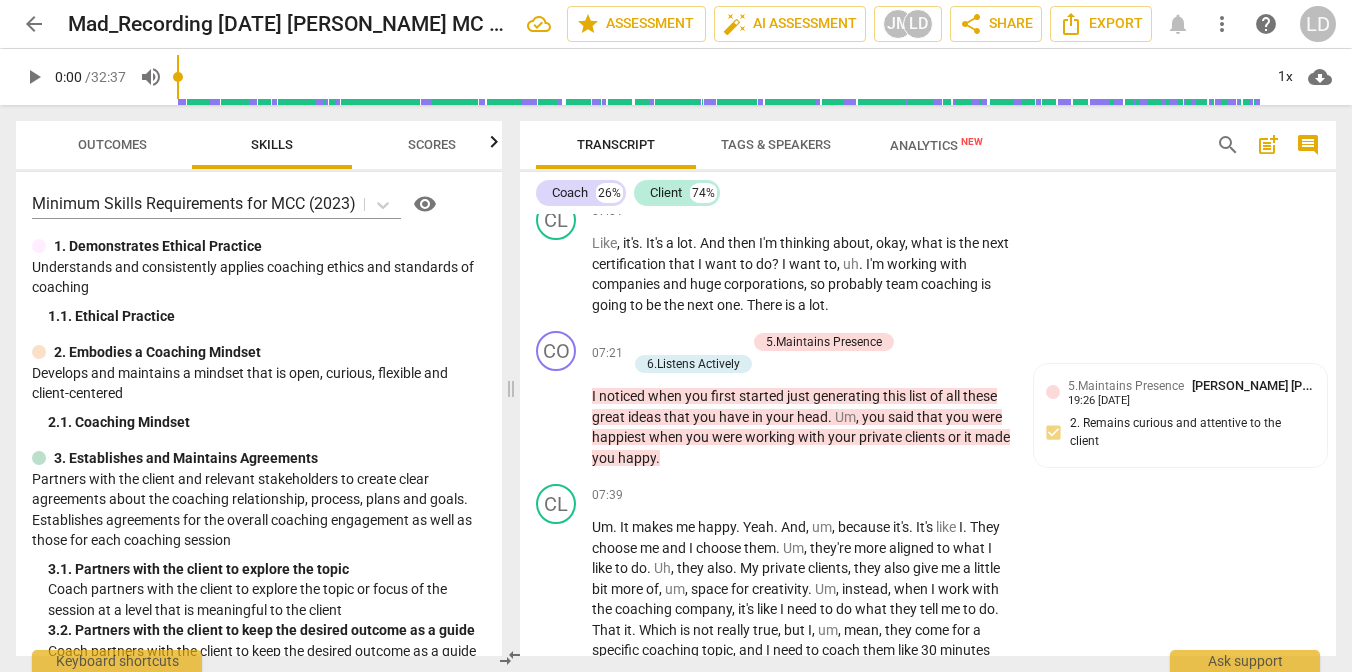 click on "play_arrow" at bounding box center [557, -129] 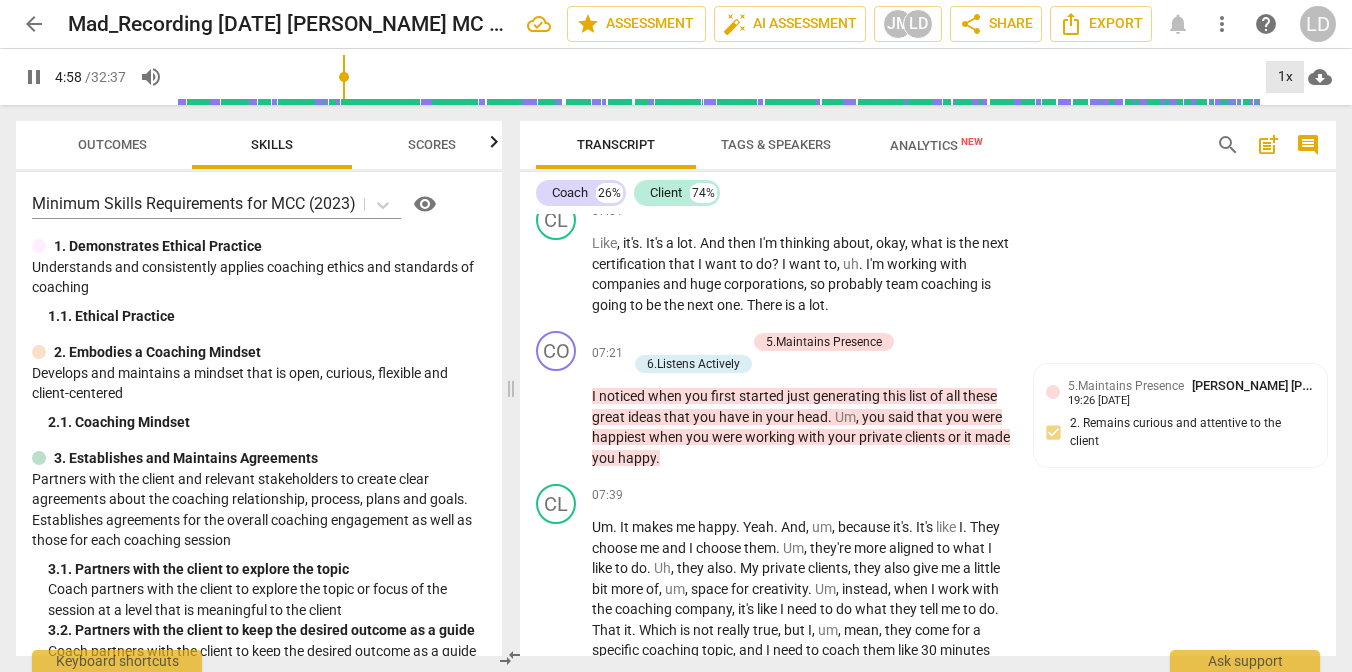 click on "1x" at bounding box center [1285, 77] 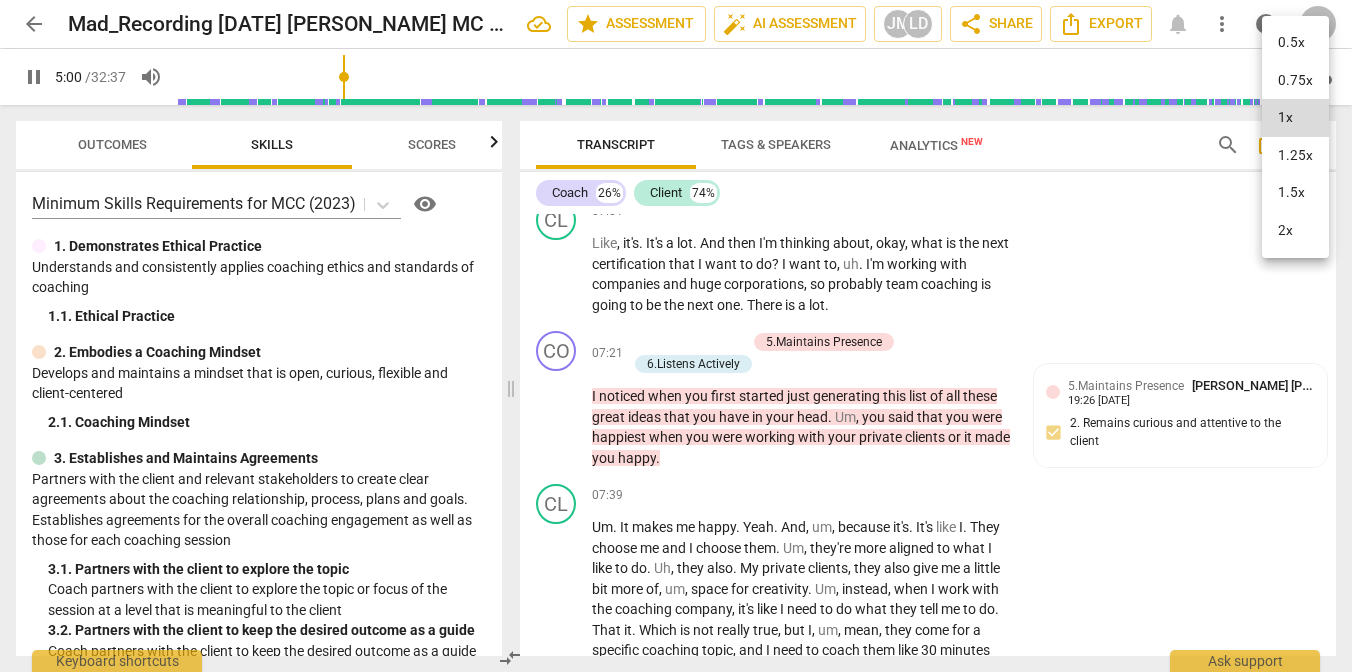 click on "1.25x" at bounding box center (1295, 156) 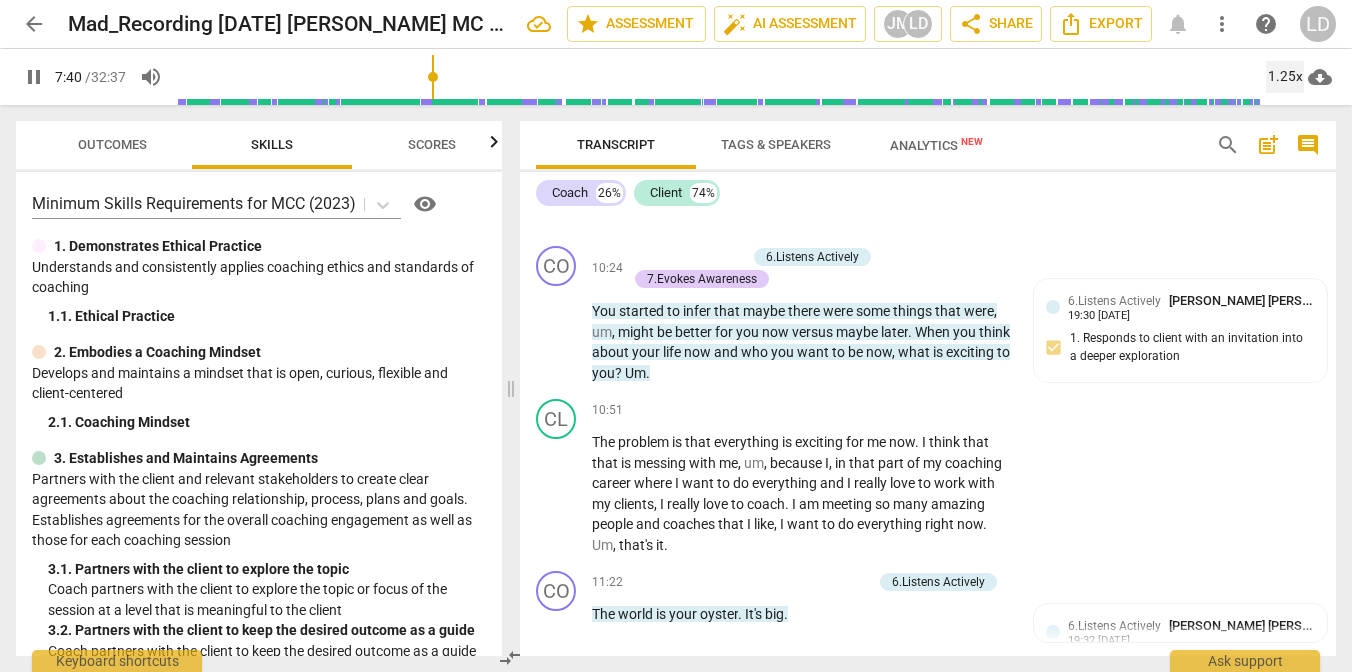scroll, scrollTop: 4227, scrollLeft: 0, axis: vertical 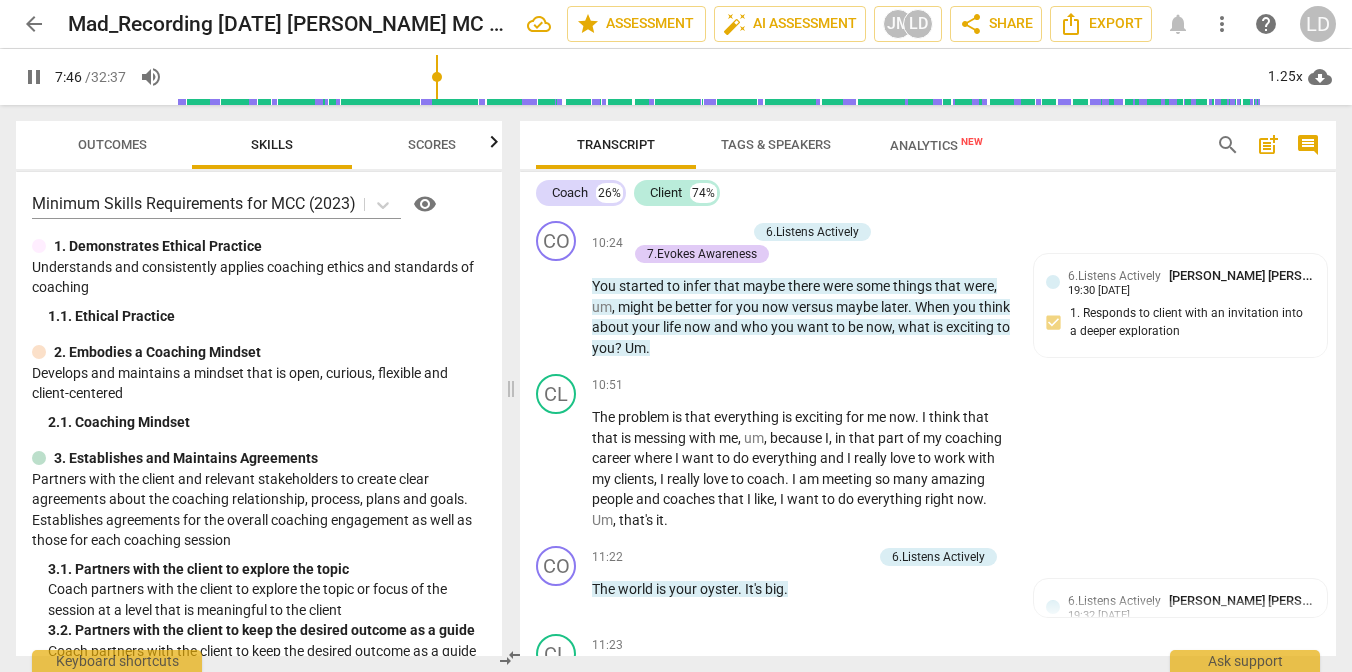 click on "pause" at bounding box center (557, -531) 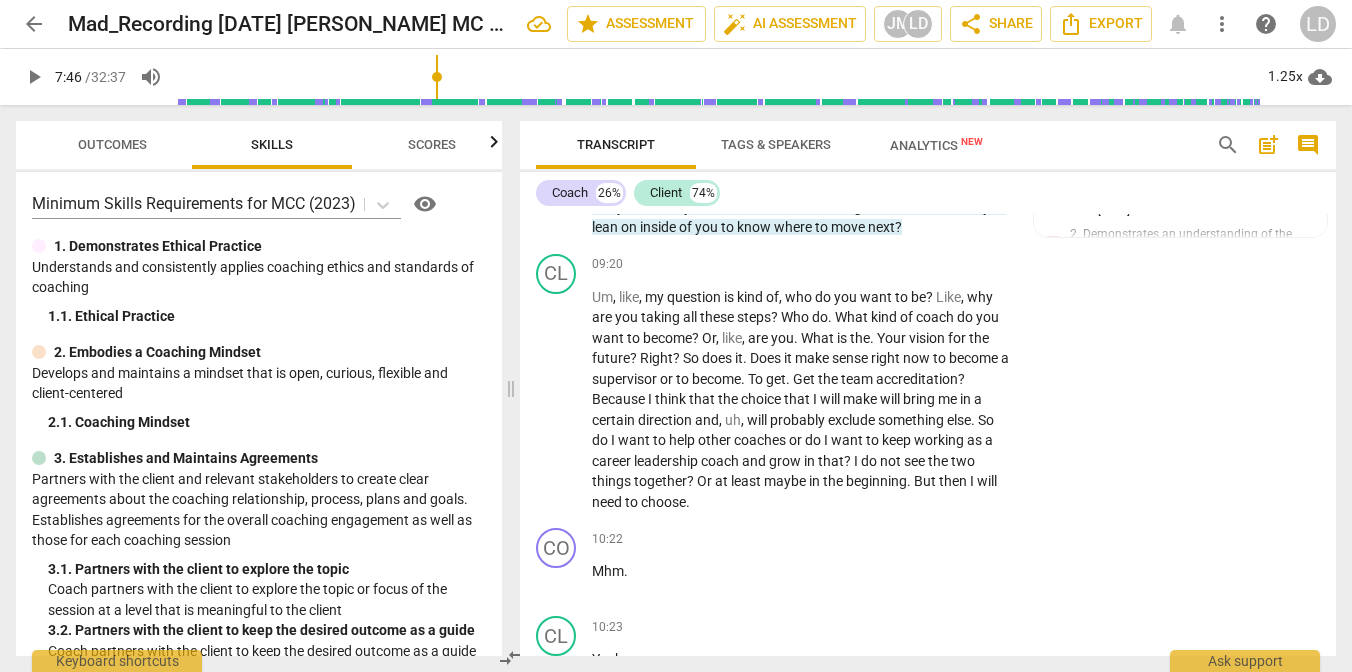scroll, scrollTop: 3631, scrollLeft: 0, axis: vertical 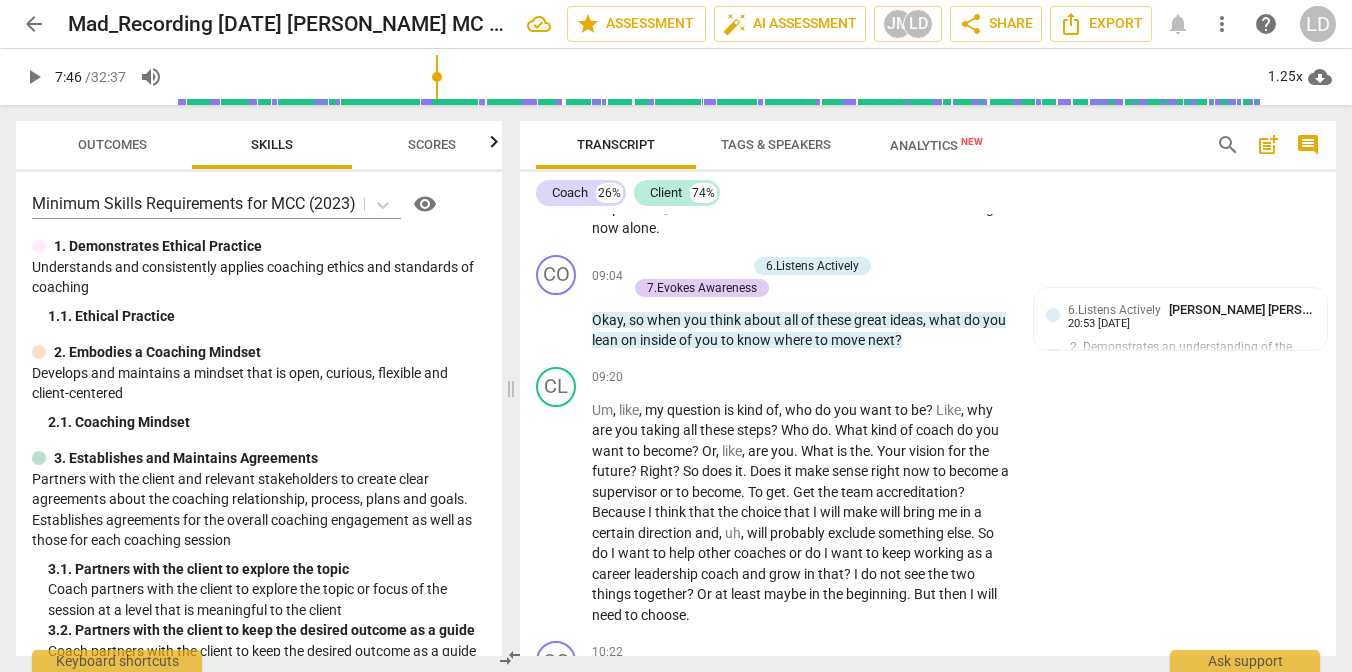 click on "Yes" at bounding box center (603, -472) 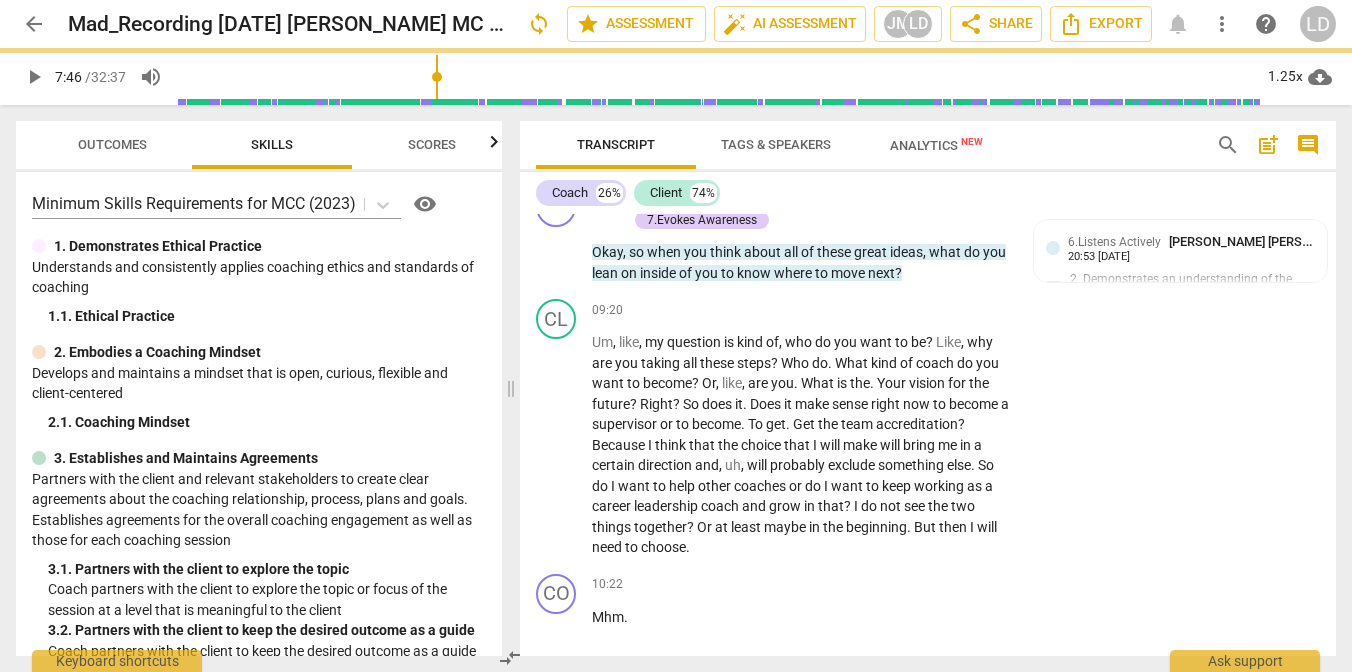 scroll, scrollTop: 3544, scrollLeft: 0, axis: vertical 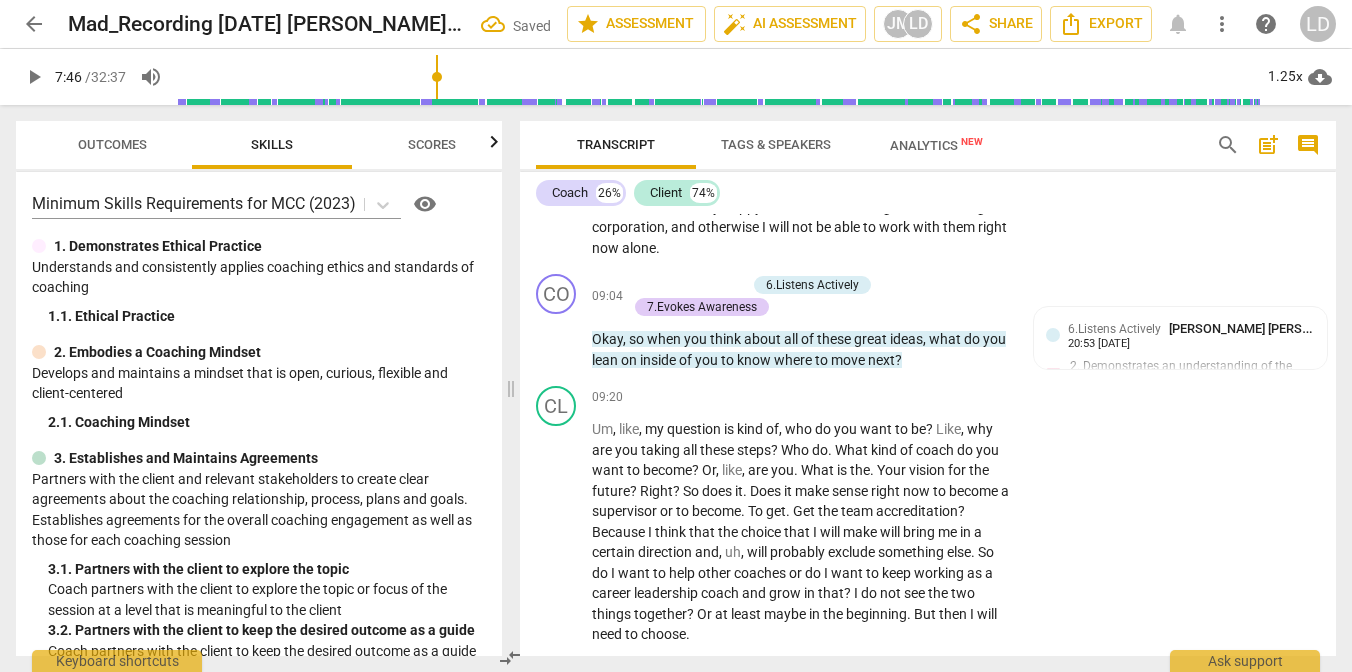 click on "Like" at bounding box center (604, -364) 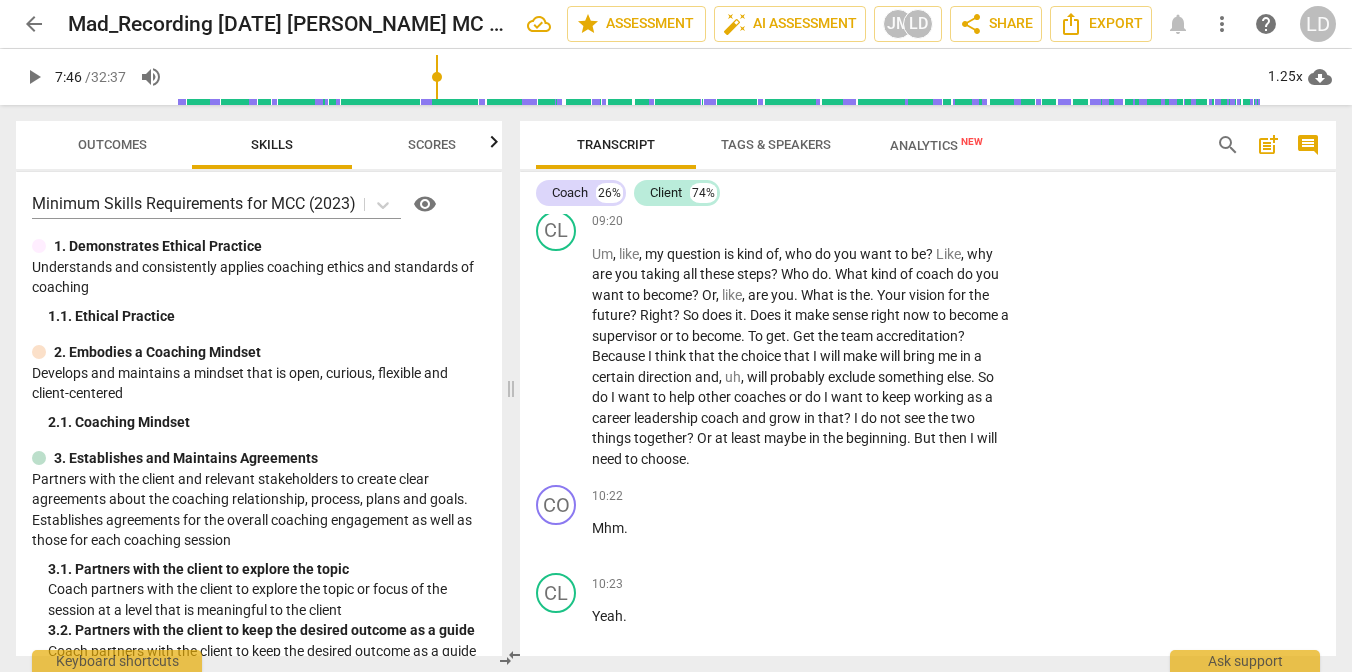 scroll, scrollTop: 3652, scrollLeft: 0, axis: vertical 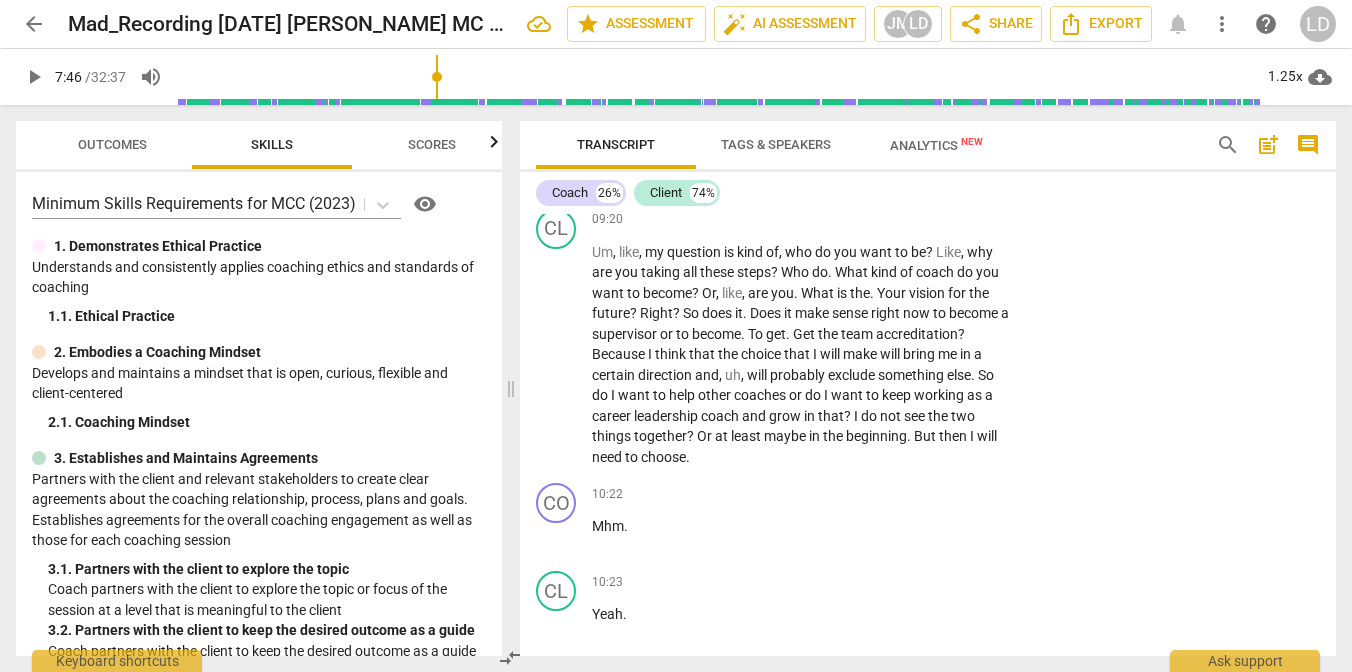 click on "+" at bounding box center [637, -443] 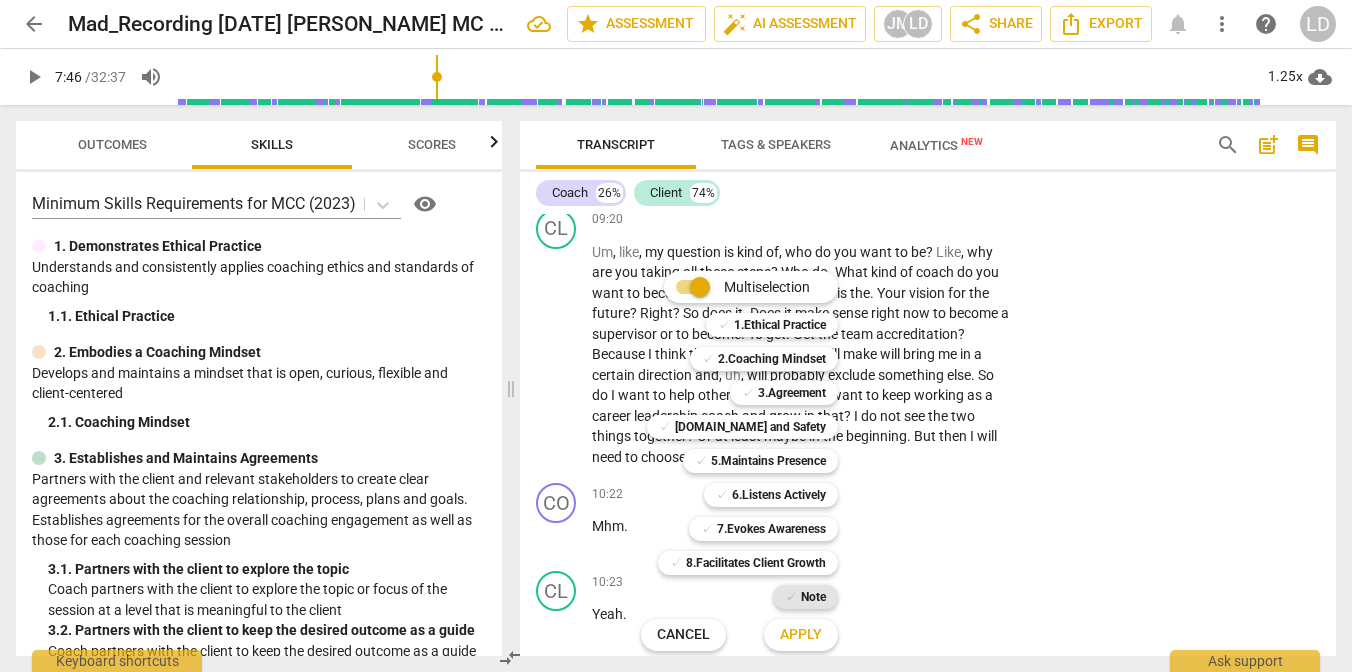 click on "✓" at bounding box center (791, 597) 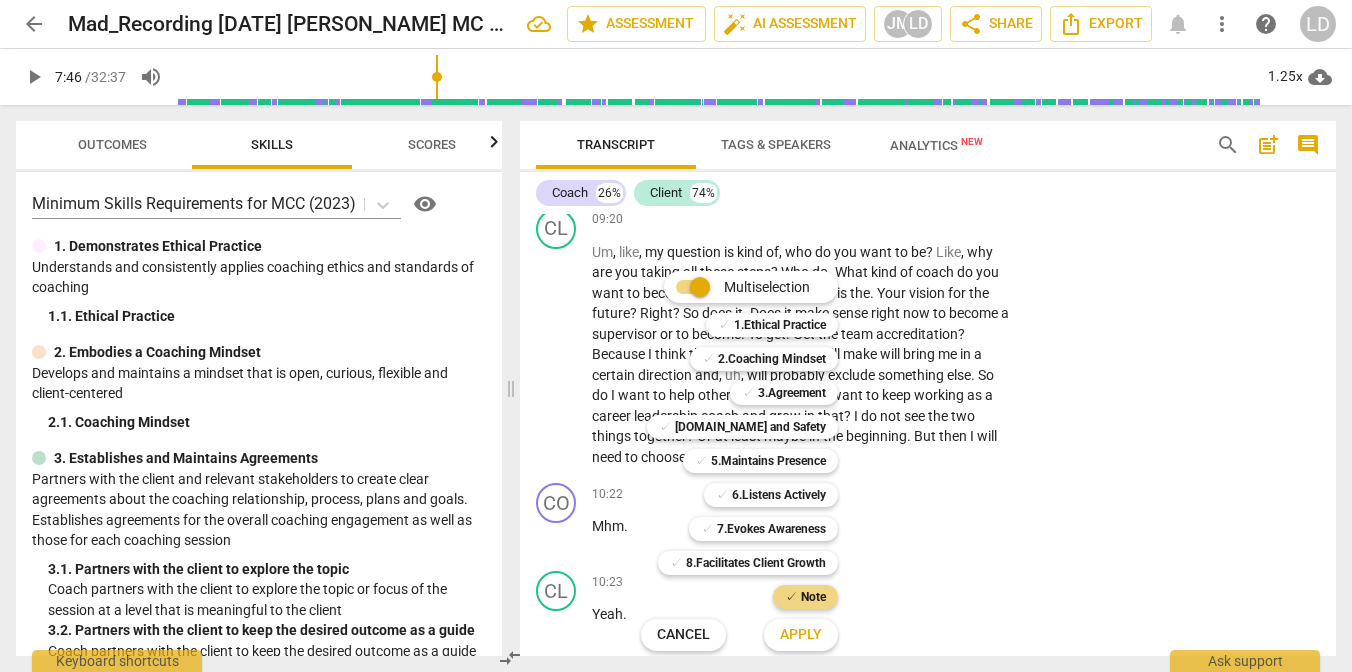 click on "Apply" at bounding box center [801, 635] 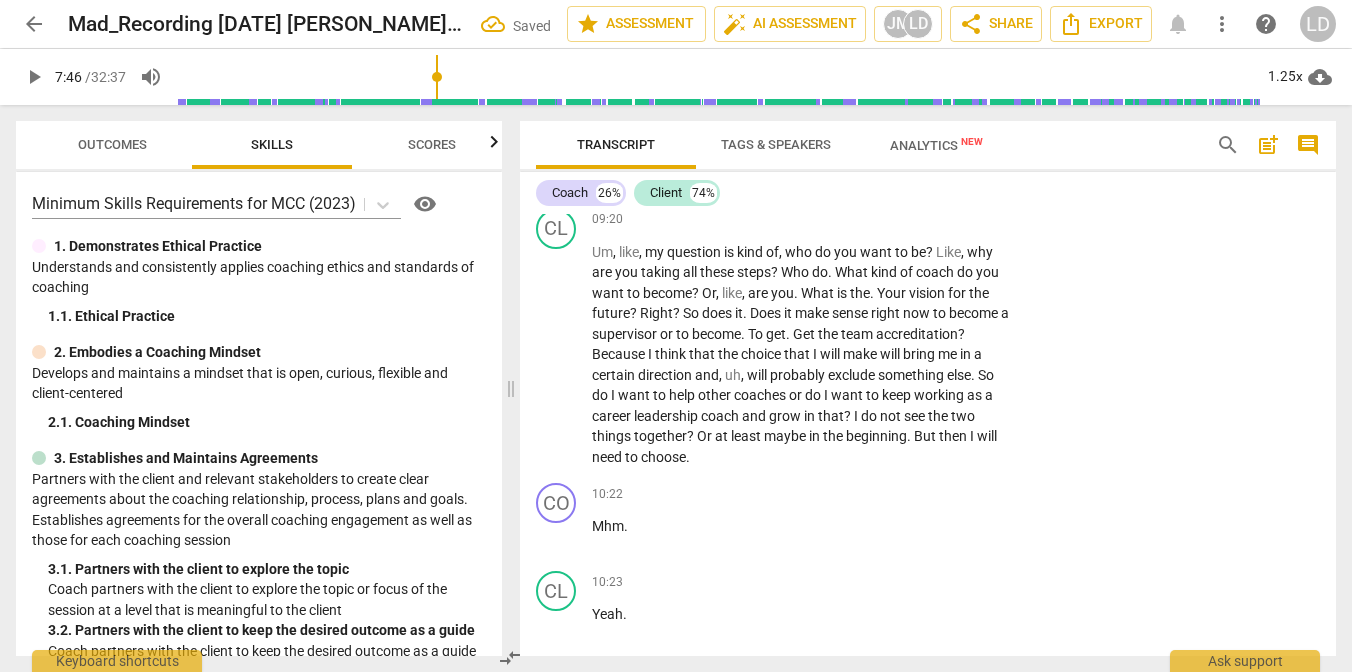 scroll, scrollTop: 3981, scrollLeft: 0, axis: vertical 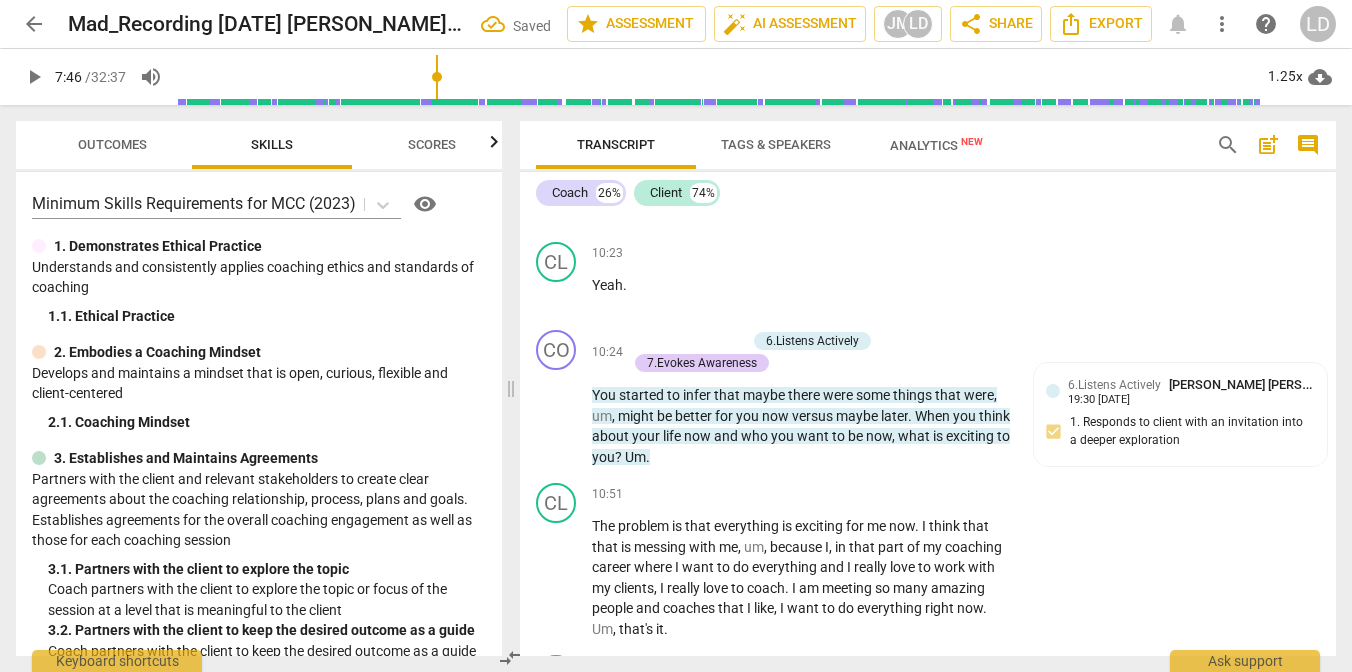 click on "Outcomes" at bounding box center [112, 144] 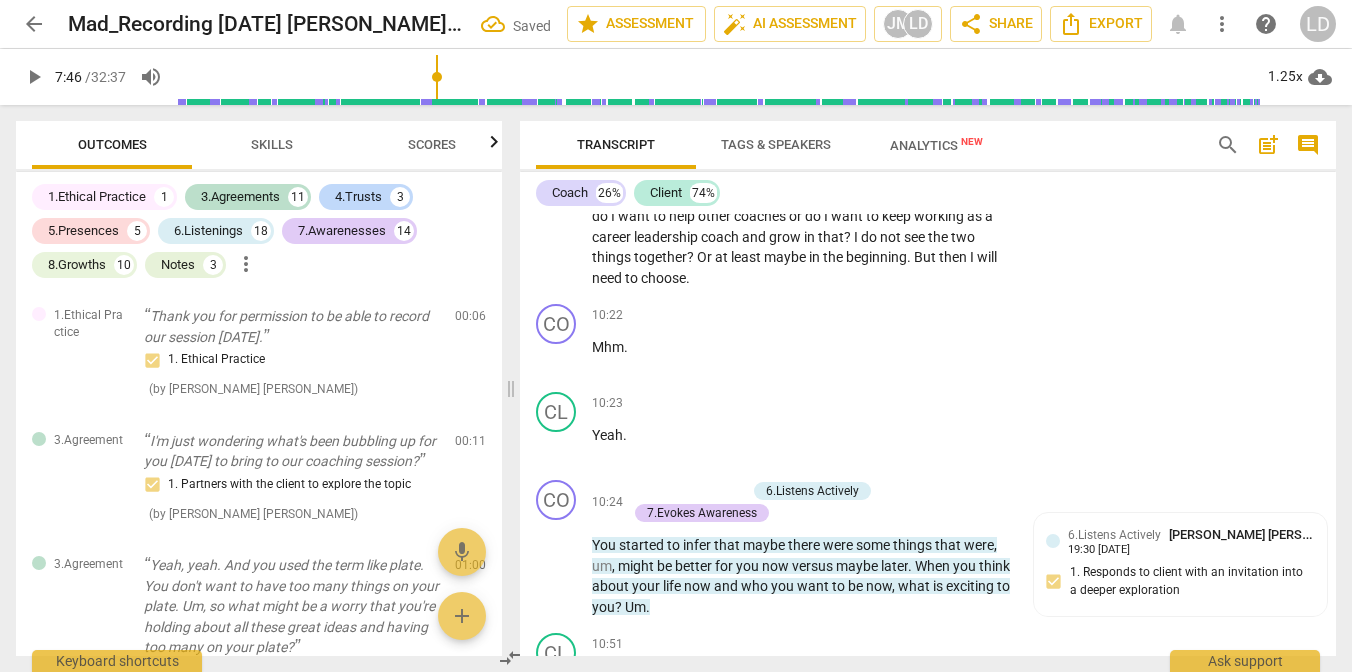 scroll, scrollTop: 3832, scrollLeft: 0, axis: vertical 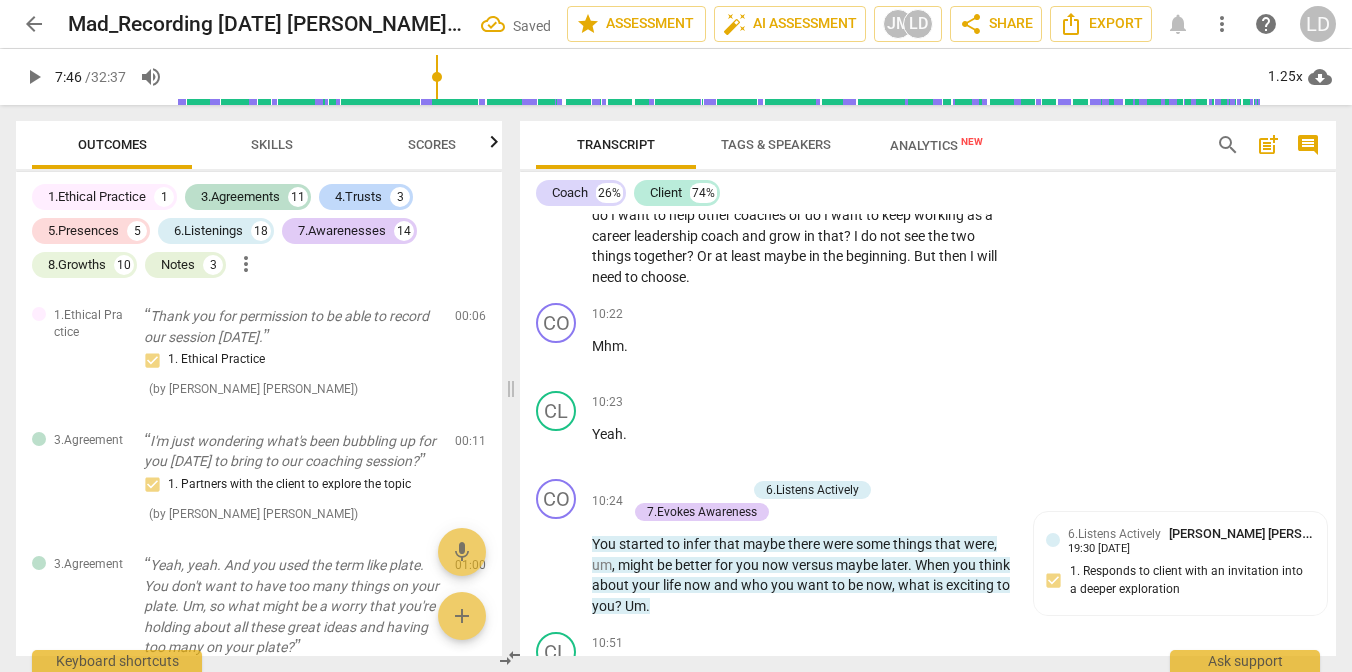 click on "Note" at bounding box center (785, -601) 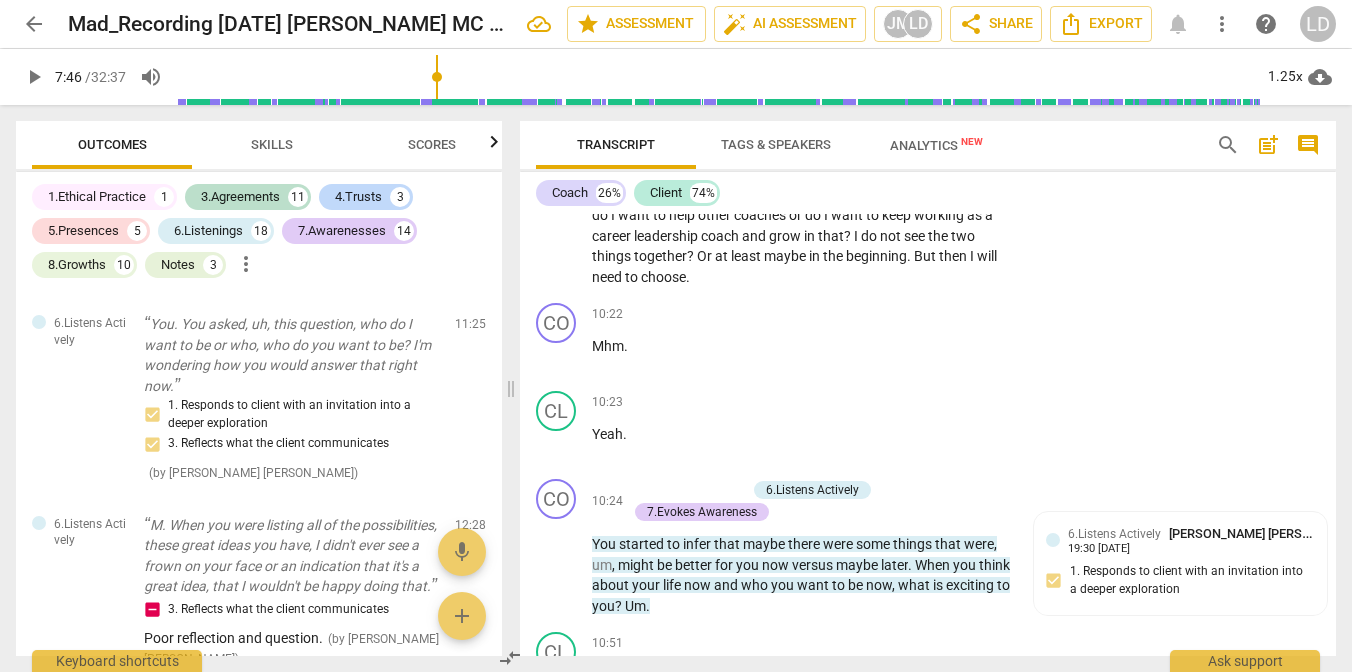 scroll, scrollTop: 4701, scrollLeft: 0, axis: vertical 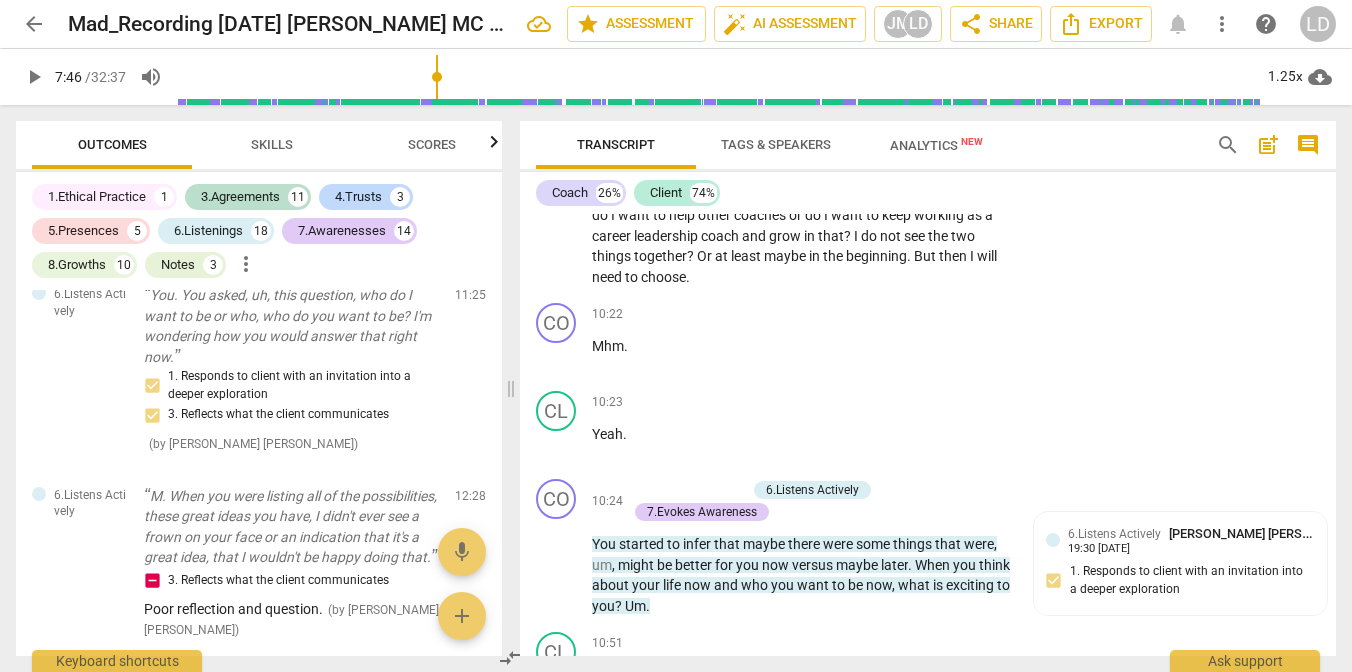 click on "edit" at bounding box center (435, -1090) 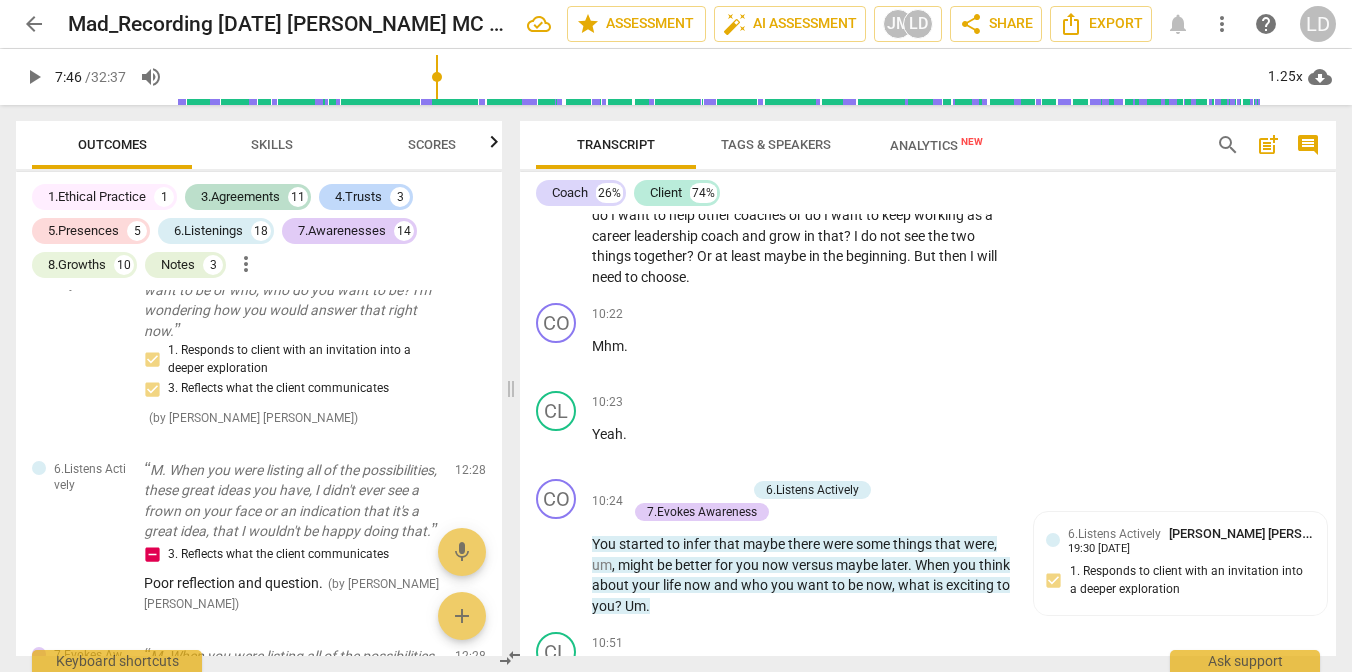 scroll, scrollTop: 22, scrollLeft: 0, axis: vertical 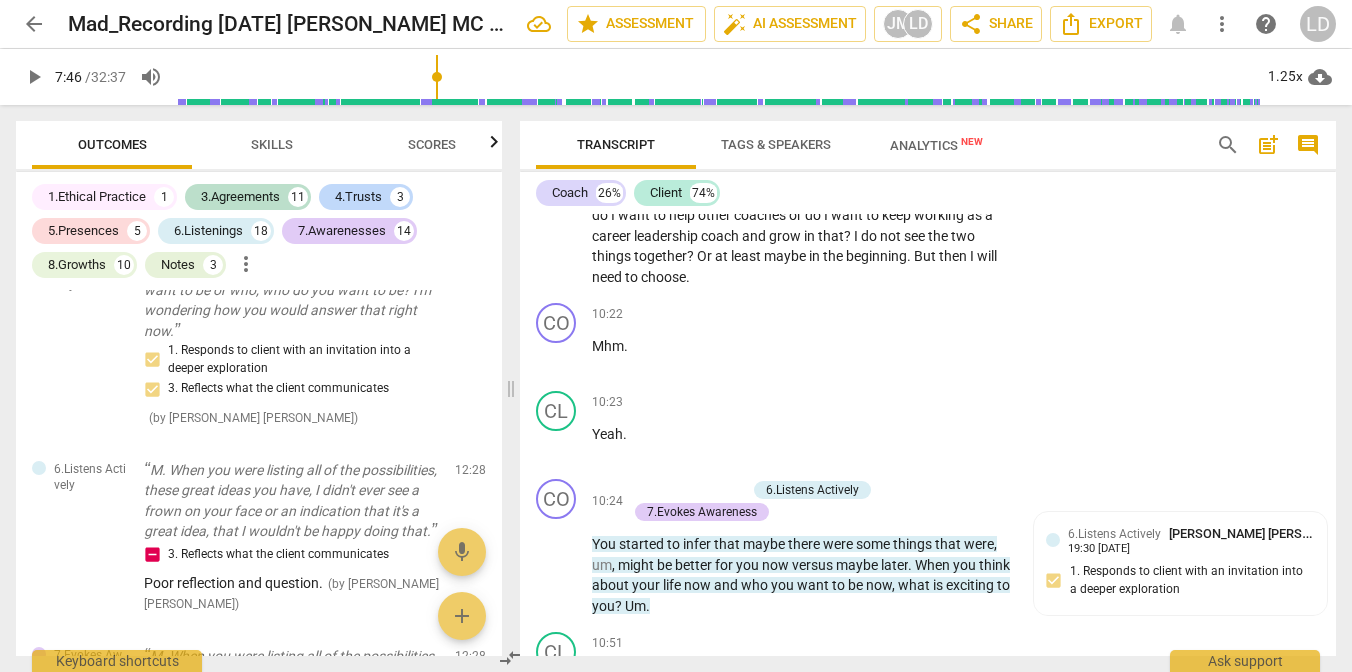 click on "check_circle" at bounding box center (439, -1053) 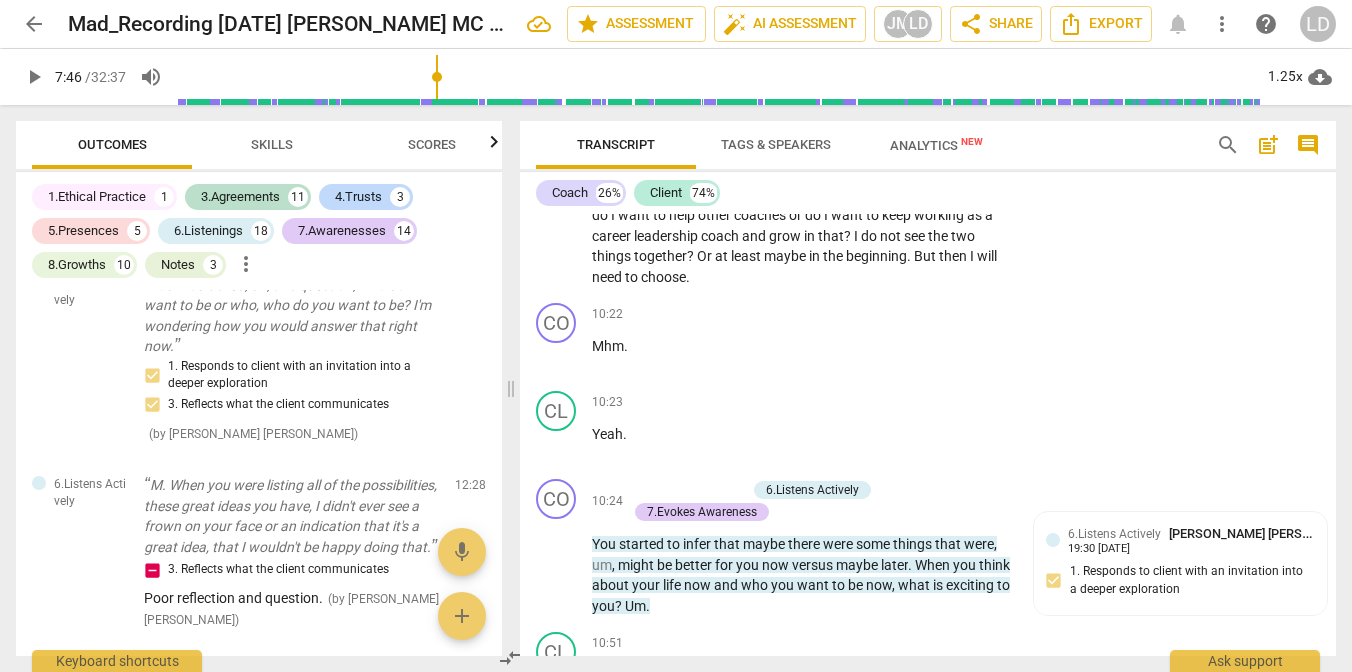 scroll, scrollTop: 4729, scrollLeft: 0, axis: vertical 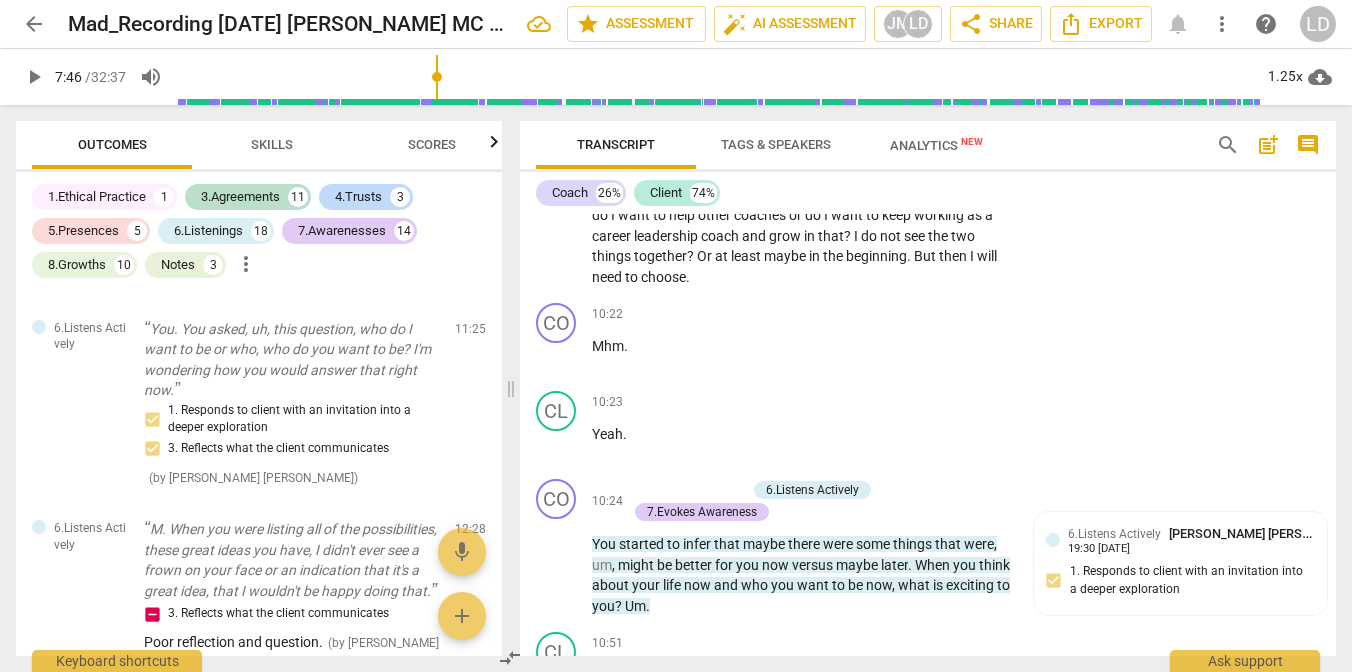 click on "edit" at bounding box center [435, -1118] 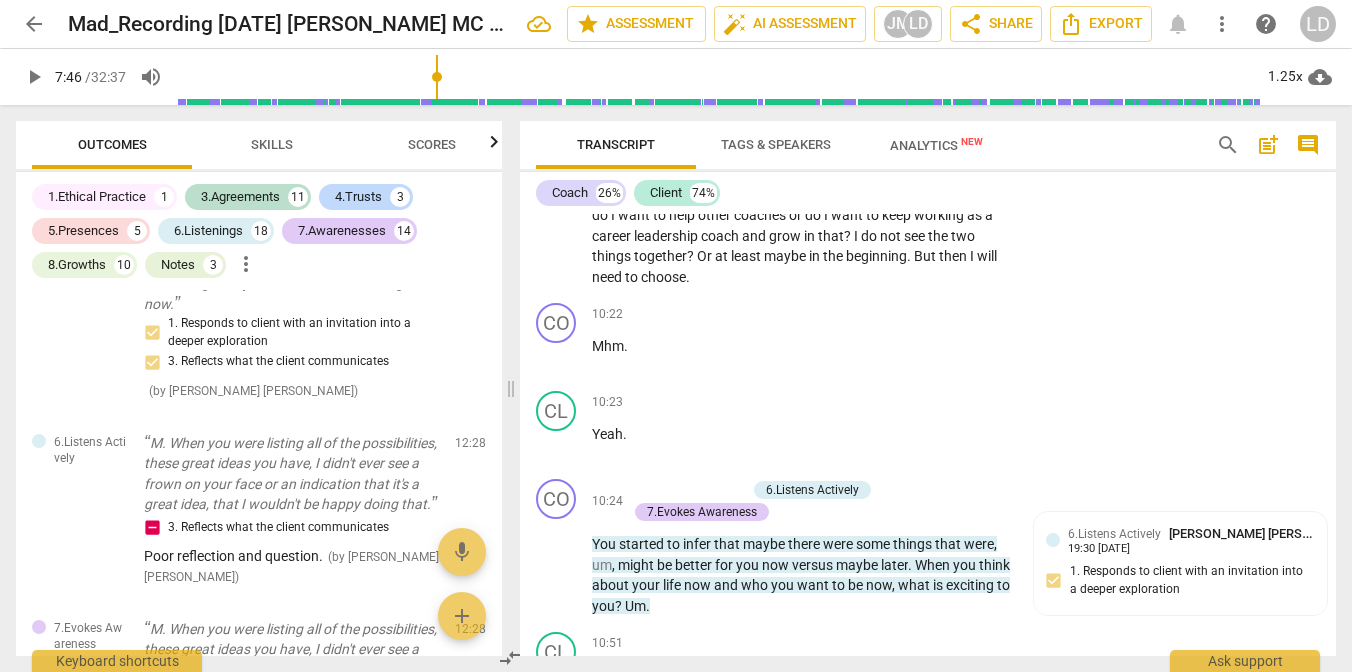 click on "CP: I can hear that full plate, how do you decide what you want to focus on first? CP: How do you discern what you want to start with?" at bounding box center (252, -1085) 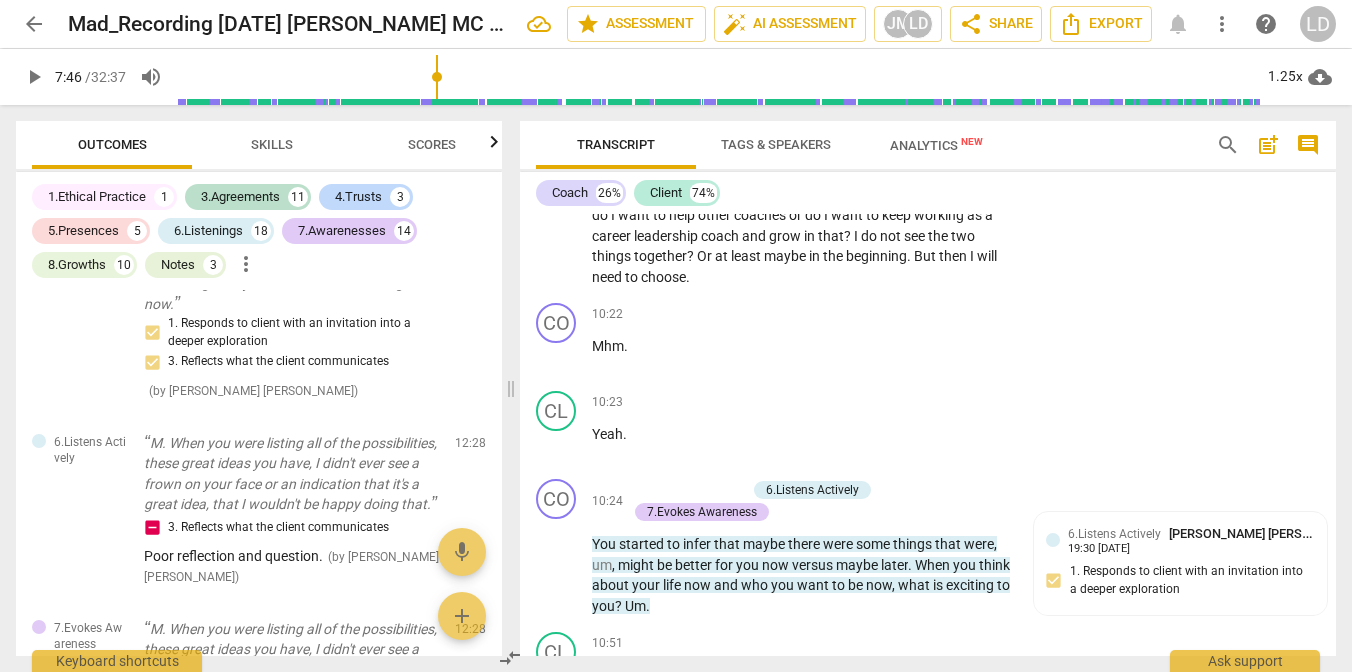 drag, startPoint x: 174, startPoint y: 344, endPoint x: 274, endPoint y: 376, distance: 104.99524 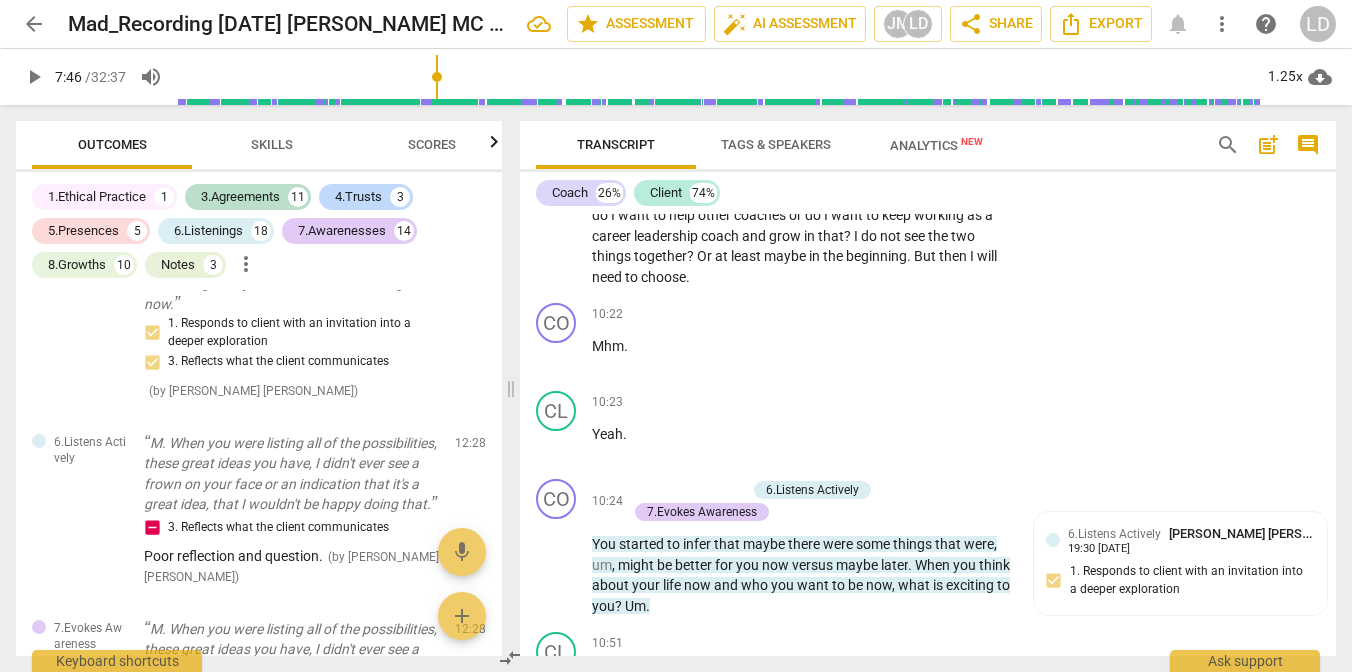 click on "CP: I can hear that full plate, how do you decide what you want to focus on first? CP: How do you discern what you want to start with?" at bounding box center [252, -1085] 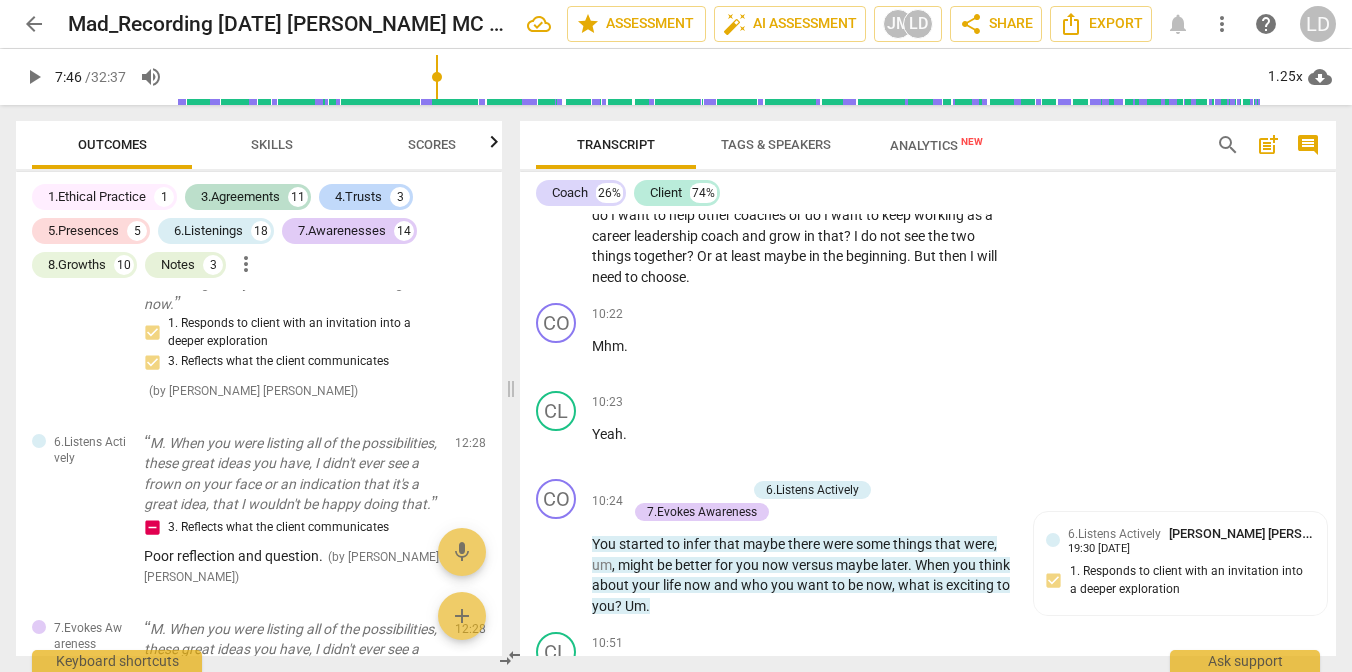 click on "CP: I can hear that full plate, how do you decide what you want to focus on first? CP: How do you discern what you want to start with?" at bounding box center (252, -1085) 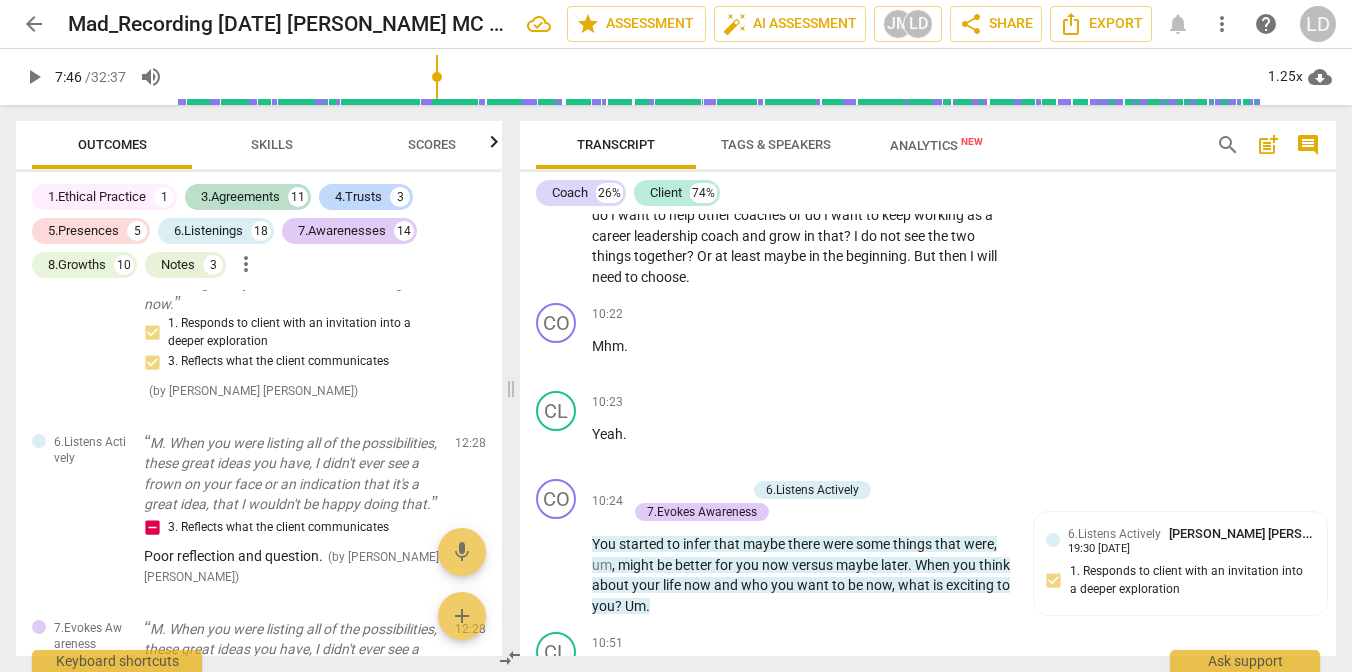 scroll, scrollTop: 116, scrollLeft: 0, axis: vertical 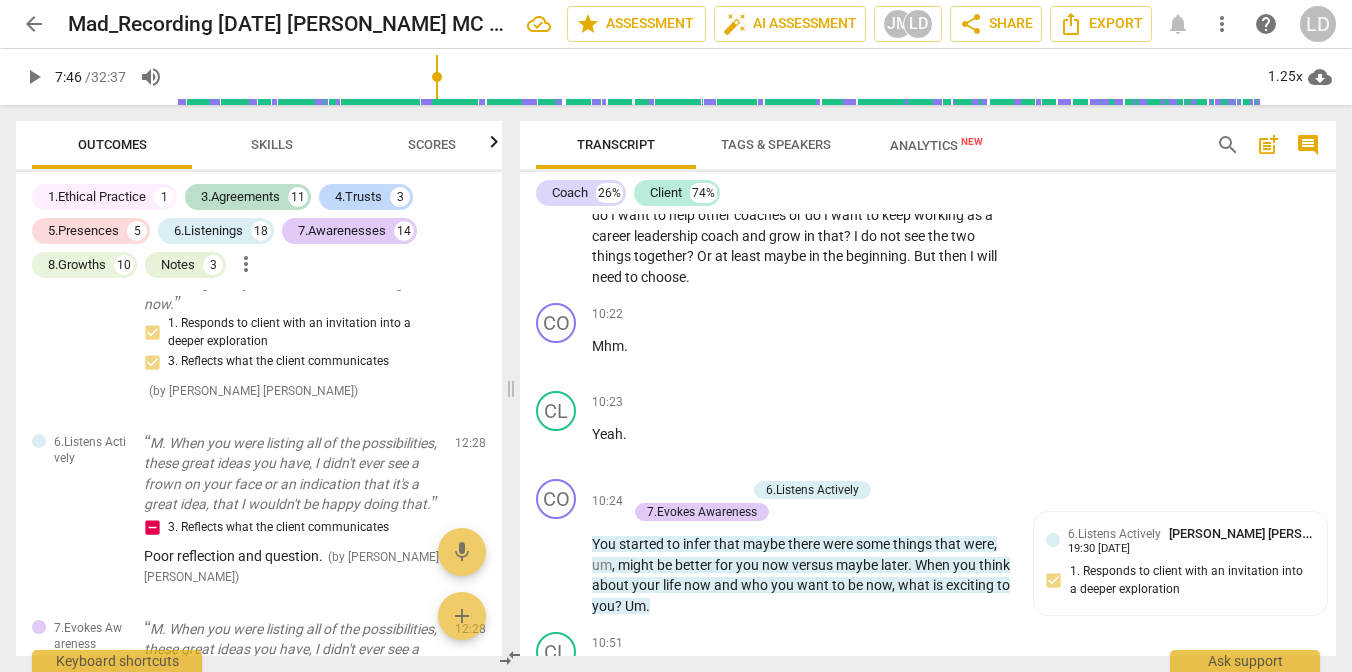 click on "check_circle" at bounding box center [439, -1081] 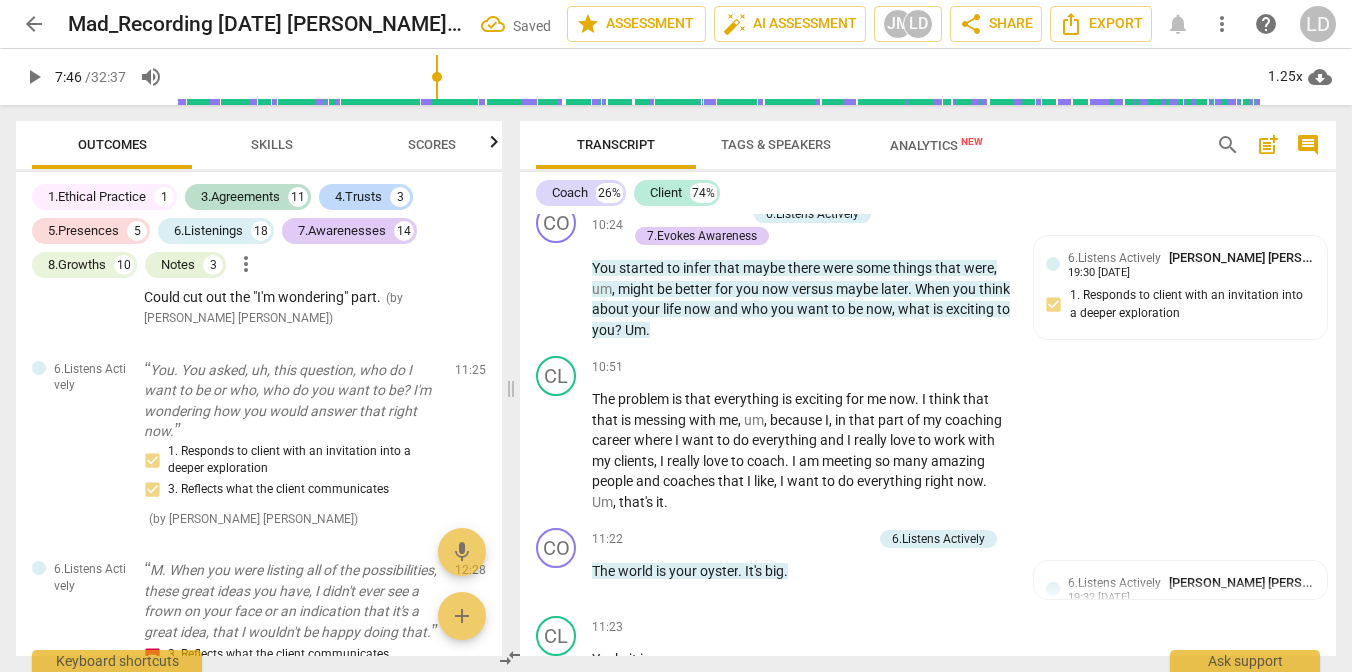 scroll, scrollTop: 4112, scrollLeft: 0, axis: vertical 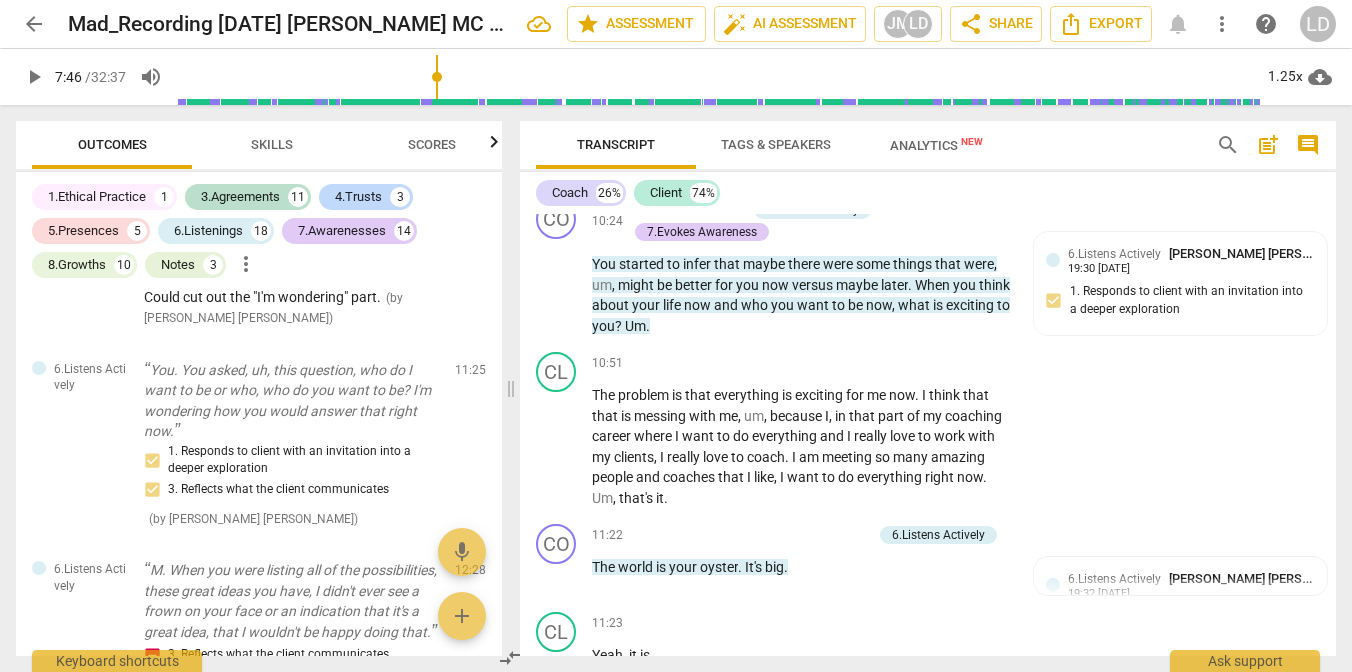 click on "play_arrow" at bounding box center (557, -553) 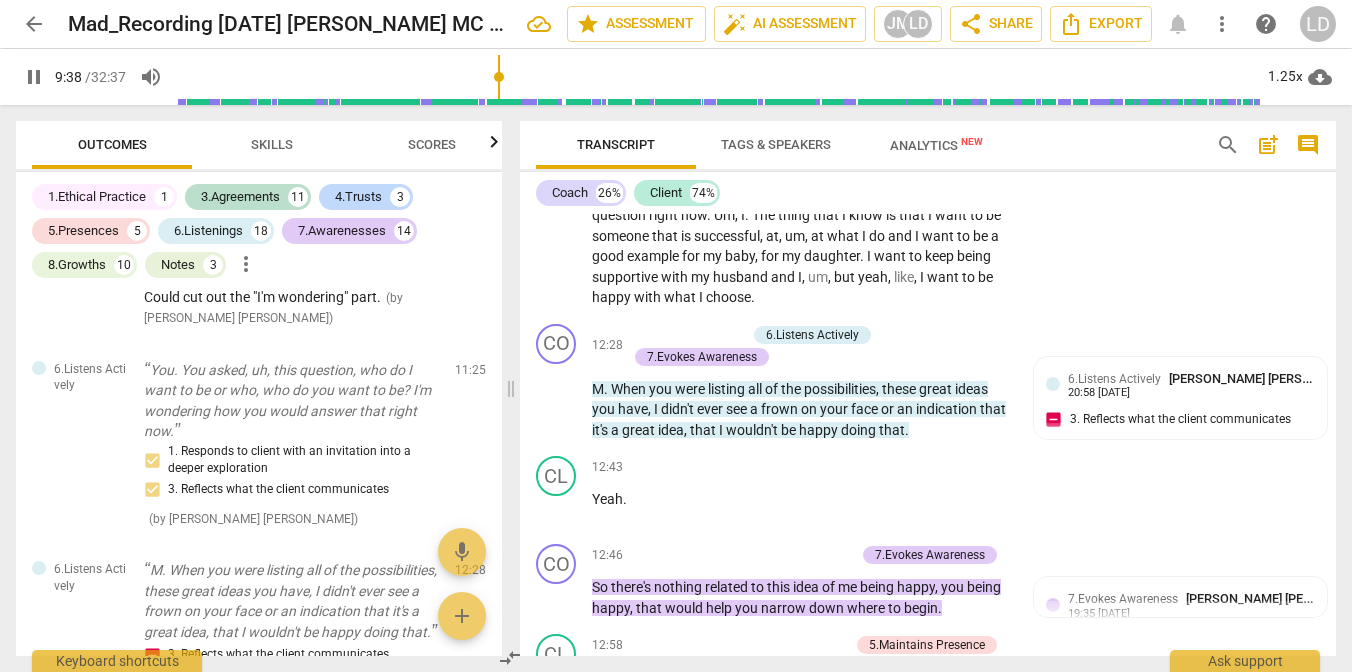 scroll, scrollTop: 4794, scrollLeft: 0, axis: vertical 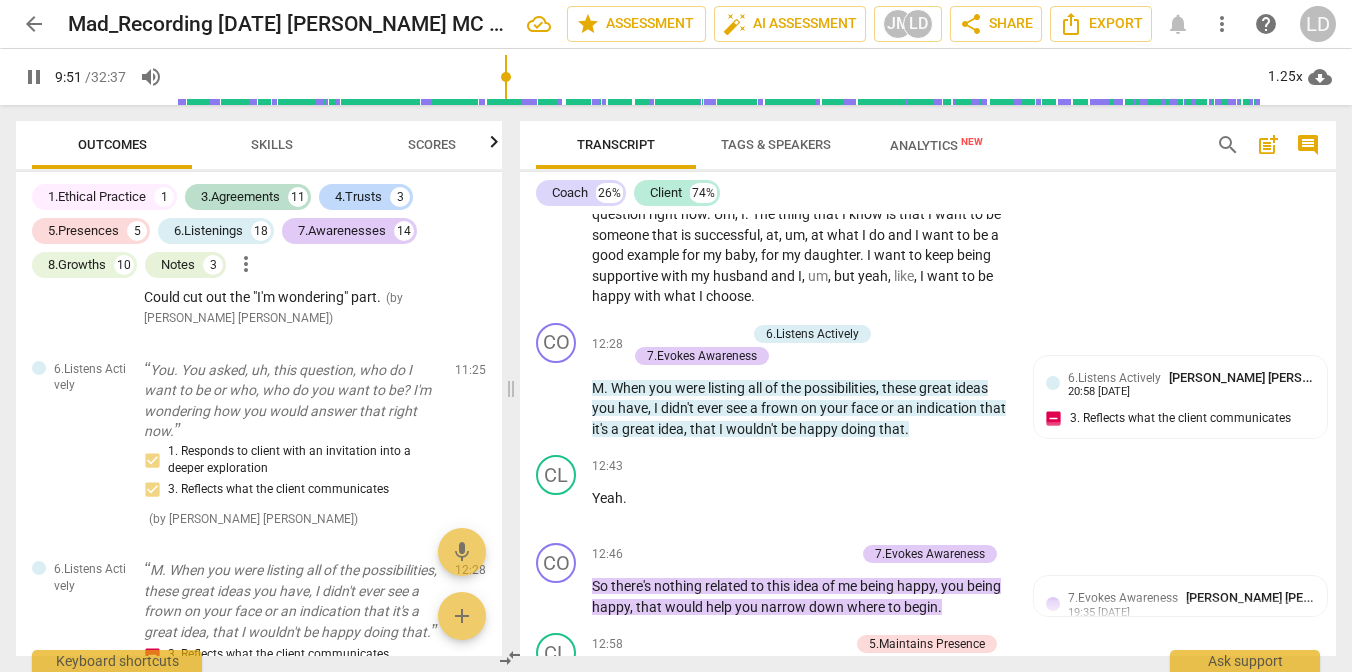 click on "Um ,   like ,   my   question   is   kind   of ,   who   do   you   want   to   be ?   Like ,   why   are   you   taking   all   these   steps ?   Who   do .   What   kind   of   coach   do   you   want   to   become ?   Or ,   like ,   are   you .   What   is   the .   Your   vision   for   the   future ?   Right ?   So   does   it .   Does   it   make   sense   right   now   to   become   a   supervisor   or   to   become .   To   get .   Get   the   team   accreditation ?   Because   I   think   that   the   choice   that   I   will   make   will   bring   me   in   a   certain   direction   and ,   uh ,   will   probably   exclude   something   else .   So   do   I   want   to   help   other   coaches   or   do   I   want   to   keep   working   as   a   career   leadership   coach   and   grow   in   that ?   I   do   not   see   the   two   things   together ?   Or   at   least   maybe   in   the   beginning .   But   then   I   will   need   to   choose ." at bounding box center (801, -787) 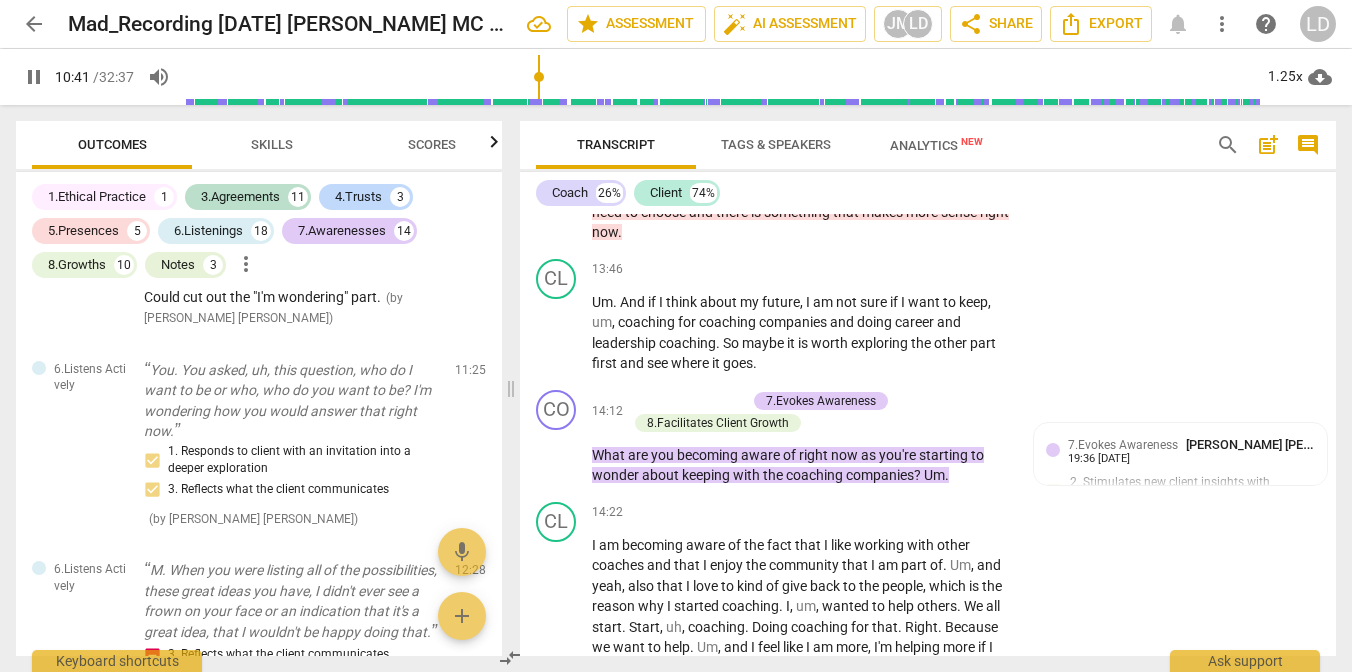 scroll, scrollTop: 5364, scrollLeft: 0, axis: vertical 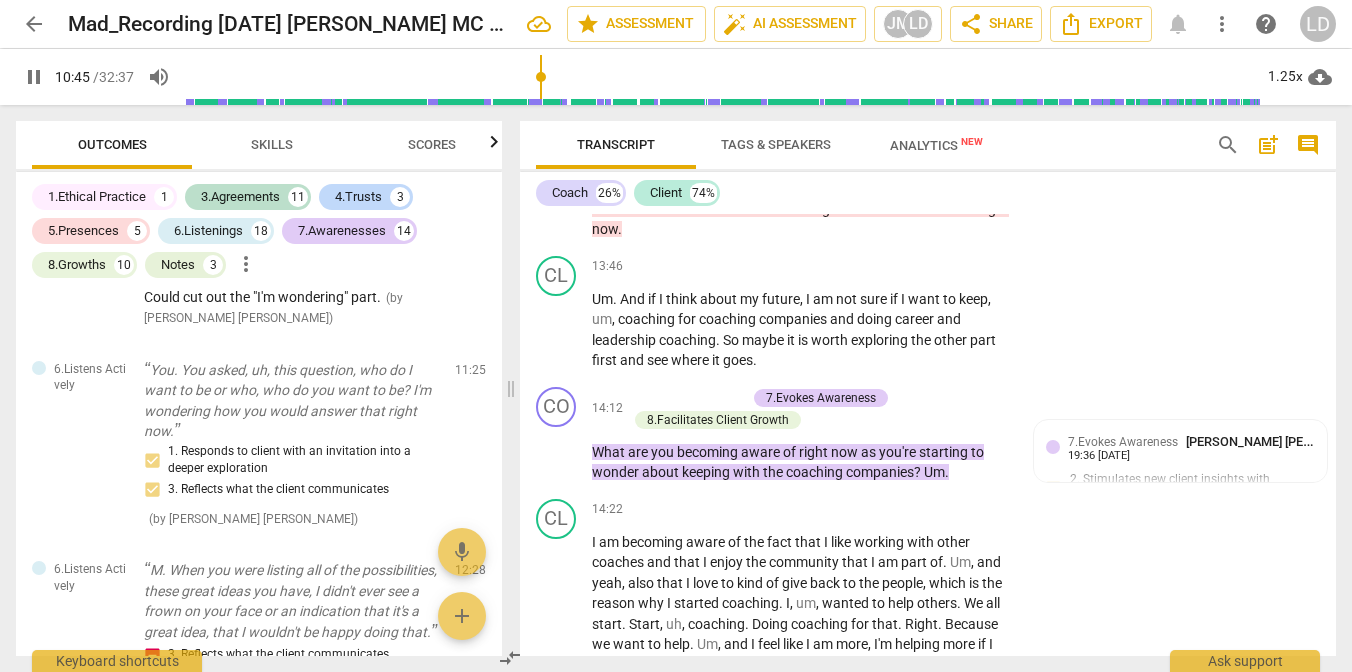 click on "pause" at bounding box center [557, -967] 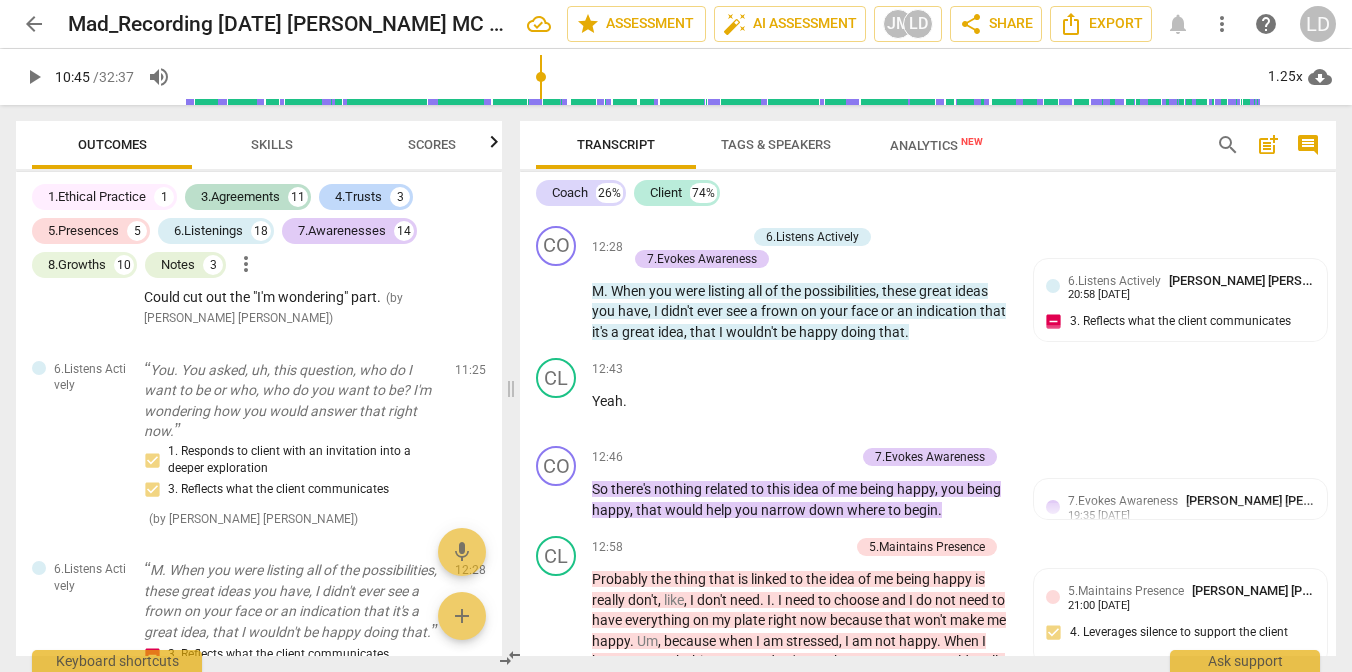 scroll, scrollTop: 4907, scrollLeft: 0, axis: vertical 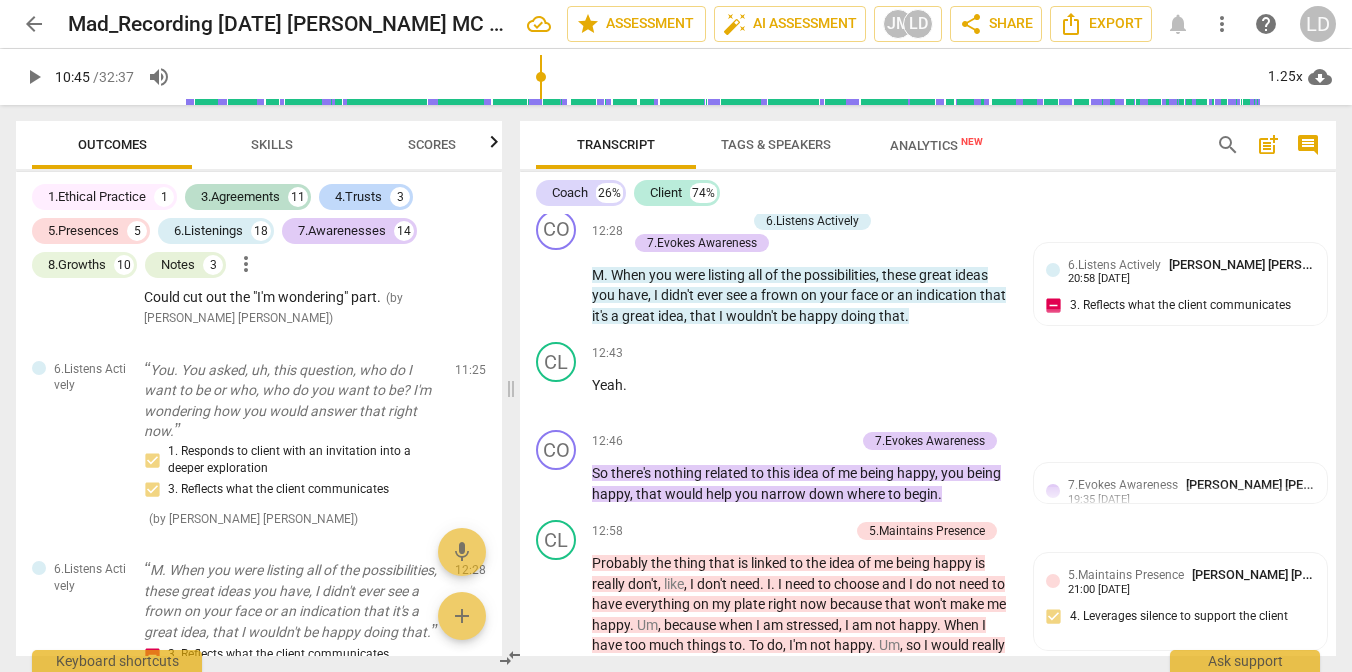 click on "Mhm" at bounding box center (608, -729) 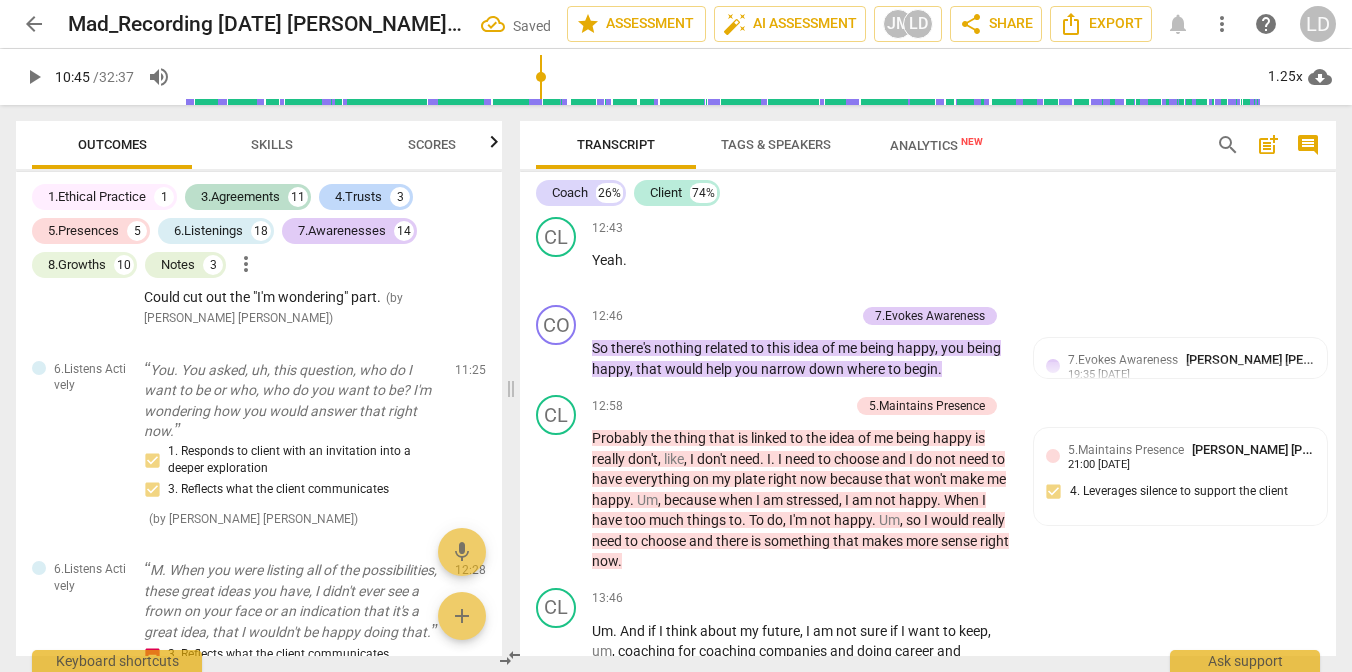 scroll, scrollTop: 4951, scrollLeft: 0, axis: vertical 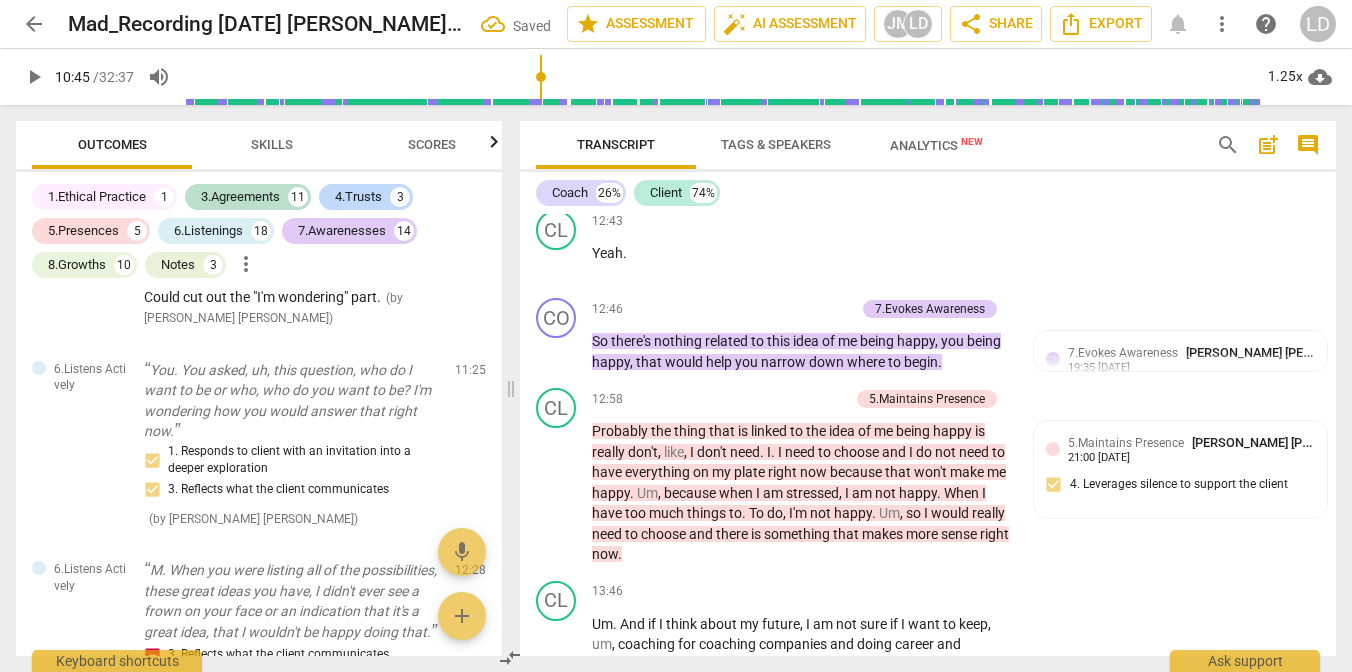 click on "Yeah" at bounding box center [607, -773] 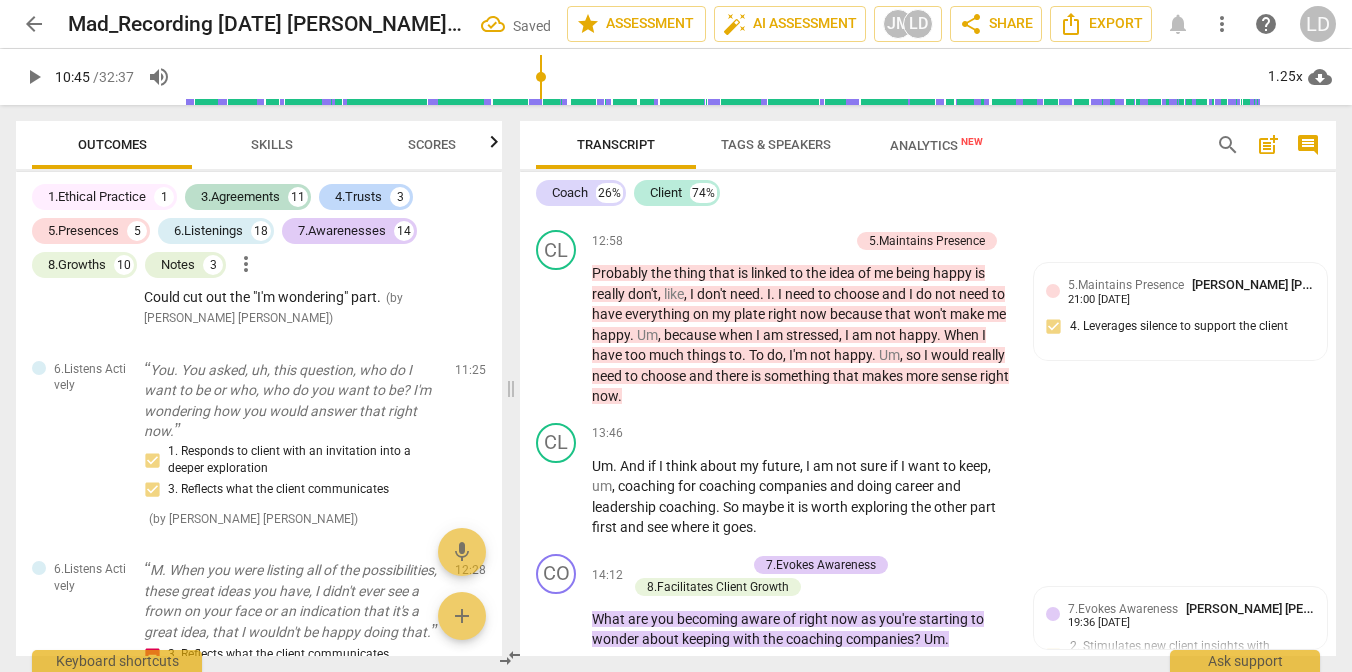 scroll, scrollTop: 5024, scrollLeft: 0, axis: vertical 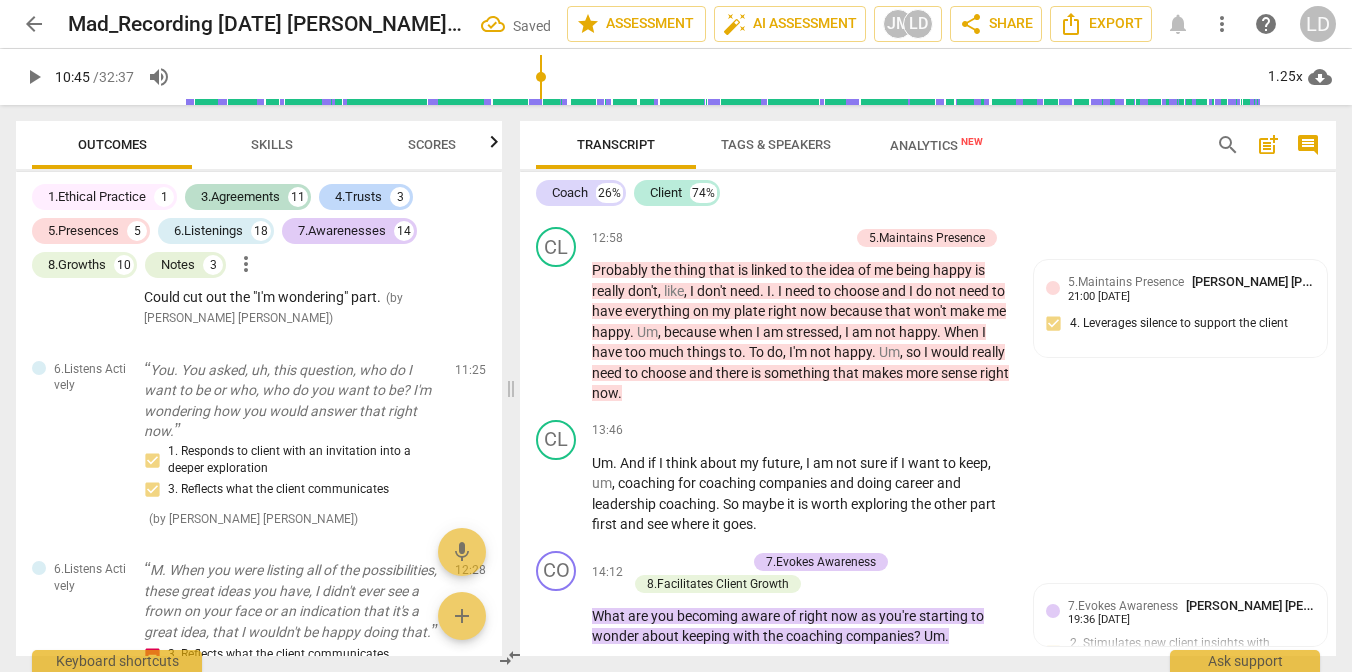click on "+" at bounding box center (637, -878) 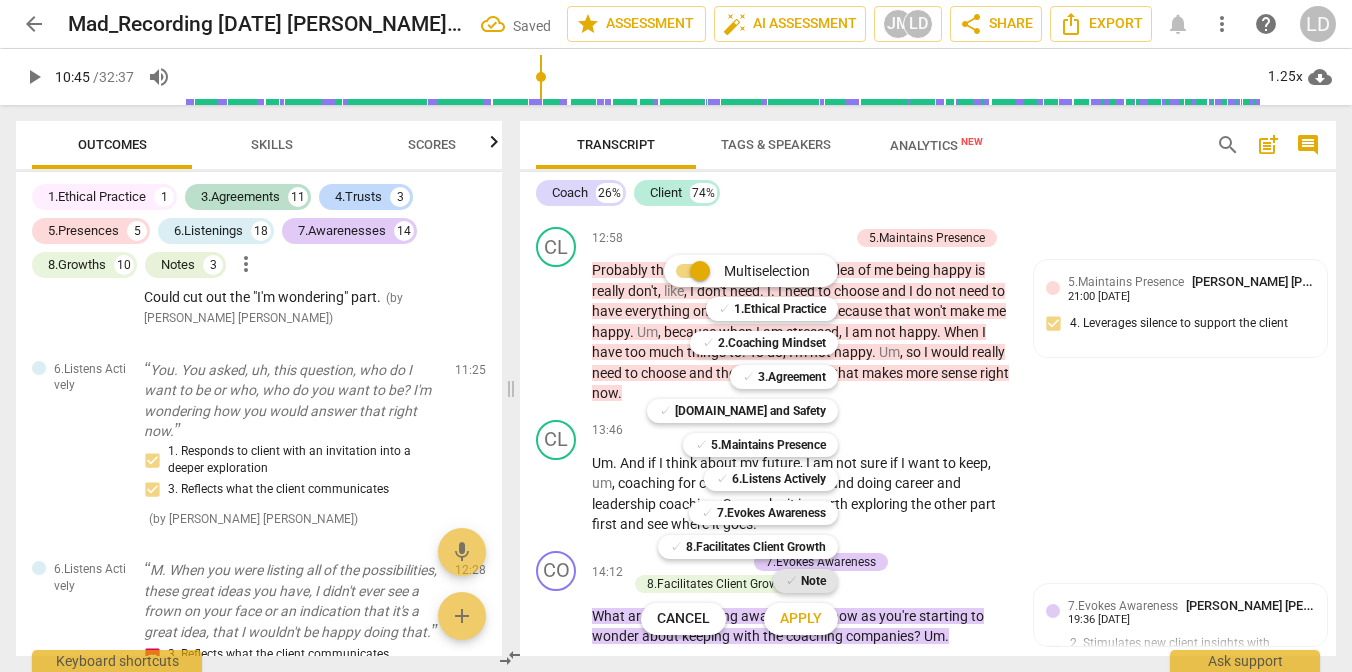 click on "Note" at bounding box center (813, 581) 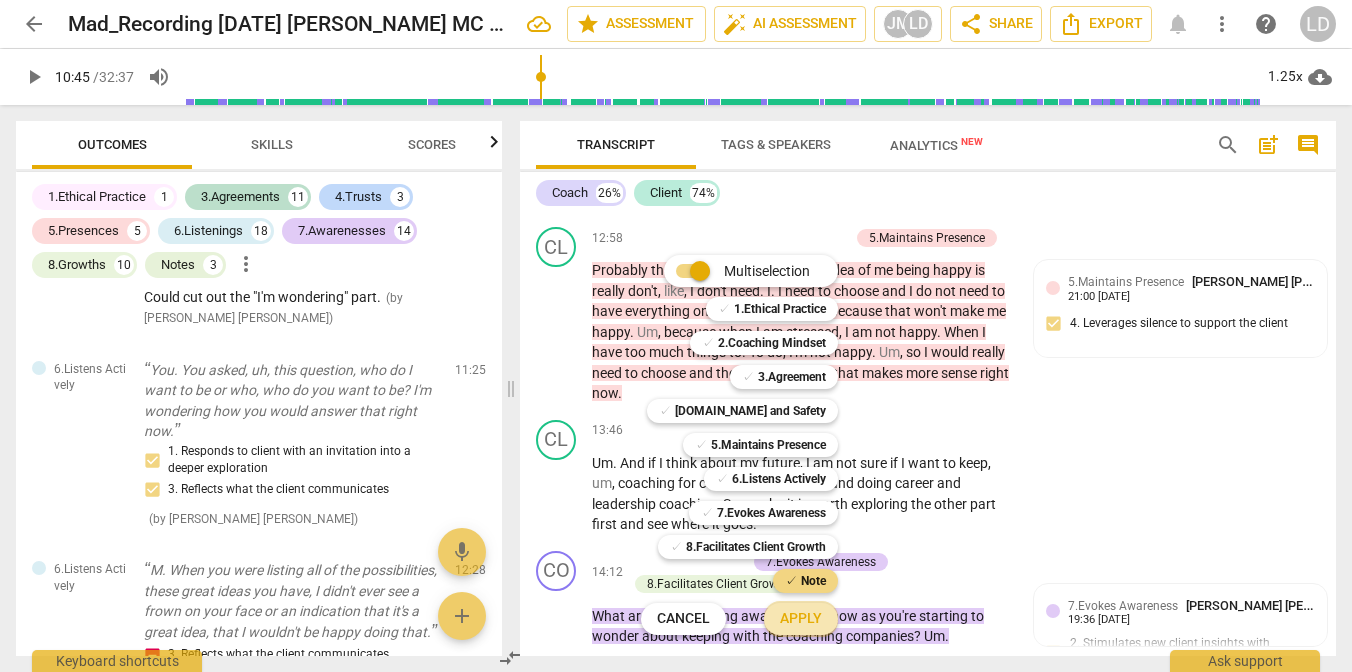 click on "Apply" at bounding box center (801, 619) 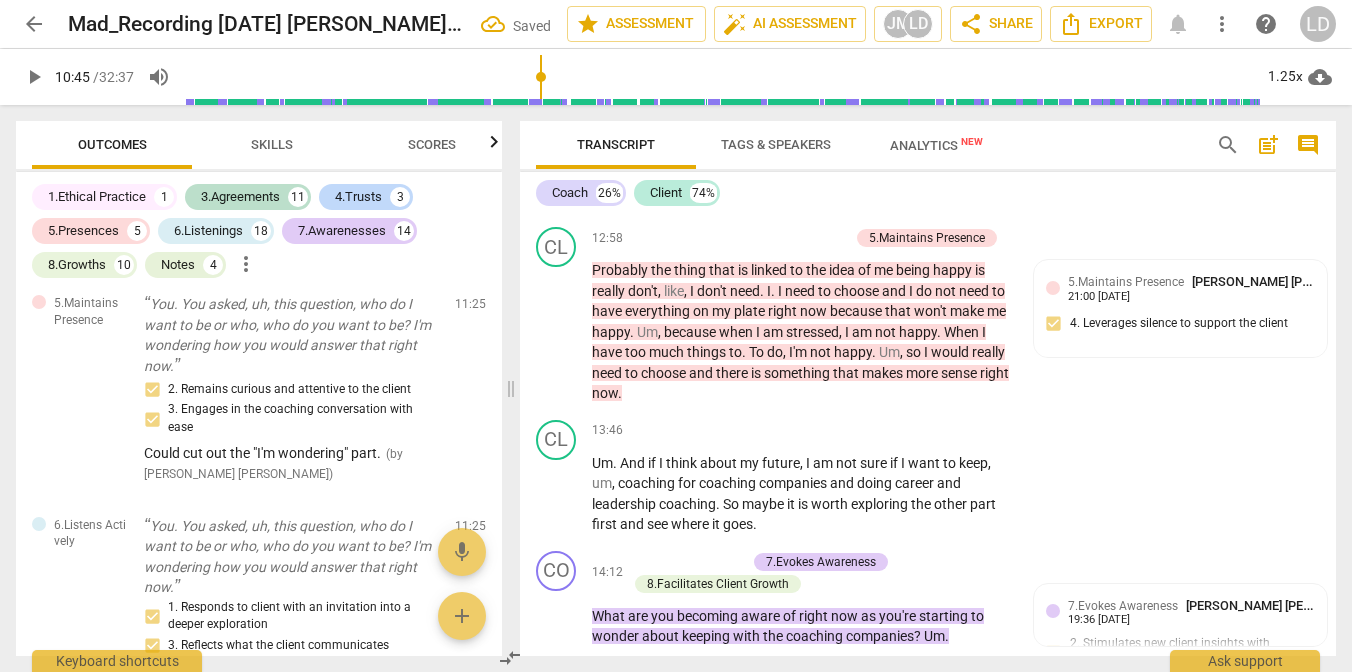 scroll, scrollTop: 5280, scrollLeft: 0, axis: vertical 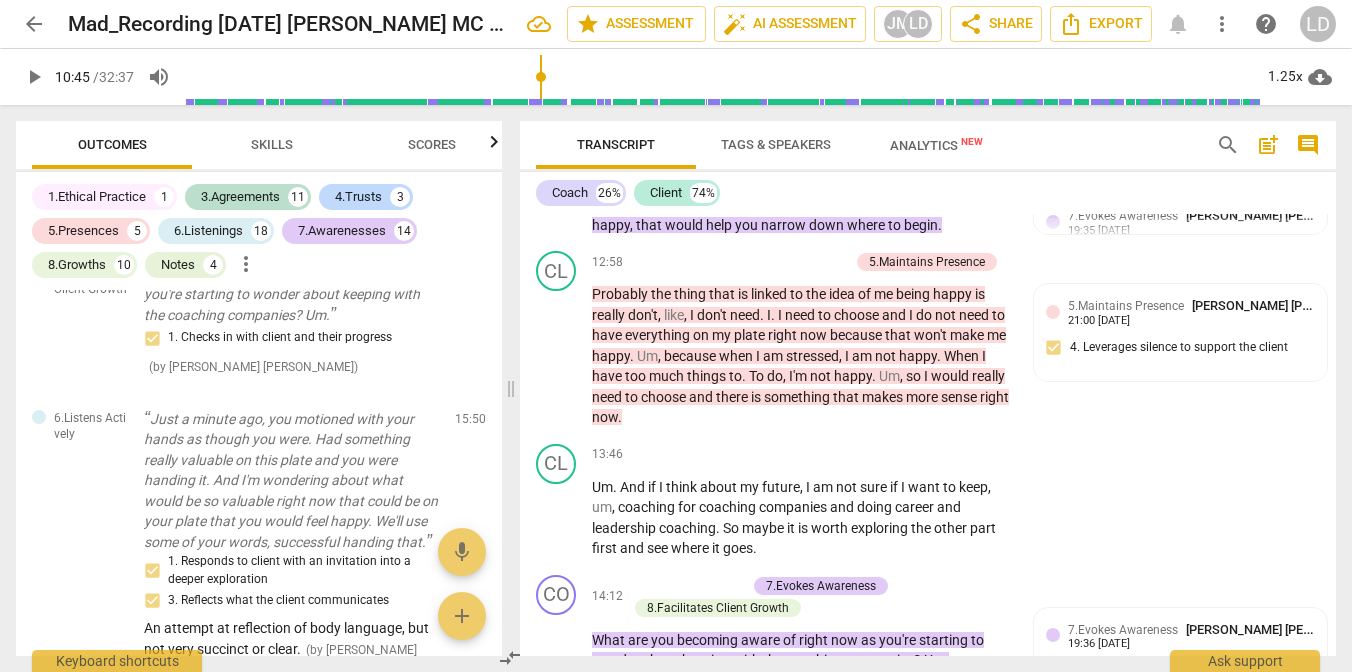 click on "Note" at bounding box center [802, -832] 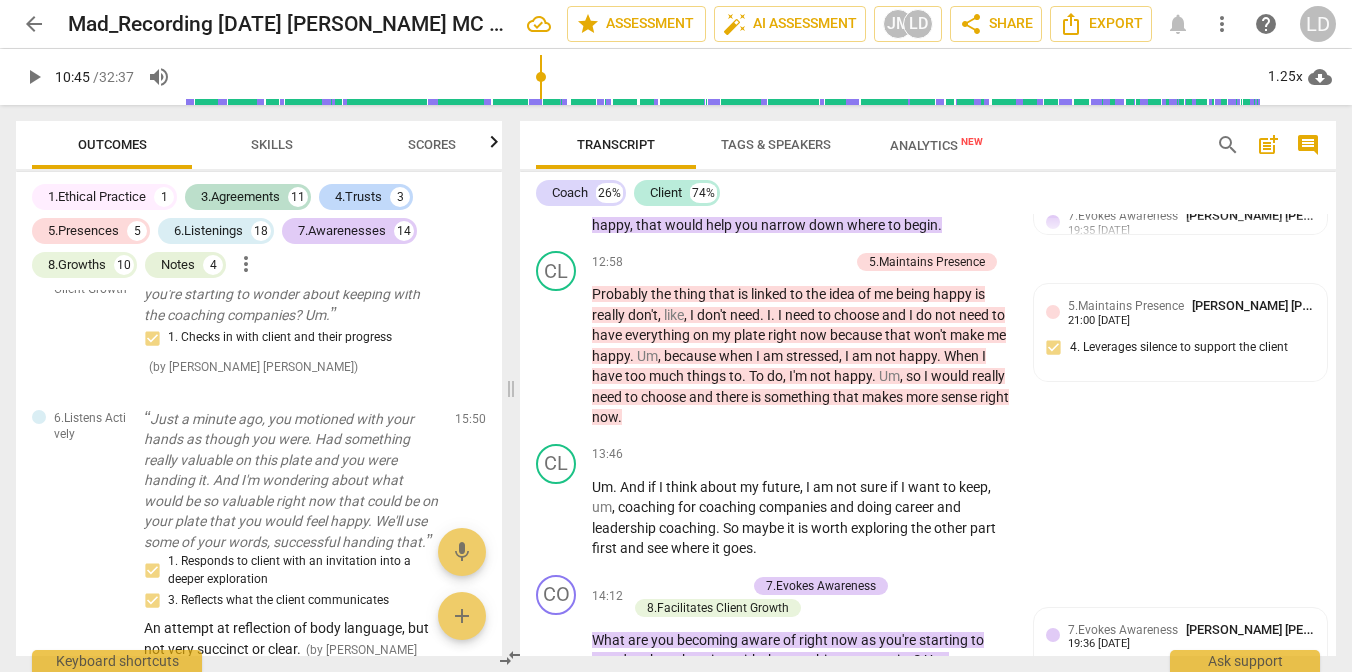 click on "edit" at bounding box center [435, -1543] 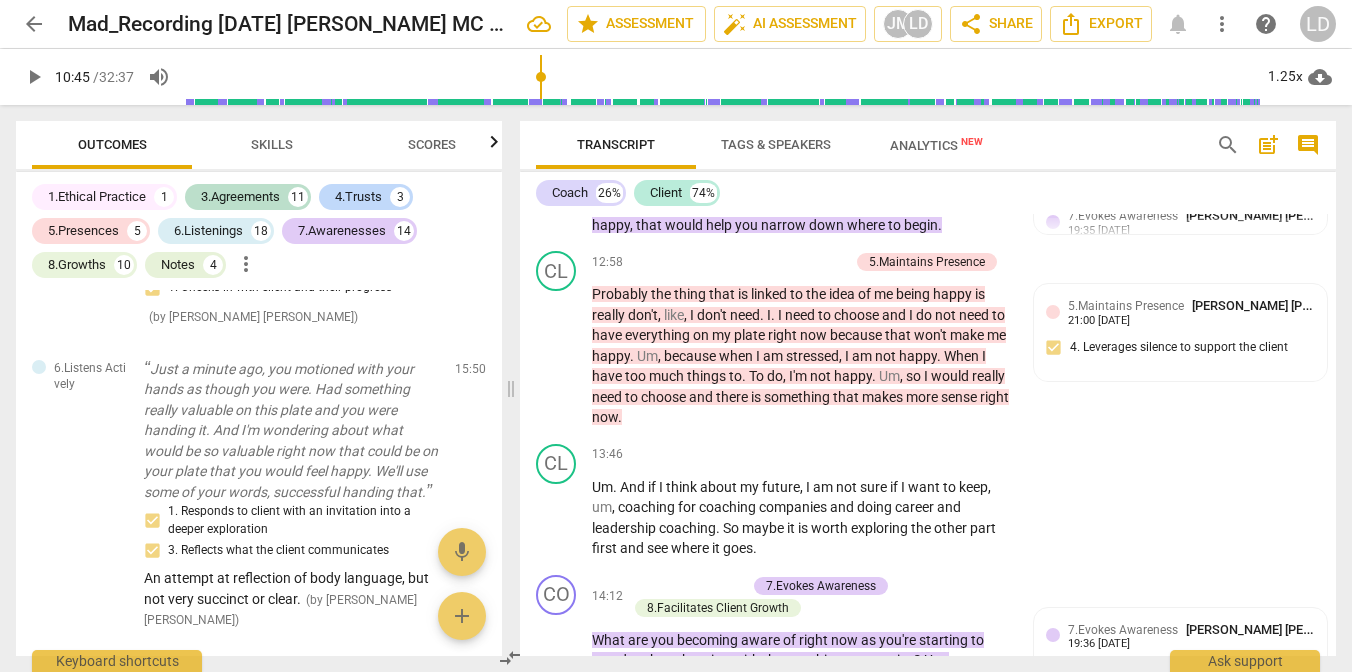 drag, startPoint x: 676, startPoint y: 398, endPoint x: 908, endPoint y: 404, distance: 232.07758 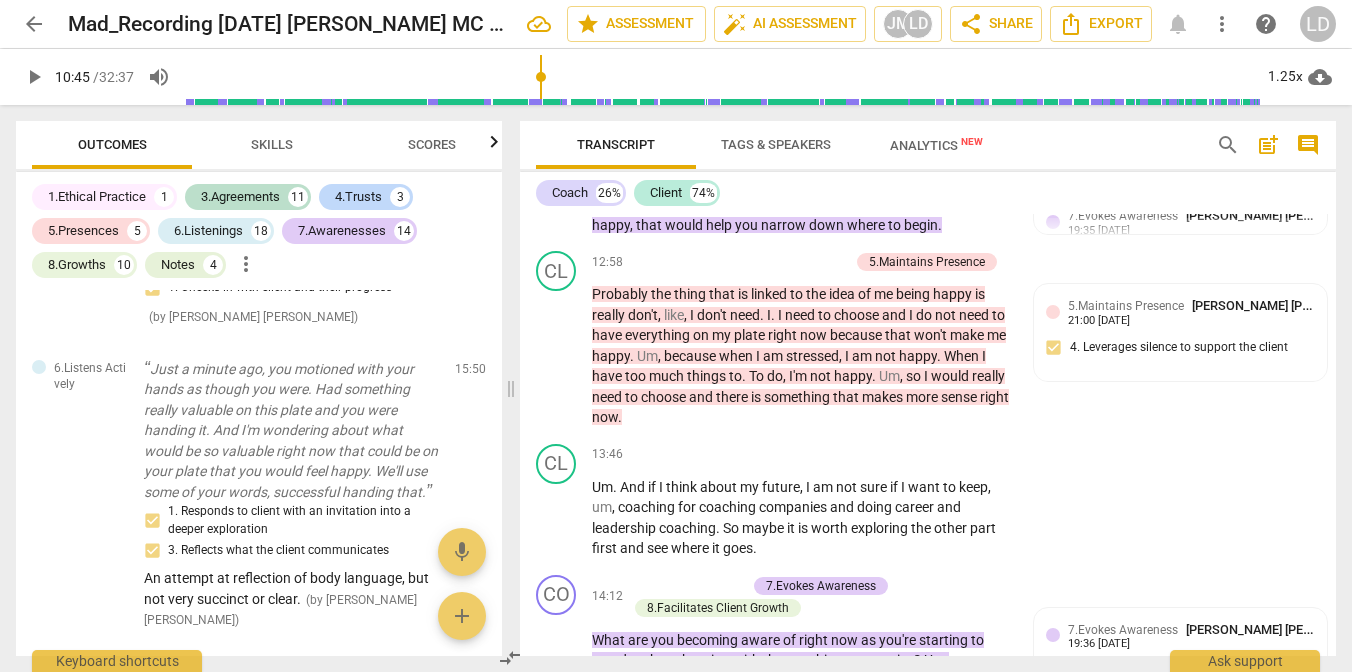click on "Um ,   like ,   my   question   is   kind   of ,   who   do   you   want   to   be ?   Like ,   why   are   you   taking   all   these   steps ?   Who   do .   What   kind   of   coach   do   you   want   to   become ?   Or ,   like ,   are   you .   What   is   the .   Your   vision   for   the   future ?   Right ?   So   does   it .   Does   it   make   sense   right   now   to   become   a   supervisor   or   to   become .   To   get .   Get   the   team   accreditation ?   Because   I   think   that   the   choice   that   I   will   make   will   bring   me   in   a   certain   direction   and ,   uh ,   will   probably   exclude   something   else .   So   do   I   want   to   help   other   coaches   or   do   I   want   to   keep   working   as   a   career   leadership   coach   and   grow   in   that ?   I   do   not   see   the   two   things   together ?   Or   at   least   maybe   in   the   beginning .   But   then   I   will   need   to   choose .   [Mhm . ]   Yeah ." at bounding box center [801, -993] 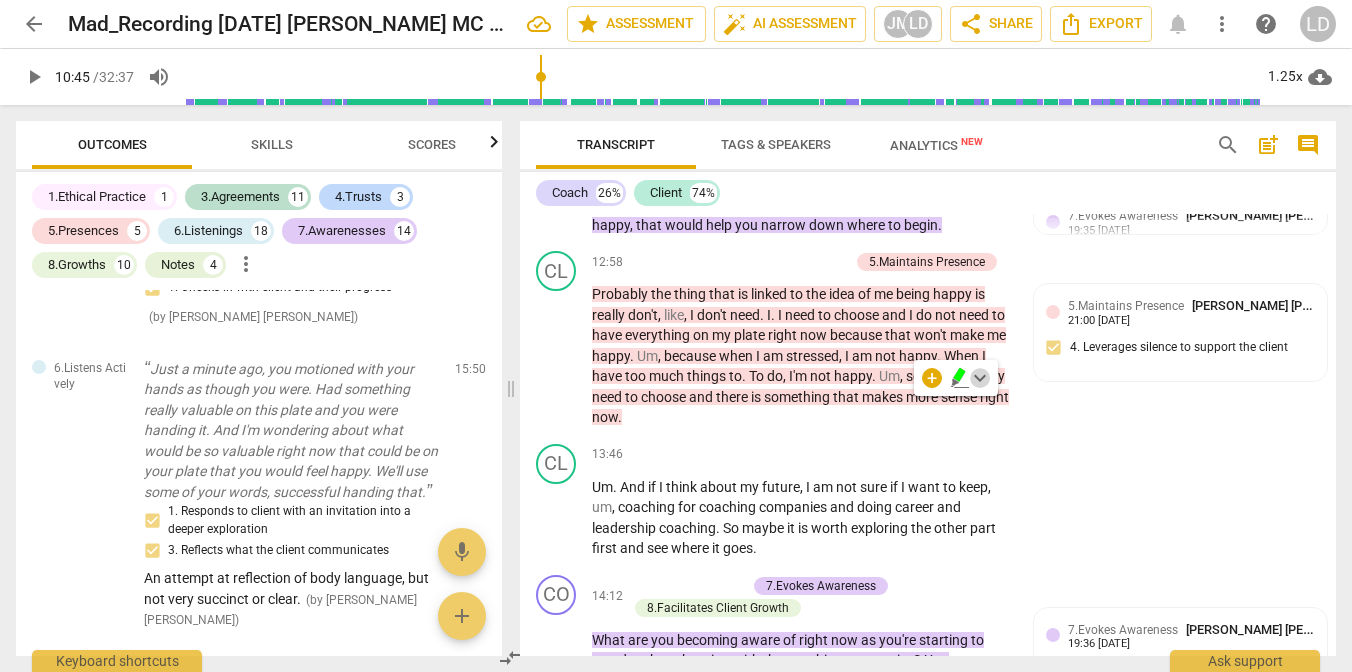 click on "keyboard_arrow_down" at bounding box center (980, 378) 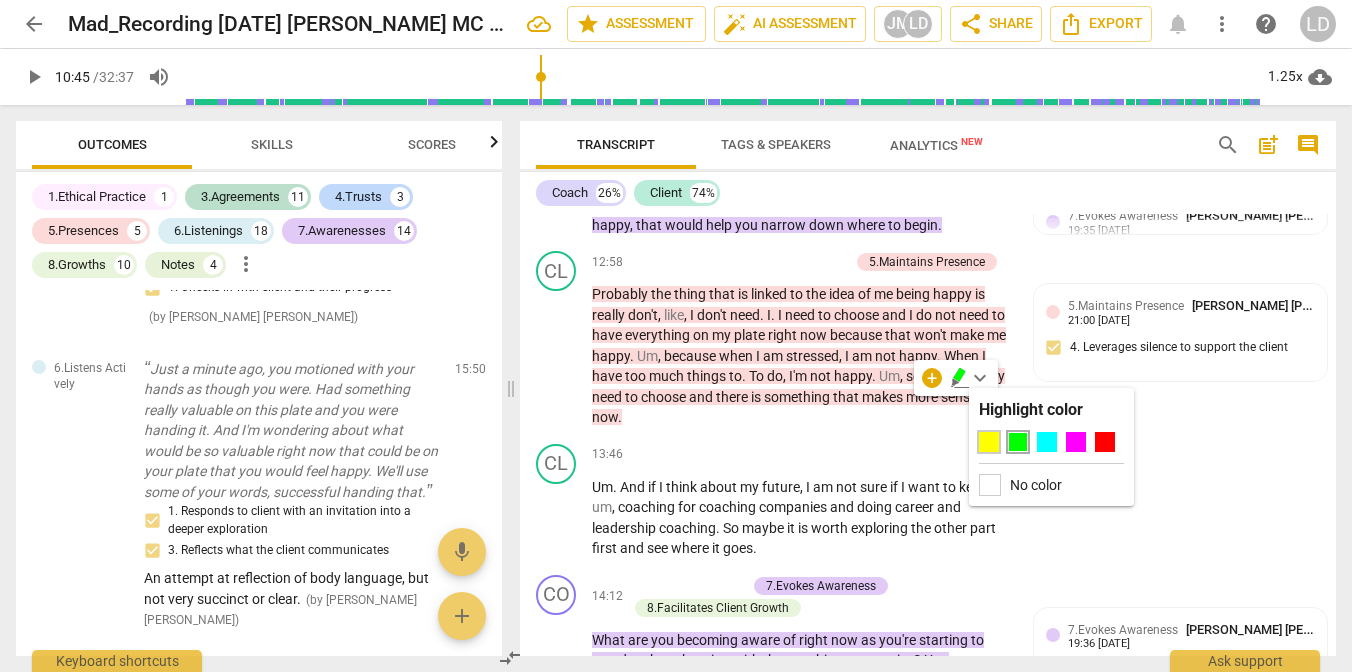 click at bounding box center (989, 442) 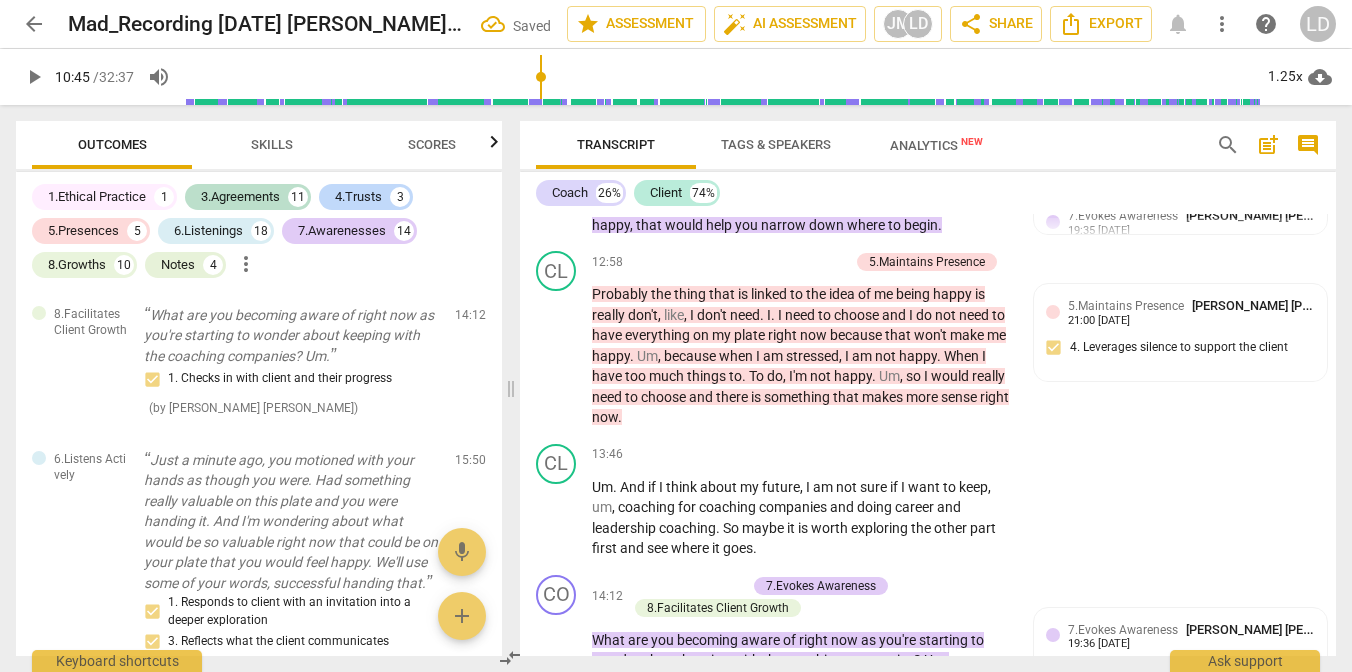 scroll, scrollTop: 6260, scrollLeft: 0, axis: vertical 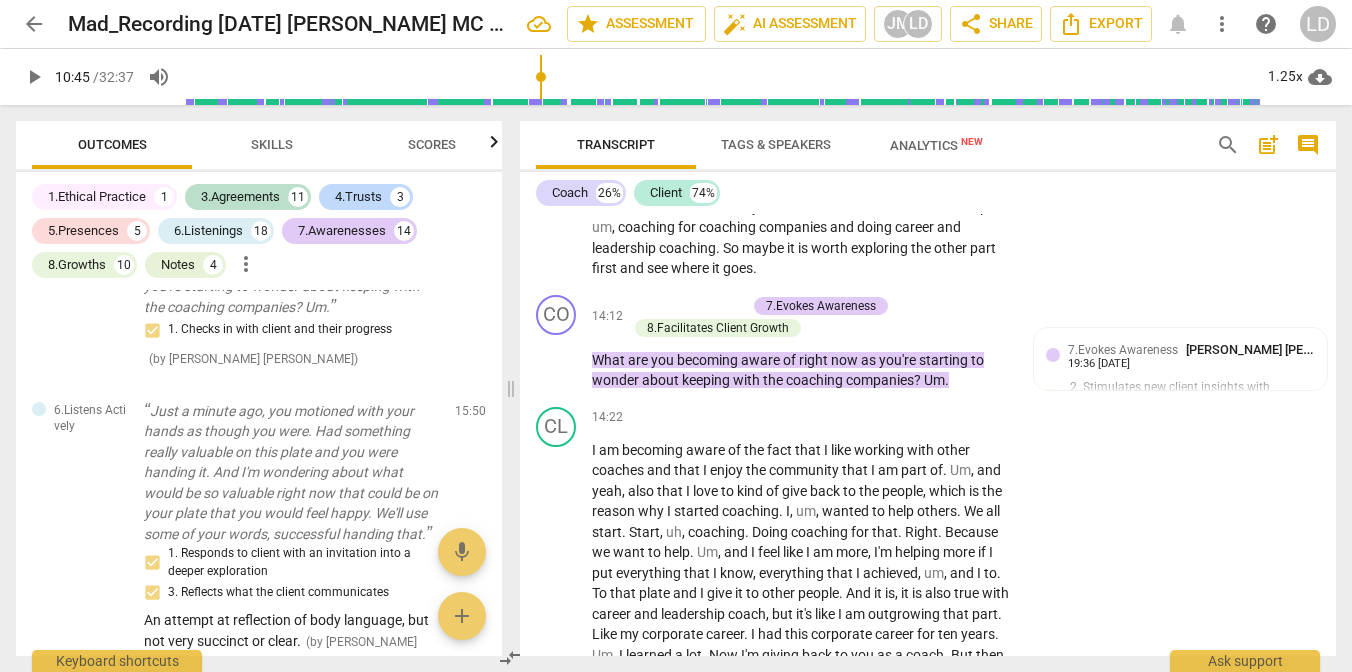 drag, startPoint x: 592, startPoint y: 412, endPoint x: 1005, endPoint y: 430, distance: 413.39206 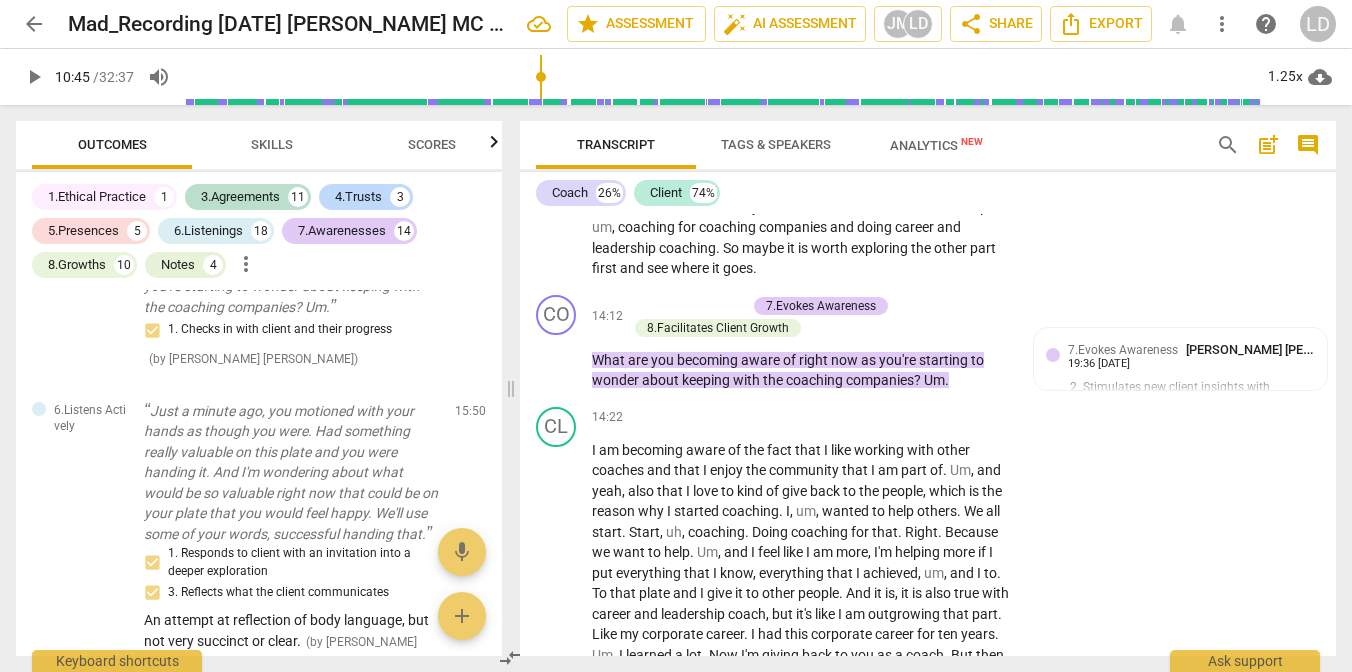 click on "The   problem   is   that   everything   is   exciting   for   me   now .   I   think   that   that   is   messing   with   me ,   um ,   because   I ,   in   that   part   of   my   coaching   career   where   I   want   to   do   everything   and   I   really   love   to   work   with   my   clients ,   I   really   love   to   coach .   I   am   meeting   so   many   amazing   people   and   coaches   that   I   like ,   I   want   to   do   everything   right   now .   Um ,   that's   it ." at bounding box center [801, -898] 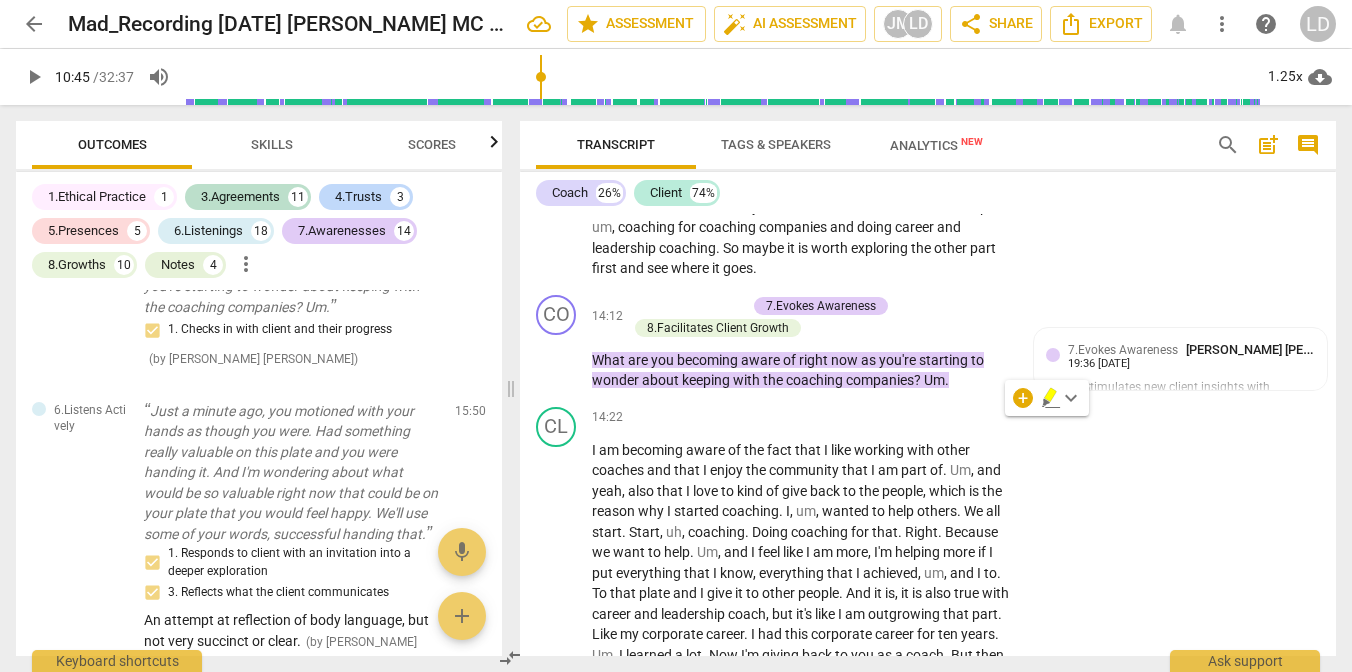 click 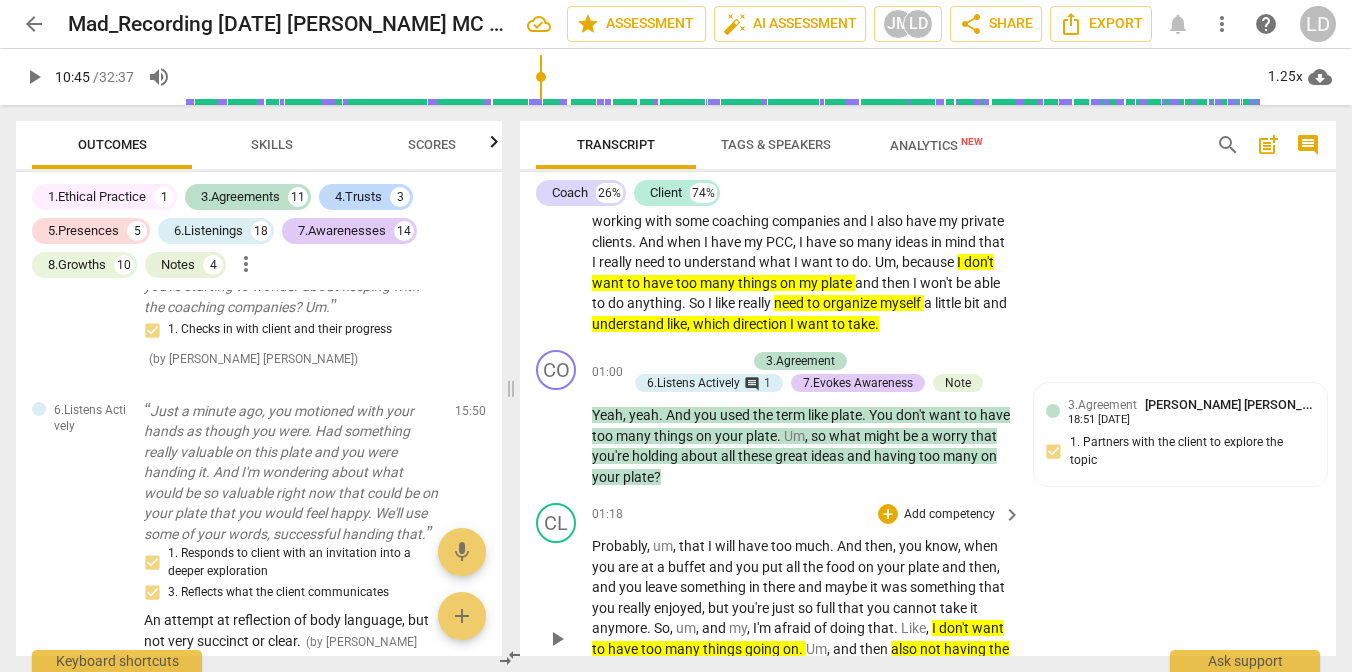 scroll, scrollTop: 526, scrollLeft: 0, axis: vertical 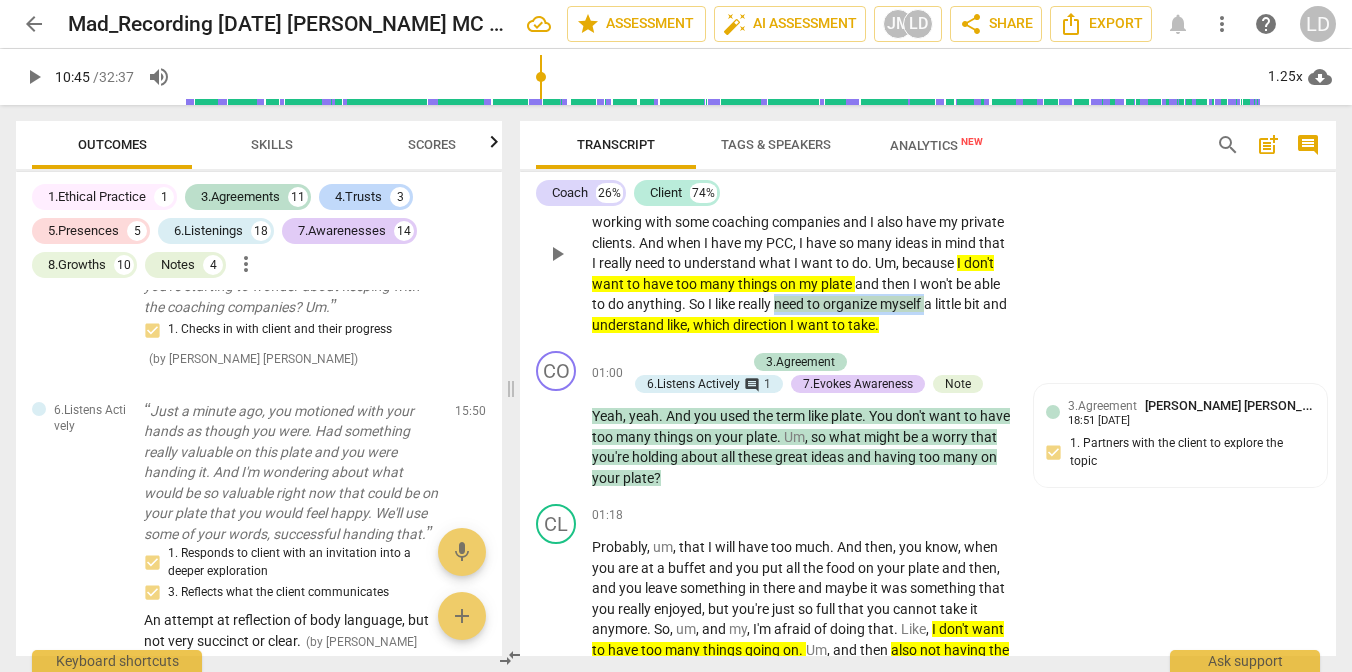drag, startPoint x: 803, startPoint y: 409, endPoint x: 990, endPoint y: 407, distance: 187.0107 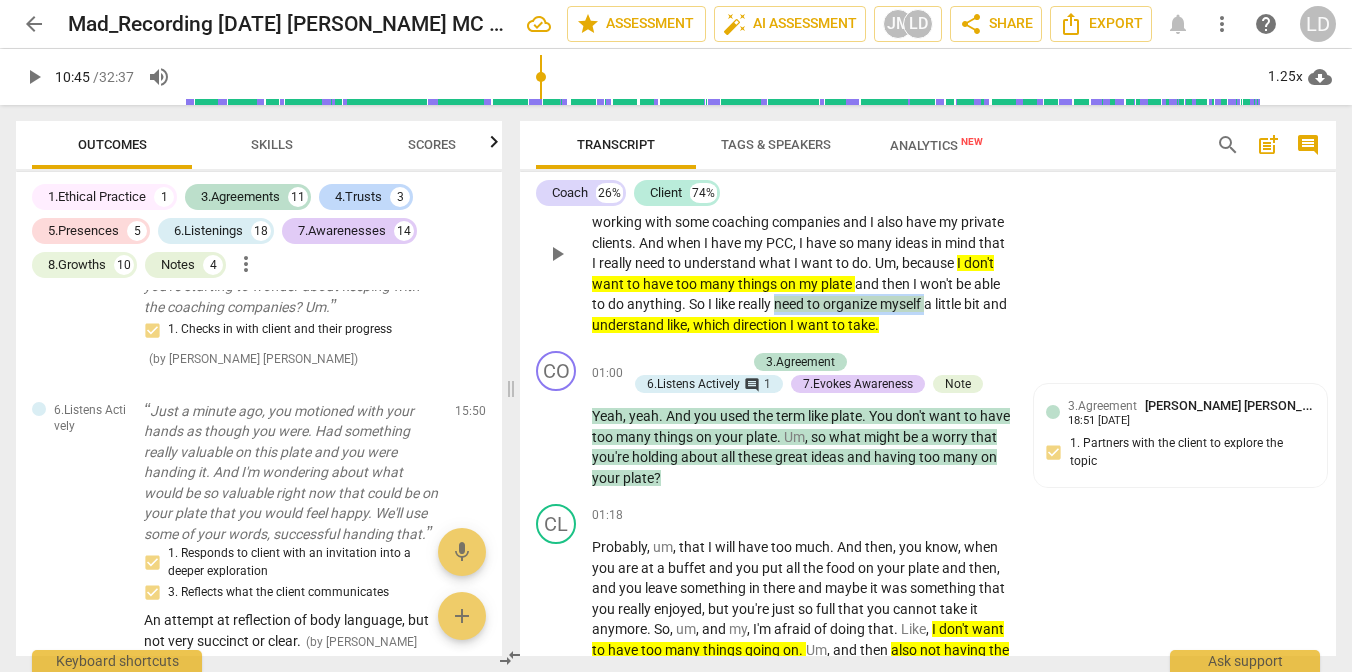 click on "Yeah ,   so ,   um ,   I   am   thinking   about   what   are   my   next   steps ,   um ,   for   my   business .   Um ,   I   am   applying   for   PCC   soon .   And   as   you   know ,   I'm   working   with   some   coaching   companies   and   I   also   have   my   private   clients .   And   when   I   have   my   PCC ,   I   have   so   many   ideas   in   mind   that   I   really   need   to   understand   what   I   want   to   do .   Um ,   because   I   don't   want   to   have   too   many   things   on   my   plate   and   then   I   won't   be   able   to   do   anything .   So   I   like   really   need   to   organize   myself   a   little   bit   and   understand   like ,   which   direction   I   want   to   take ." at bounding box center [801, 253] 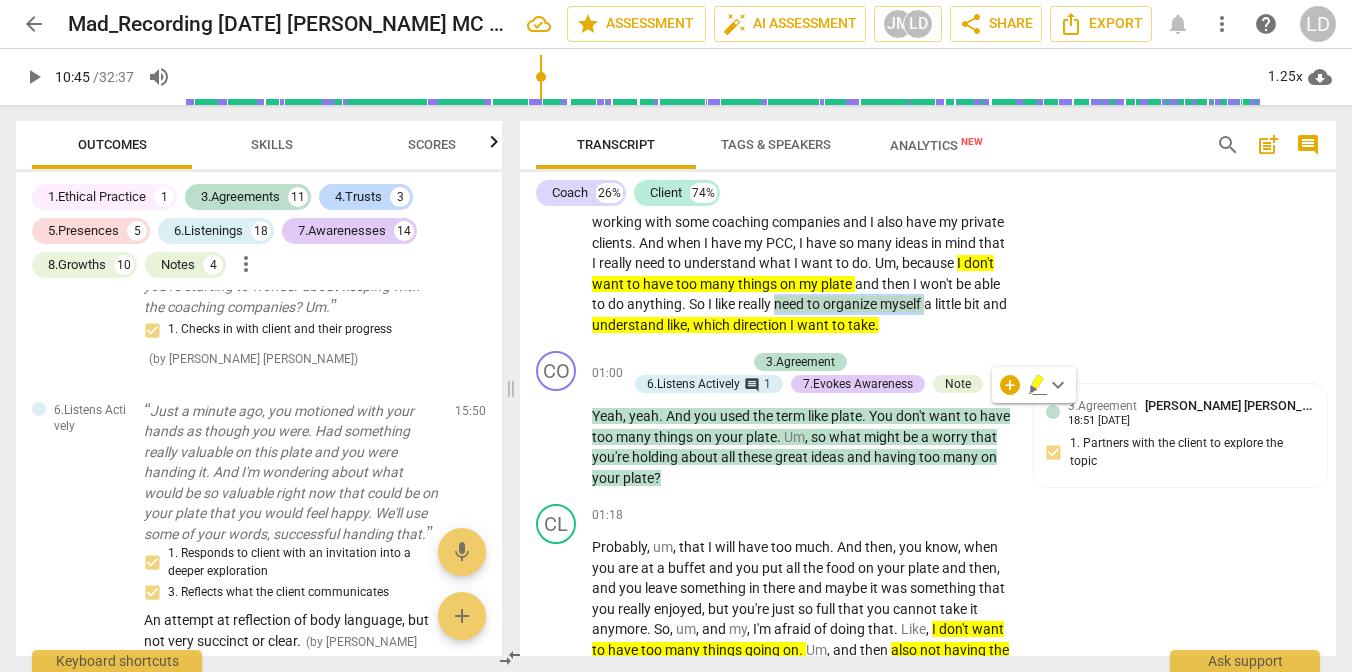 click on "keyboard_arrow_down" at bounding box center (1058, 385) 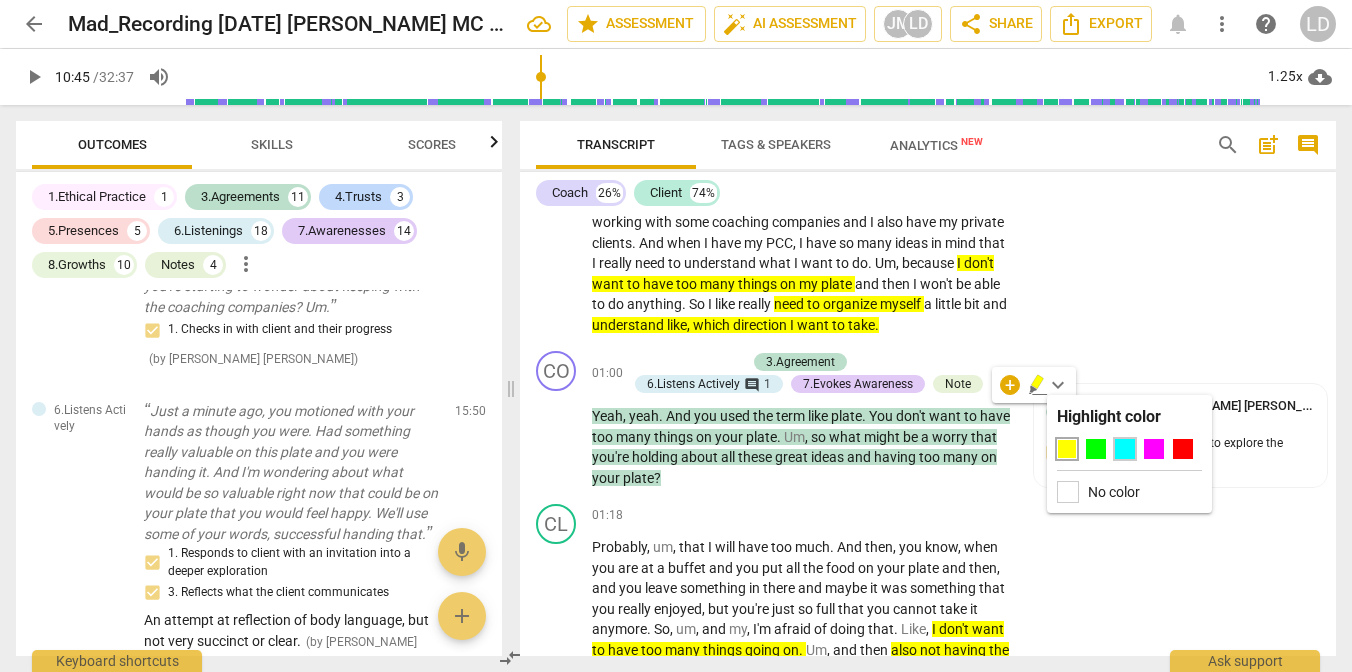 click at bounding box center [1125, 449] 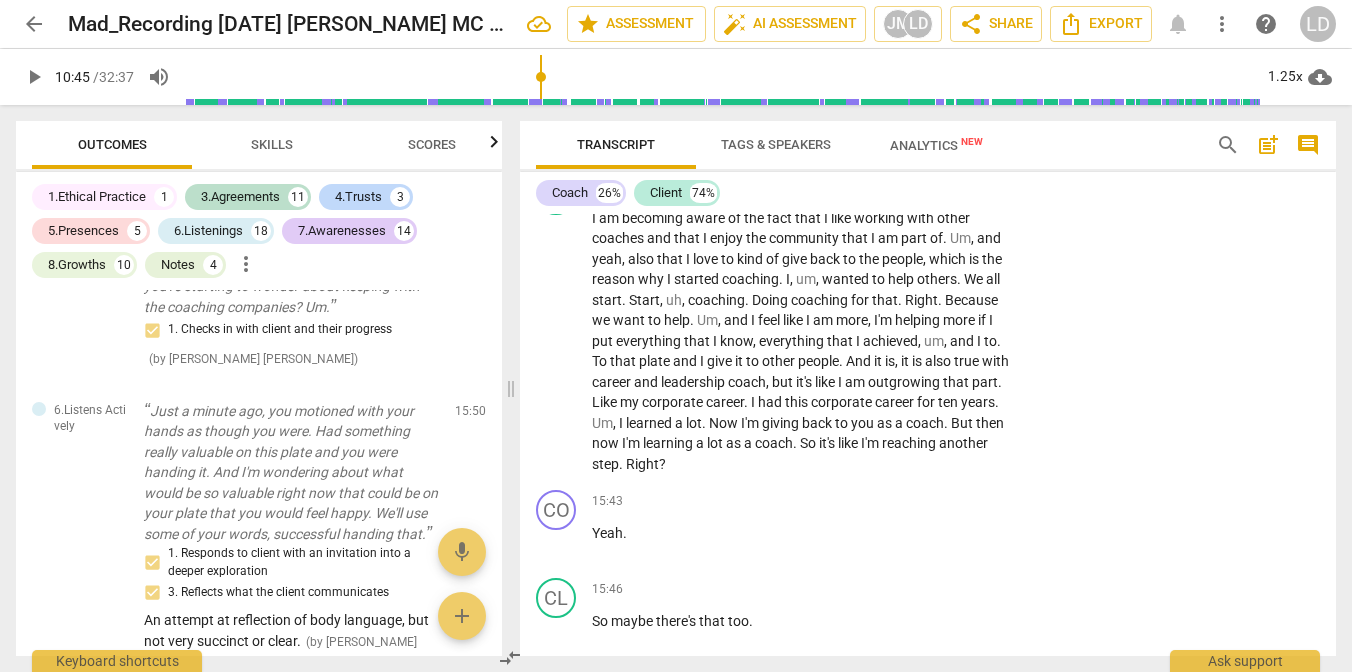 scroll, scrollTop: 5713, scrollLeft: 0, axis: vertical 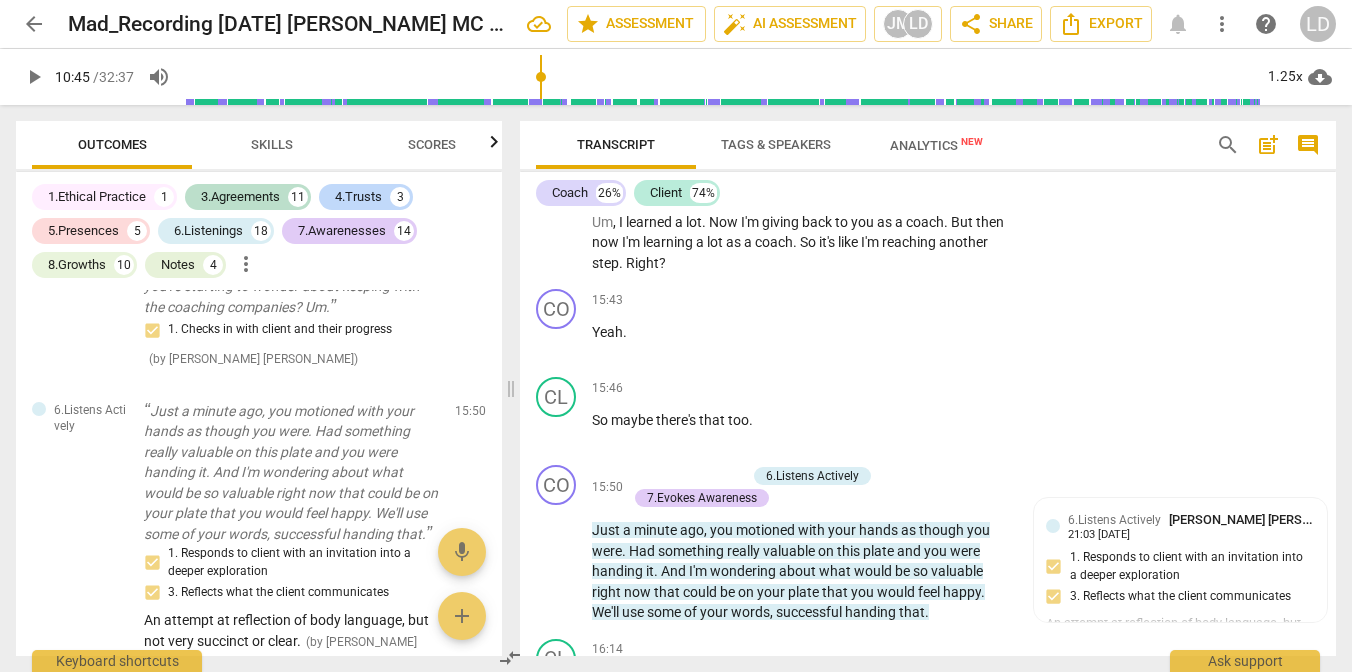 drag, startPoint x: 840, startPoint y: 430, endPoint x: 849, endPoint y: 456, distance: 27.513634 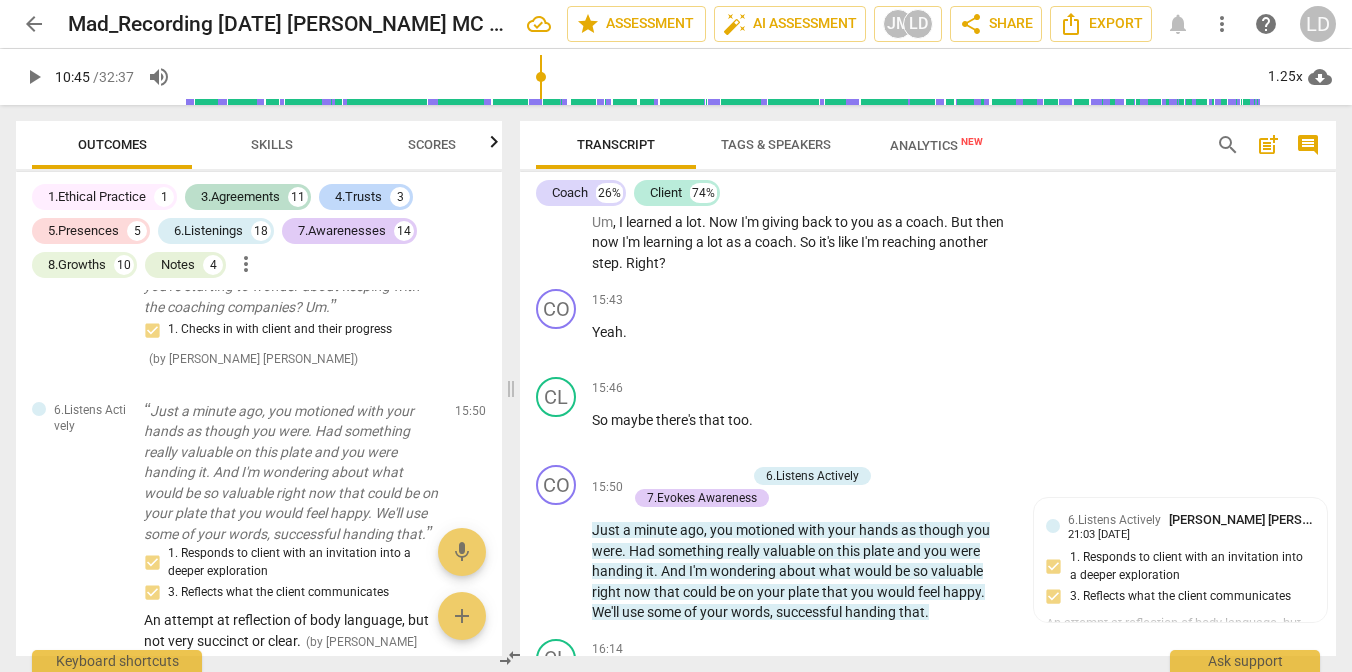 click on "You .   You   asked ,   uh ,   this   question ,   who   do   I   want   to   be   or   who ,   who   do   you   want   to   be ?   I'm   wondering   how   you   would   answer   that   right   now ." at bounding box center [801, -991] 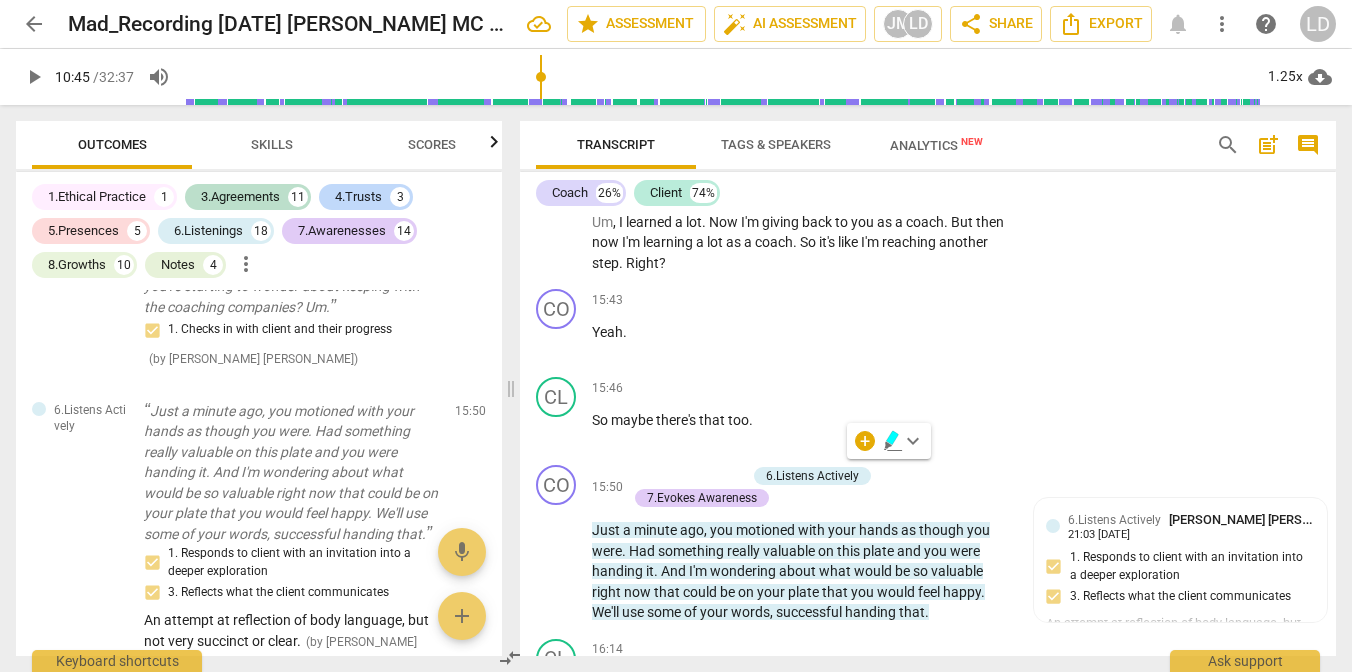 click on "You .   You   asked ,   uh ,   this   question ,   who   do   I   want   to   be   or   who ,   who   do   you   want   to   be ?   I'm   wondering   how   you   would   answer   that   right   now ." at bounding box center [801, -991] 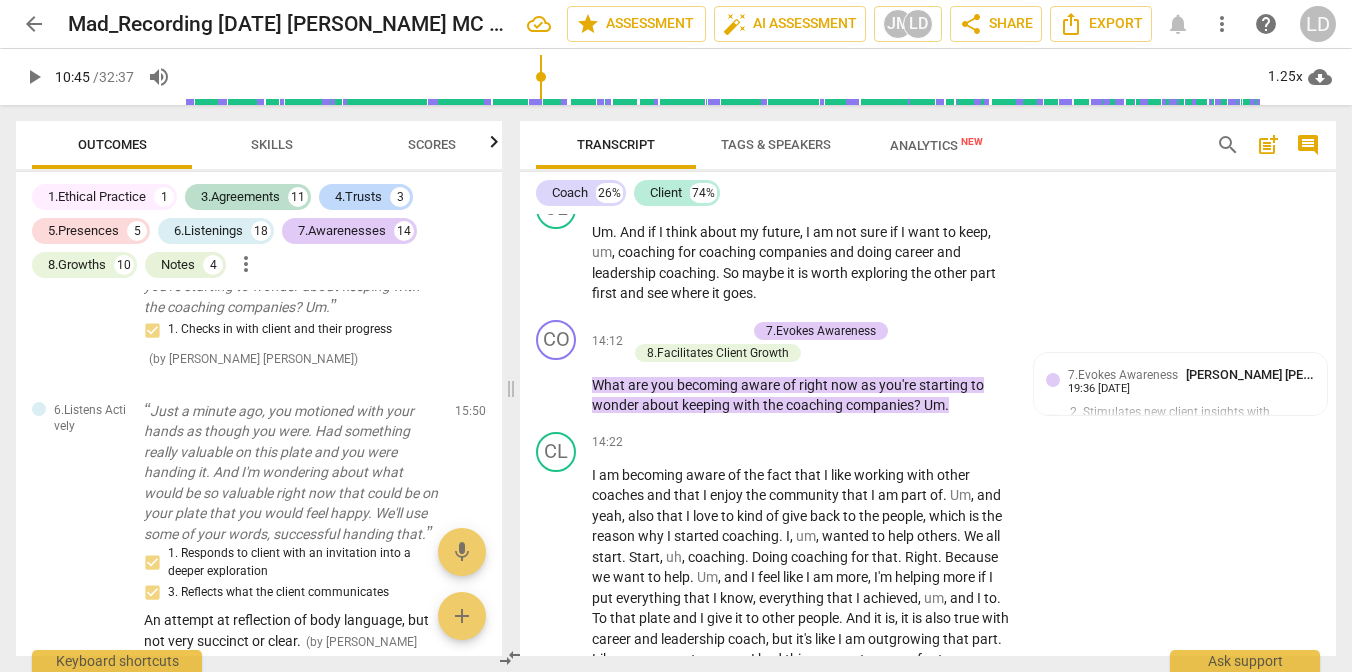 scroll, scrollTop: 5280, scrollLeft: 0, axis: vertical 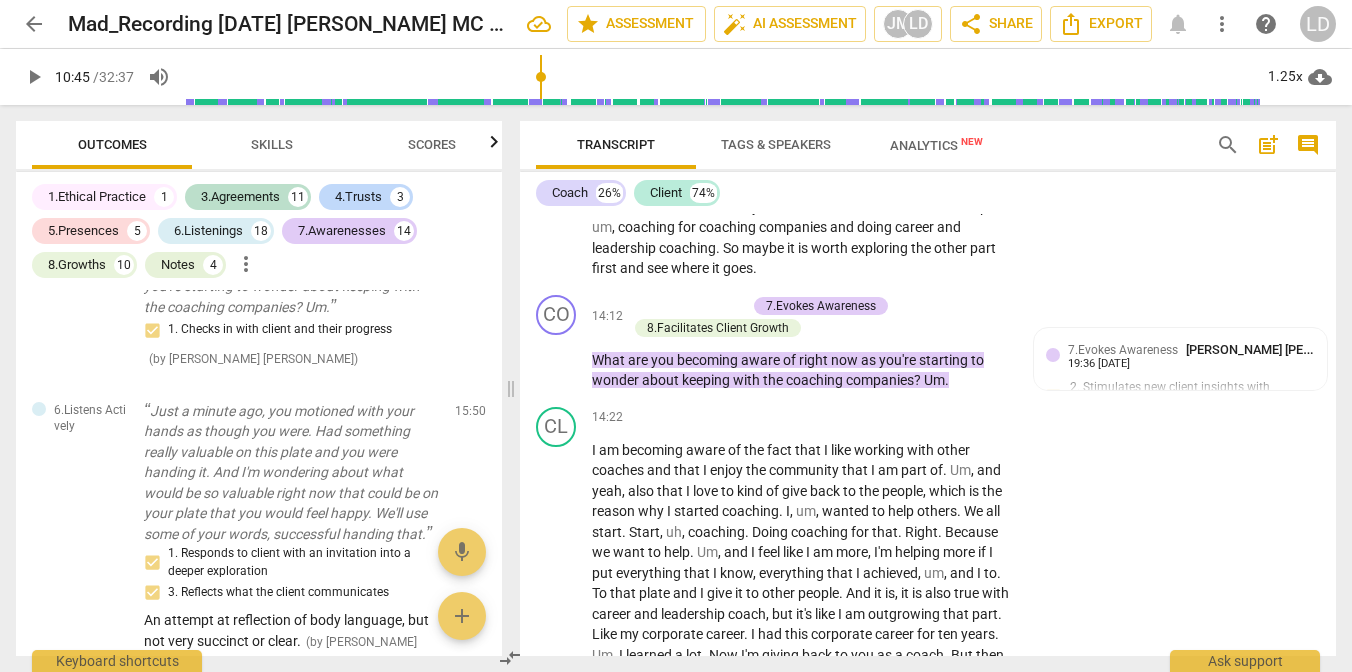 drag, startPoint x: 731, startPoint y: 445, endPoint x: 861, endPoint y: 457, distance: 130.55267 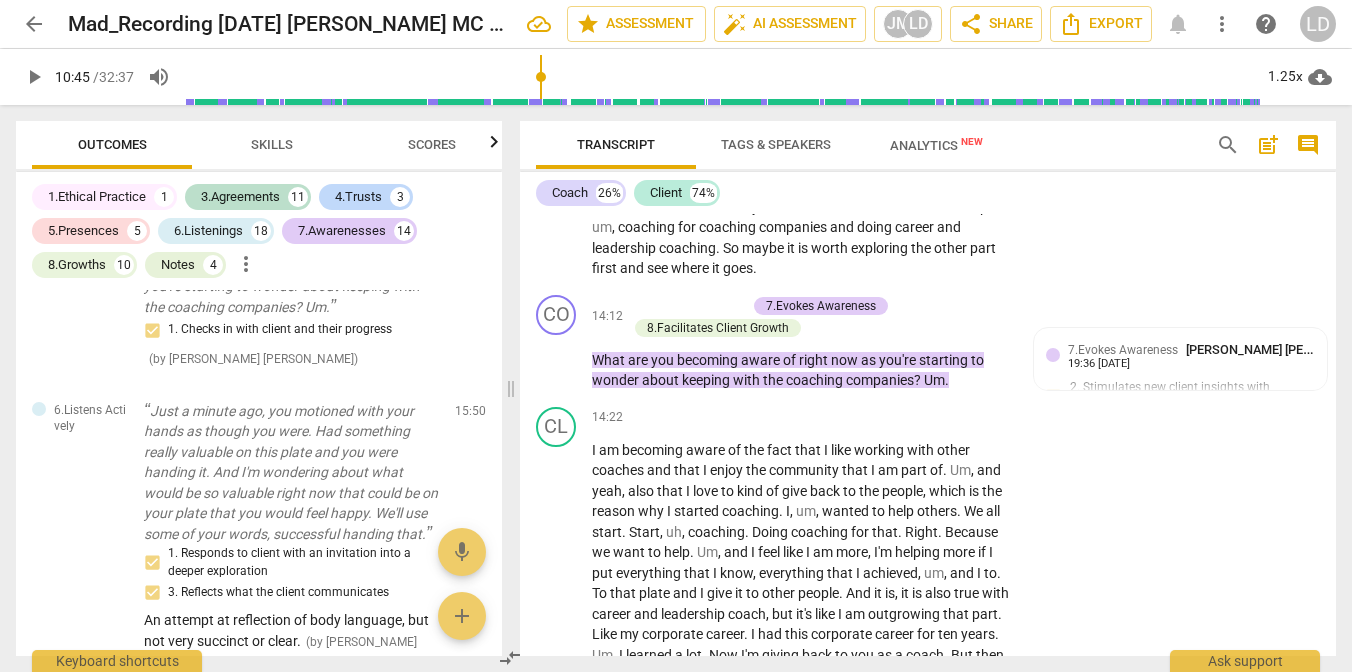 click on "The   problem   is   that   everything   is   exciting   for   me   now .   I   think   that   that   is   messing   with   me ,   um ,   because   I ,   in   that   part   of   my   coaching   career   where   I   want   to   do   everything   and   I   really   love   to   work   with   my   clients ,   I   really   love   to   coach .   I   am   meeting   so   many   amazing   people   and   coaches   that   I   like ,   I   want   to   do   everything   right   now .   Um ,   that's   it ." at bounding box center [801, -898] 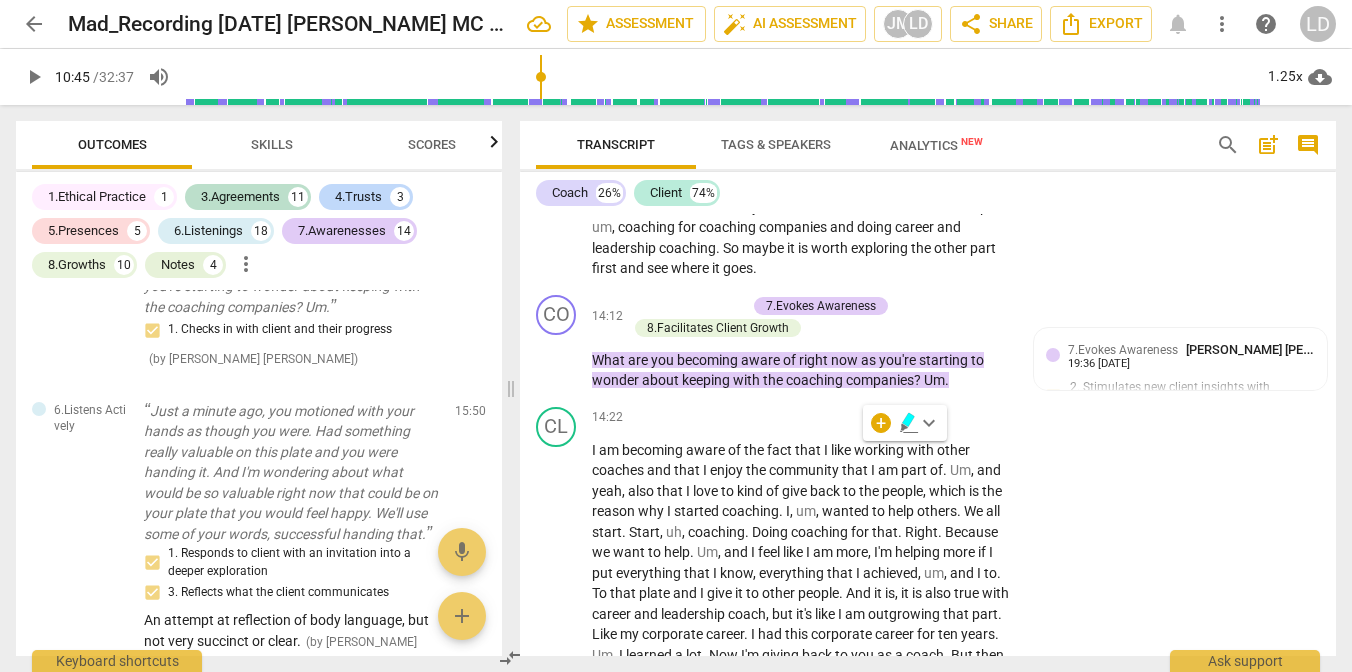 click on "The   problem   is   that   everything   is   exciting   for   me   now .   I   think   that   that   is   messing   with   me ,   um ,   because   I ,   in   that   part   of   my   coaching   career   where   I   want   to   do   everything   and   I   really   love   to   work   with   my   clients ,   I   really   love   to   coach .   I   am   meeting   so   many   amazing   people   and   coaches   that   I   like ,   I   want   to   do   everything   right   now .   Um ,   that's   it ." at bounding box center (801, -898) 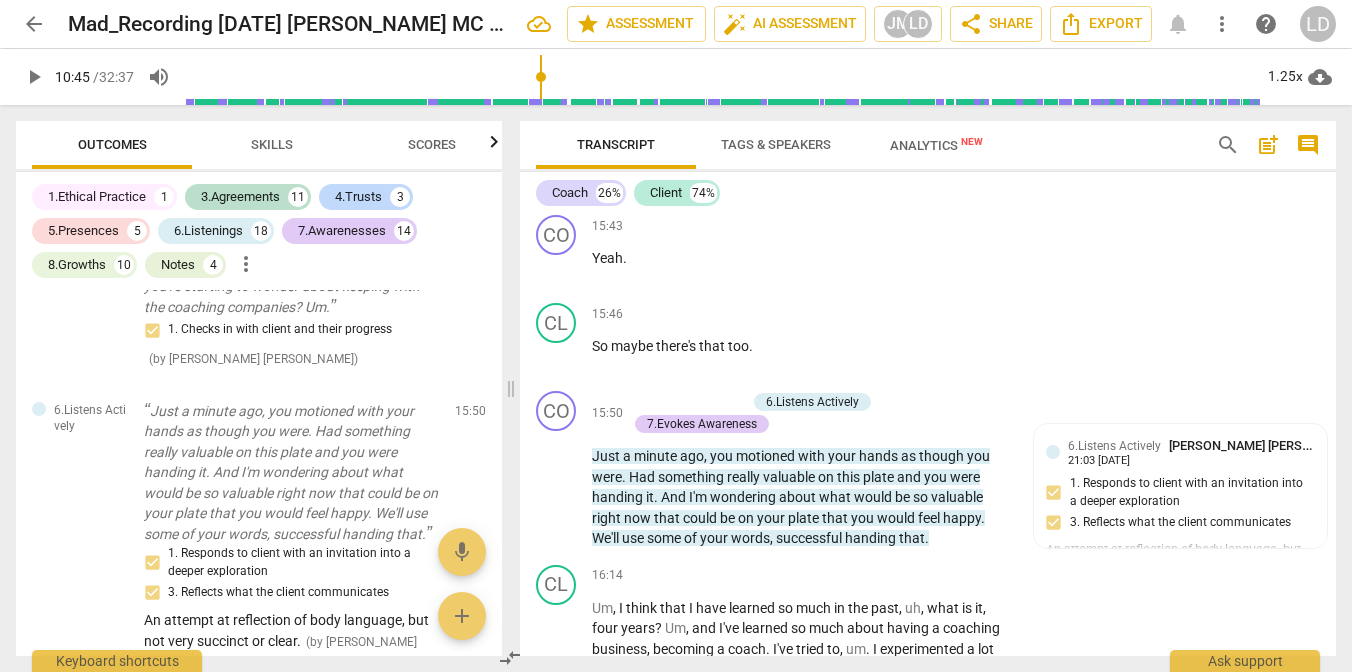 scroll, scrollTop: 5853, scrollLeft: 0, axis: vertical 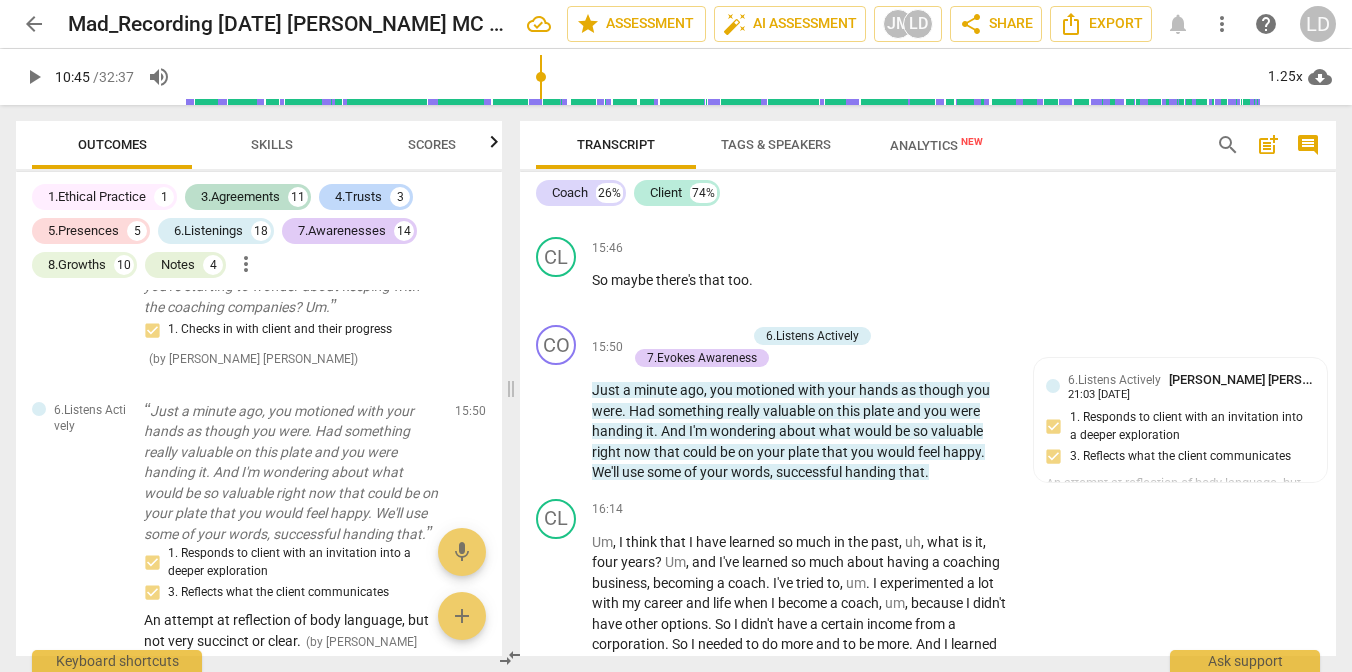 drag, startPoint x: 615, startPoint y: 499, endPoint x: 812, endPoint y: 498, distance: 197.00253 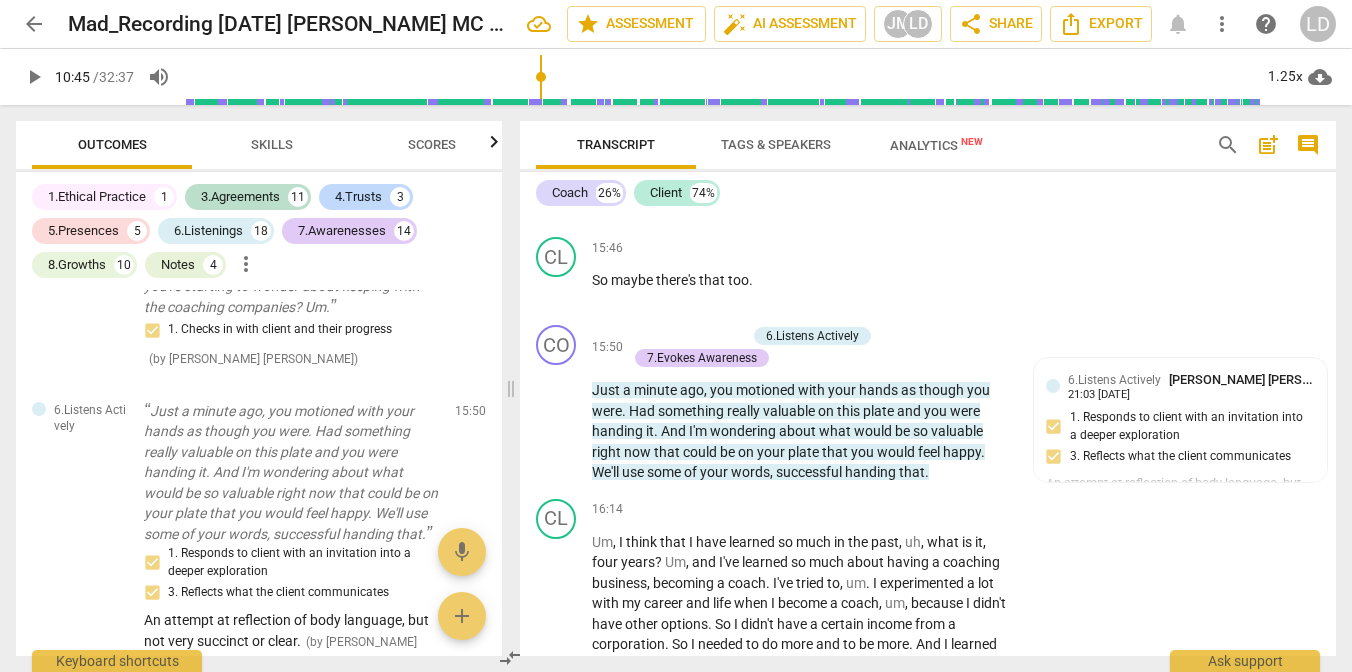 click on "I   don't   know .   I   don't ,   um ,   I   don't   know   how   to   answer   to   that   question   right   now .   Um ,   I .   The   thing   that   I   know   is   that   I   want   to   be   someone   that   is   successful ,   at ,   um ,   at   what   I   do   and   I   want   to   be   a   good   example   for   my   baby ,   for   my   daughter .   I   want   to   keep   being   supportive   with   my   husband   and   I ,   um ,   but   yeah ,   like ,   I   want   to   be   happy   with   what   I   choose ." at bounding box center [801, -990] 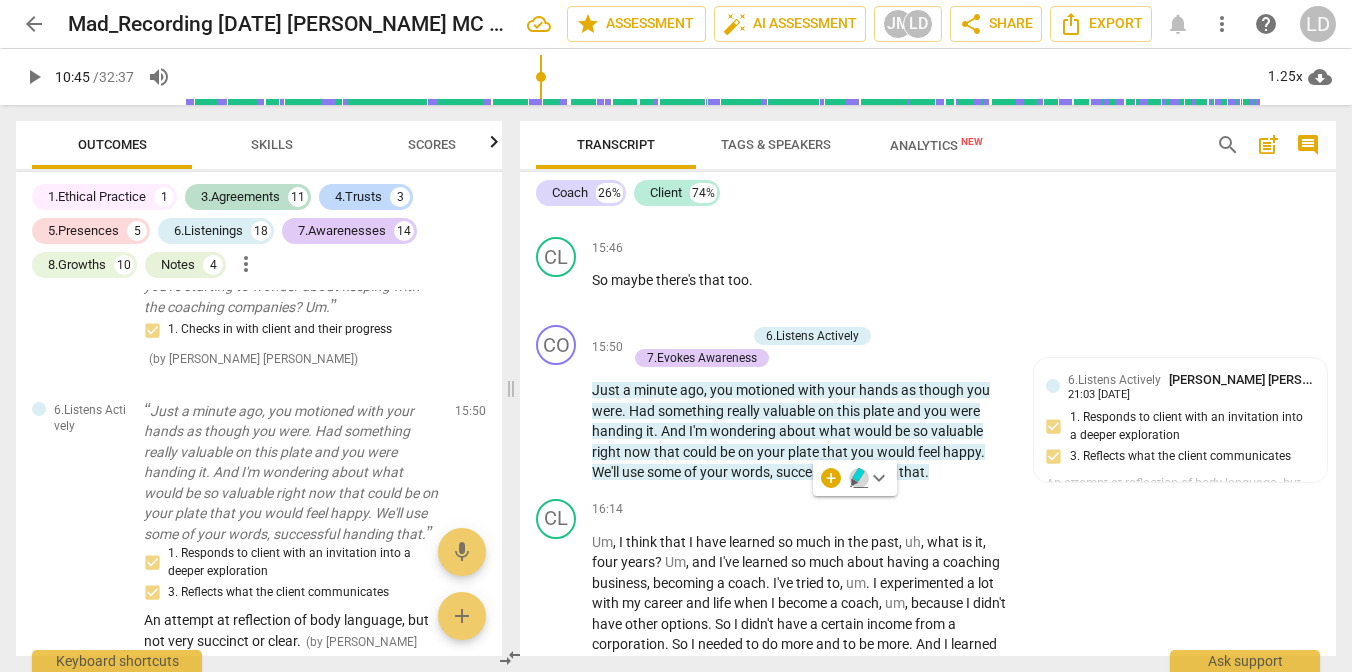 click 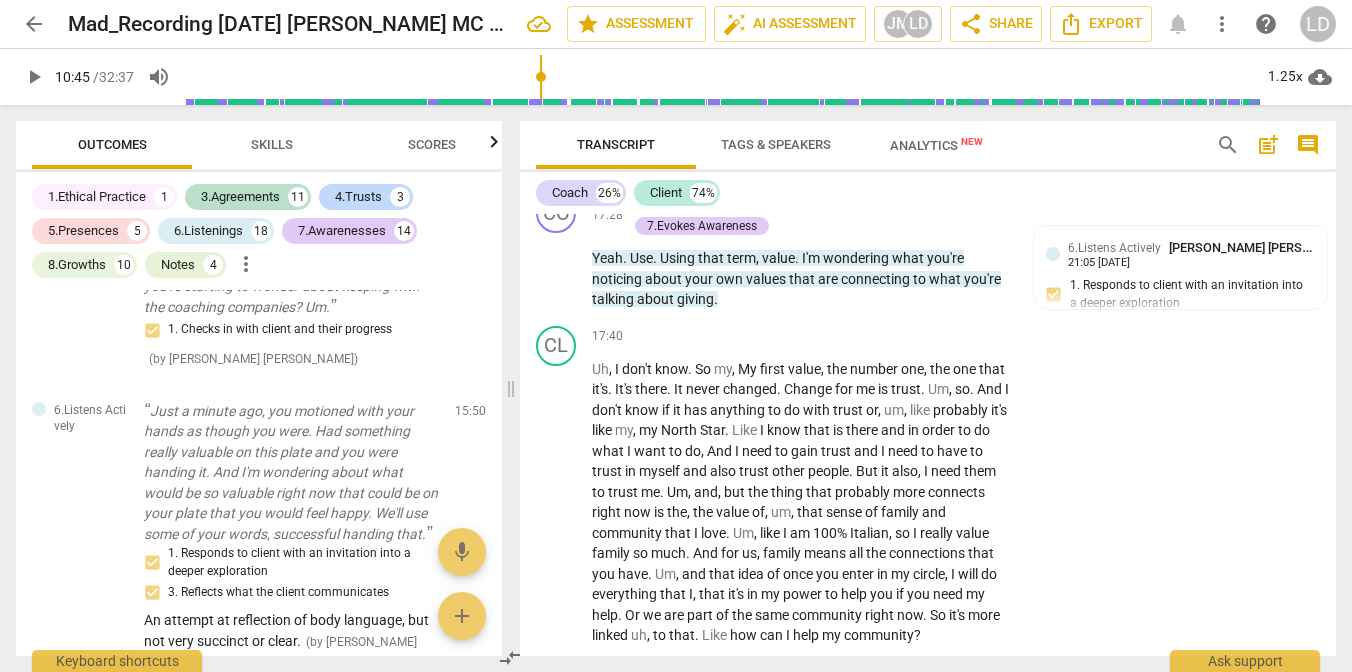 scroll, scrollTop: 6475, scrollLeft: 0, axis: vertical 